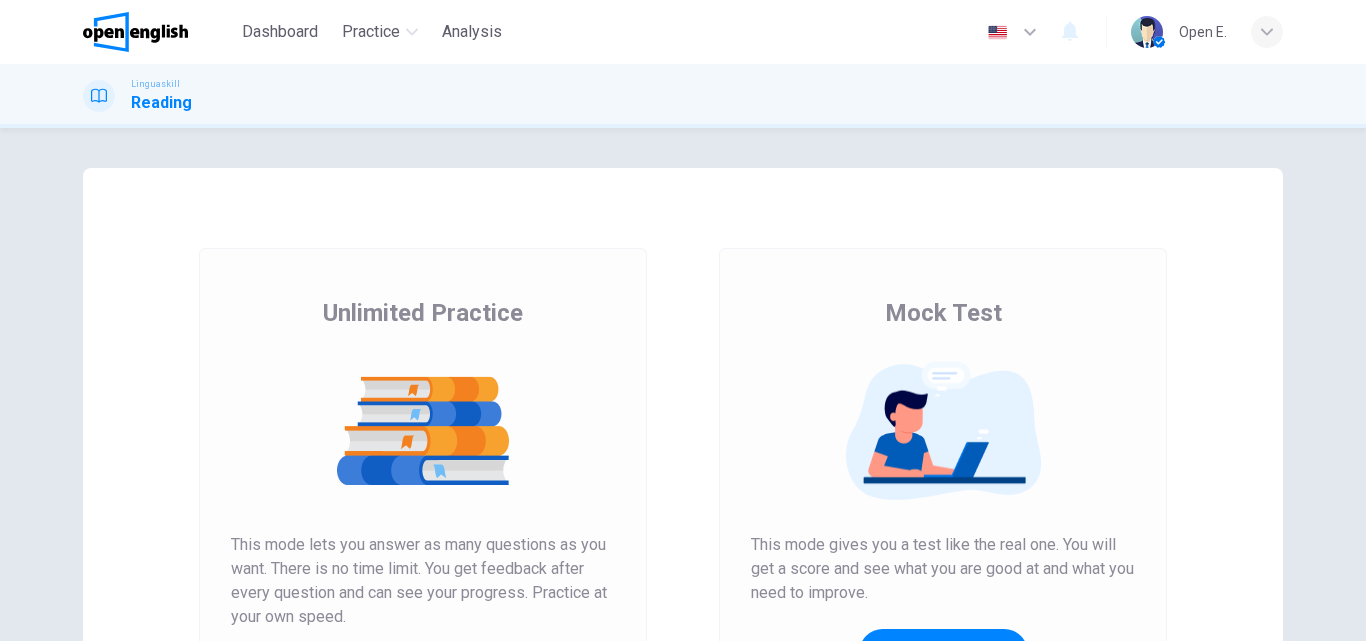 scroll, scrollTop: 0, scrollLeft: 0, axis: both 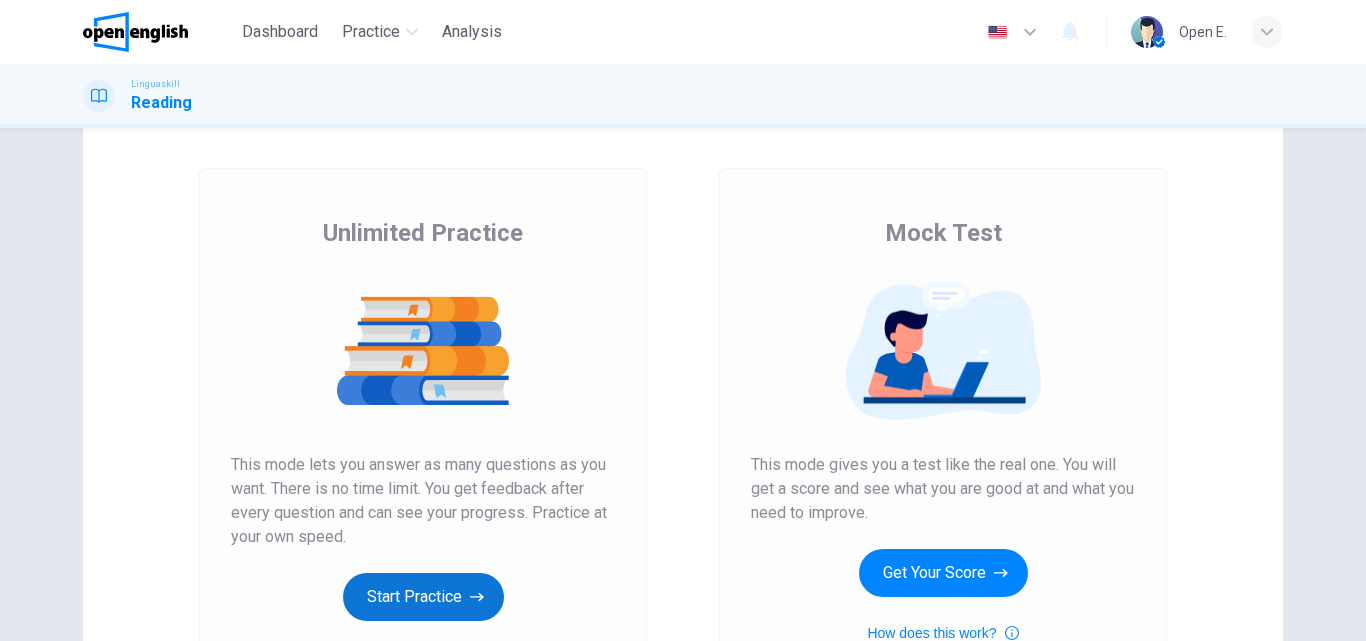 click on "Start Practice" at bounding box center (423, 597) 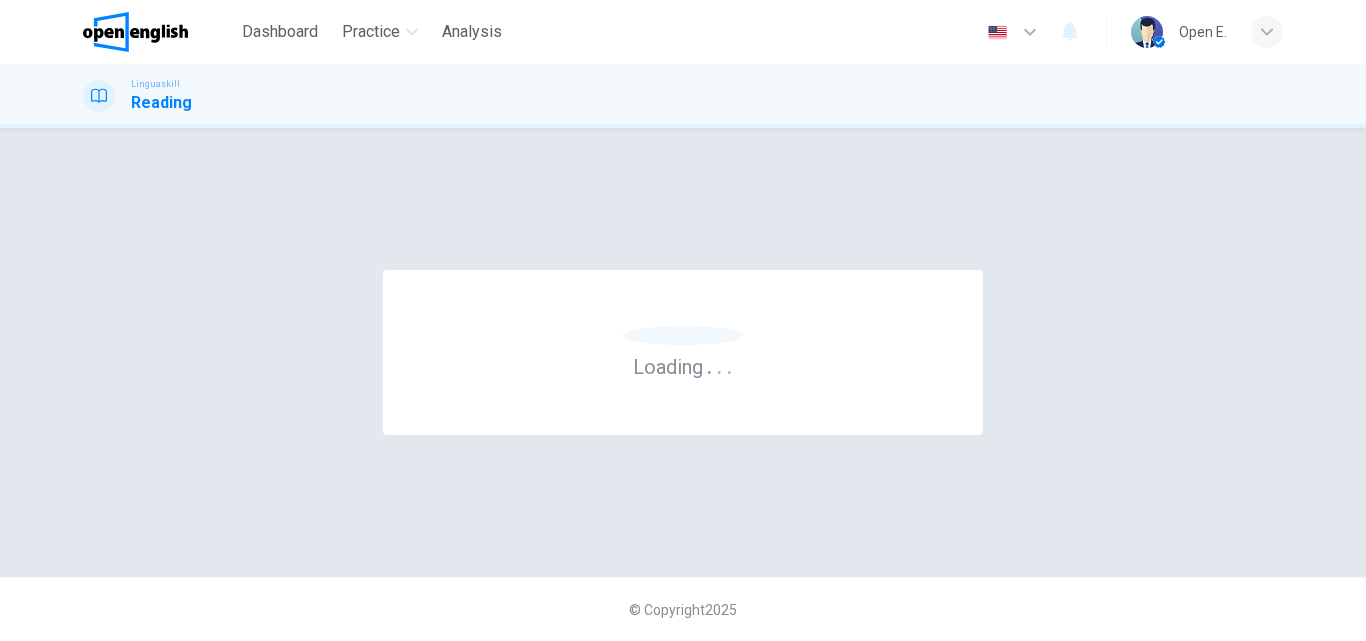scroll, scrollTop: 0, scrollLeft: 0, axis: both 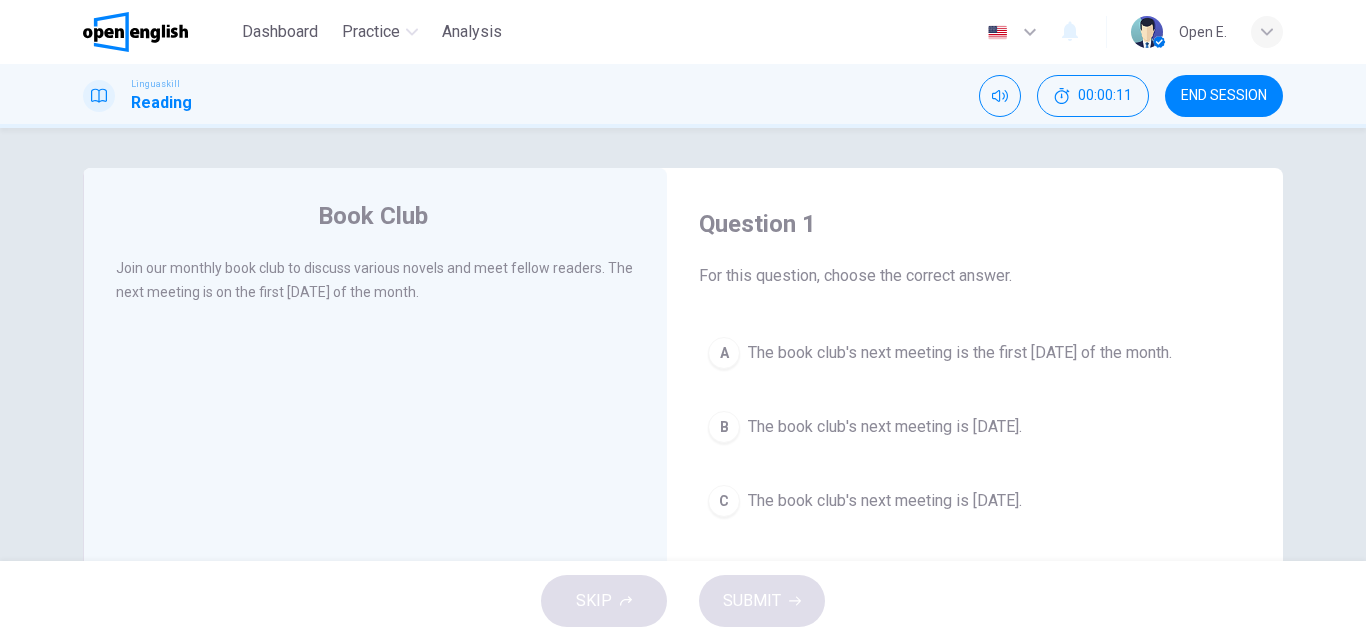 click on "A" at bounding box center (724, 353) 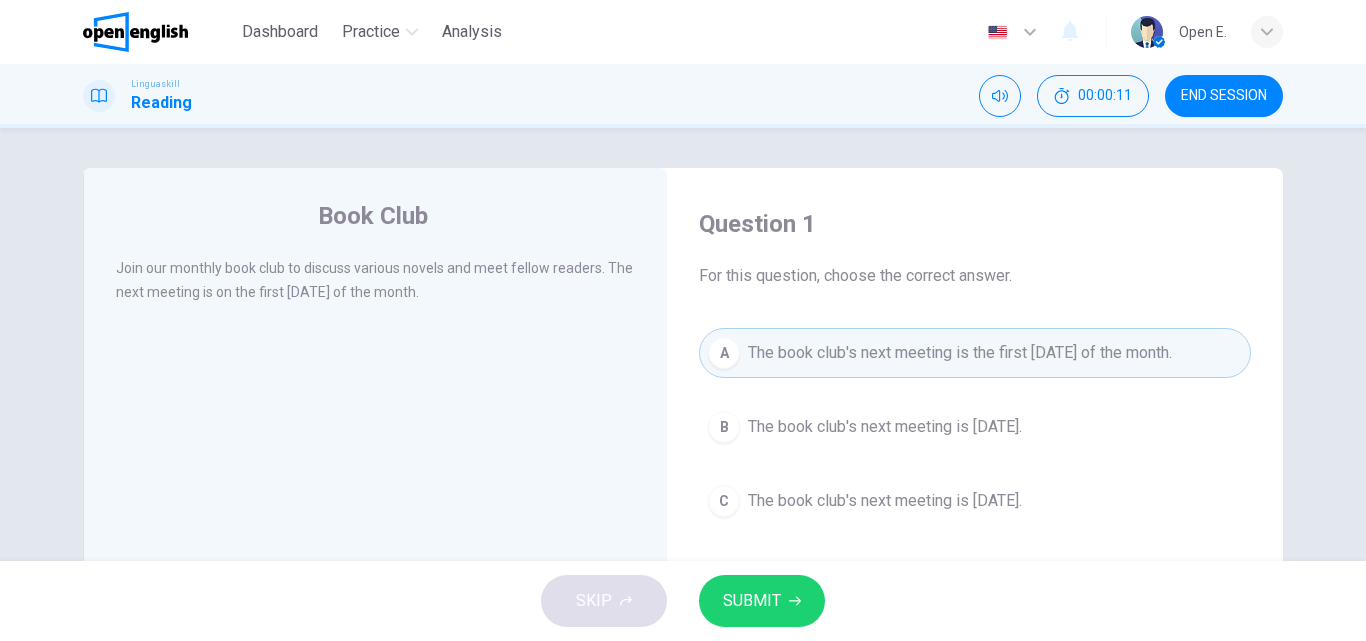 click on "A" at bounding box center (724, 353) 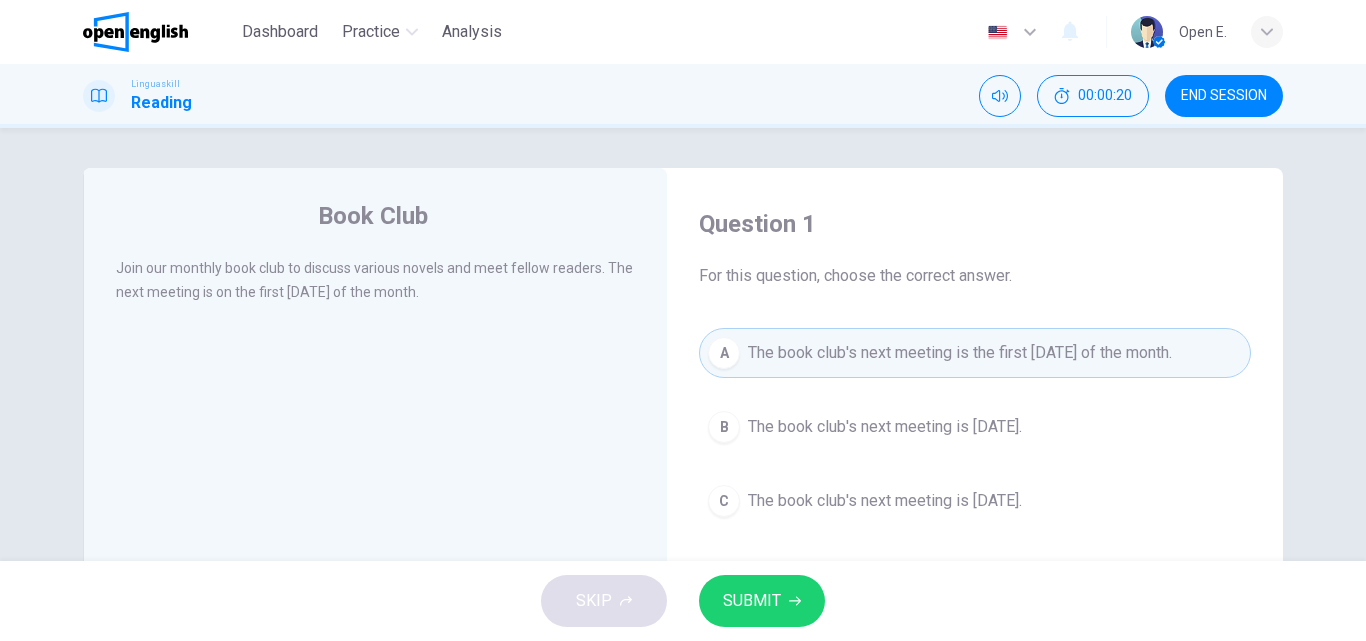 click on "SUBMIT" at bounding box center [752, 601] 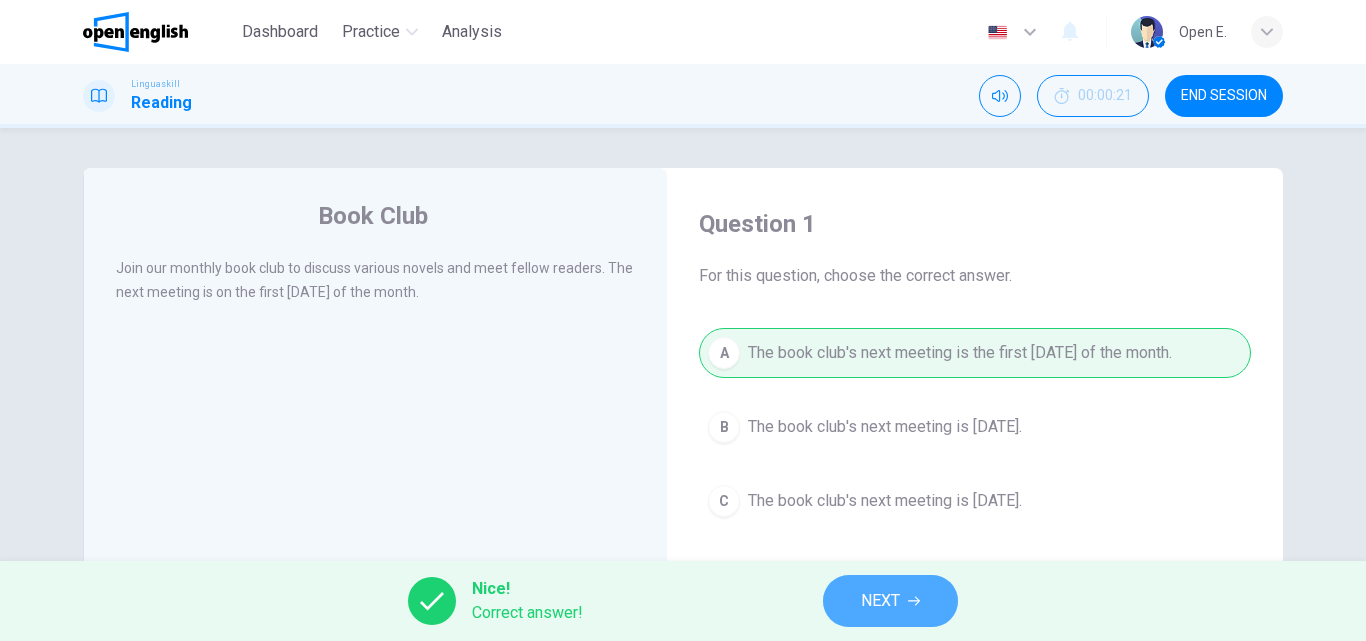 click on "NEXT" at bounding box center (890, 601) 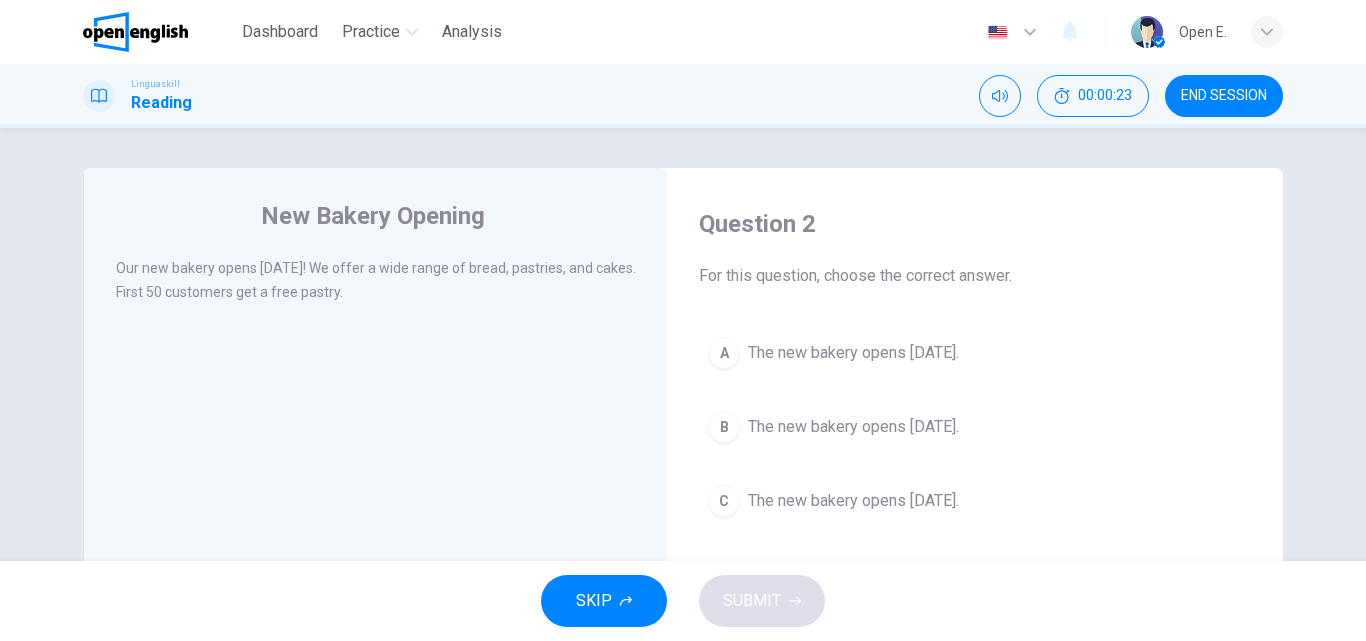 click on "Our new bakery opens [DATE]! We offer a wide range of bread, pastries, and cakes. First 50 customers get a free pastry." at bounding box center (376, 280) 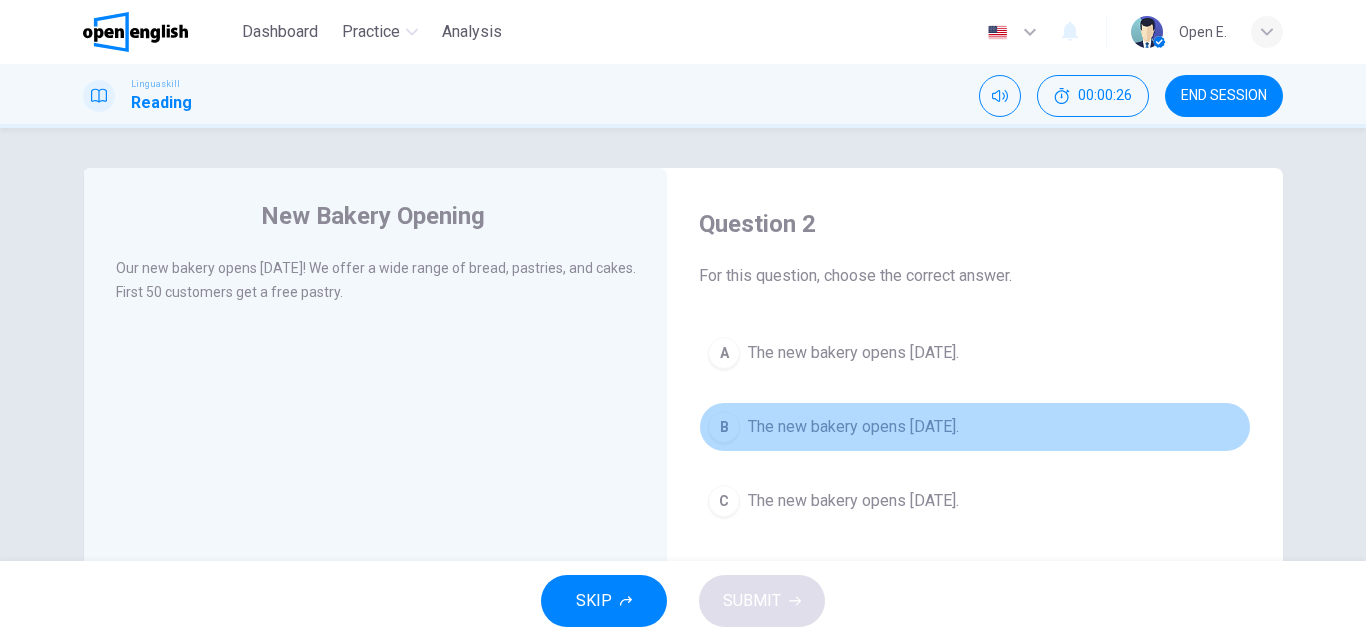 click on "B" at bounding box center (724, 427) 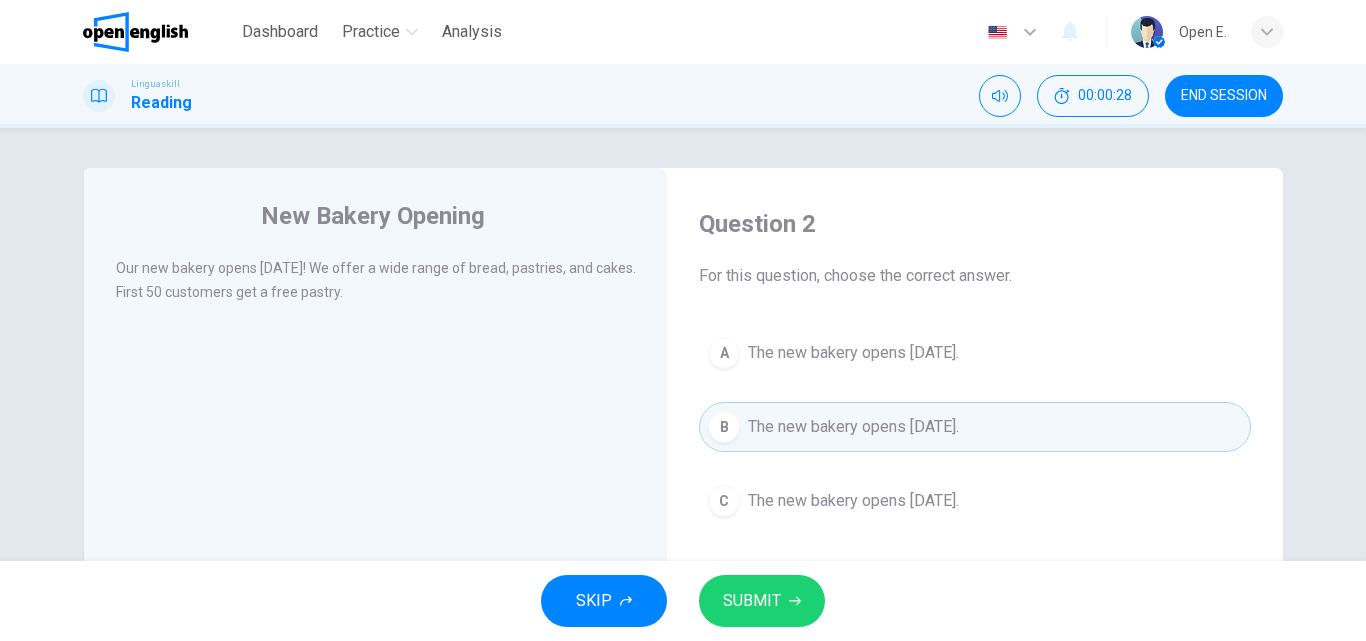 click on "SUBMIT" at bounding box center (762, 601) 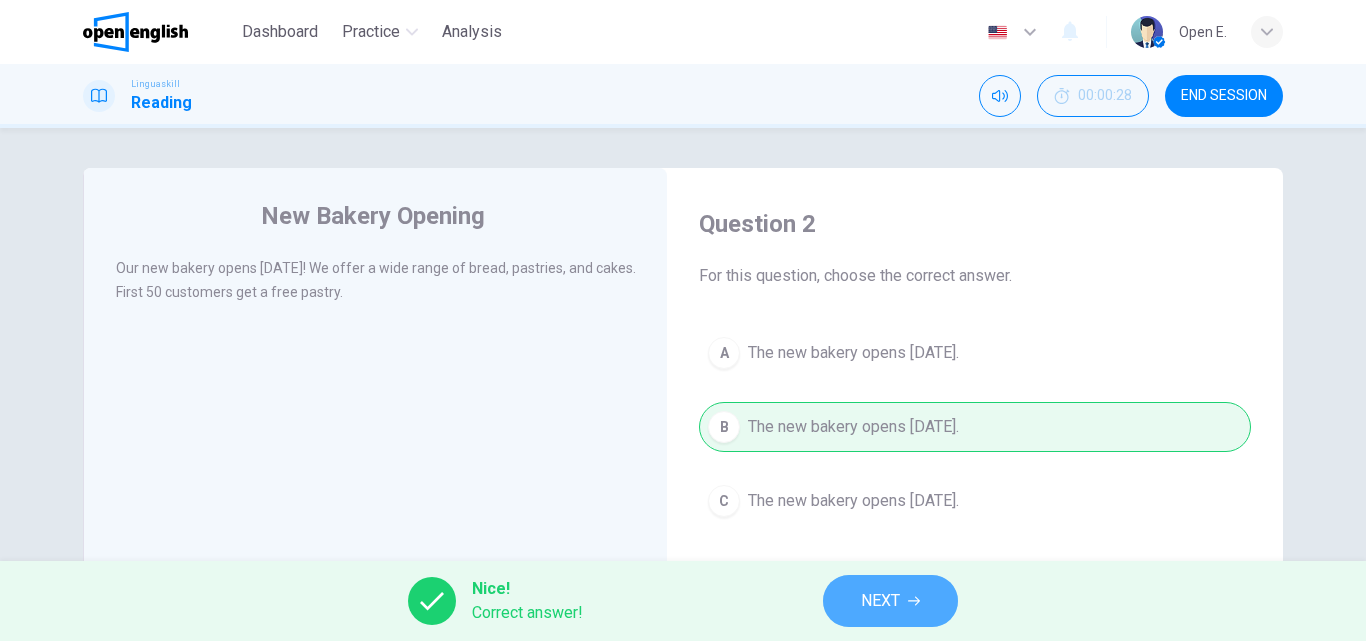 click on "NEXT" at bounding box center (880, 601) 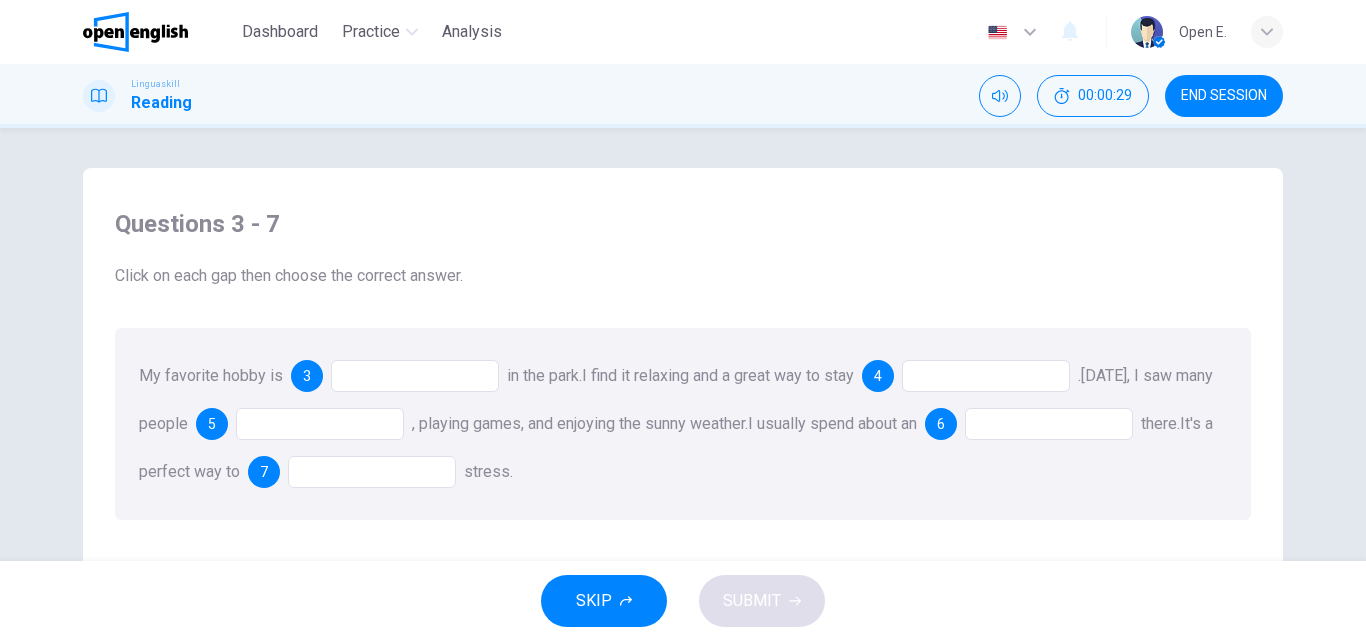 click at bounding box center (415, 376) 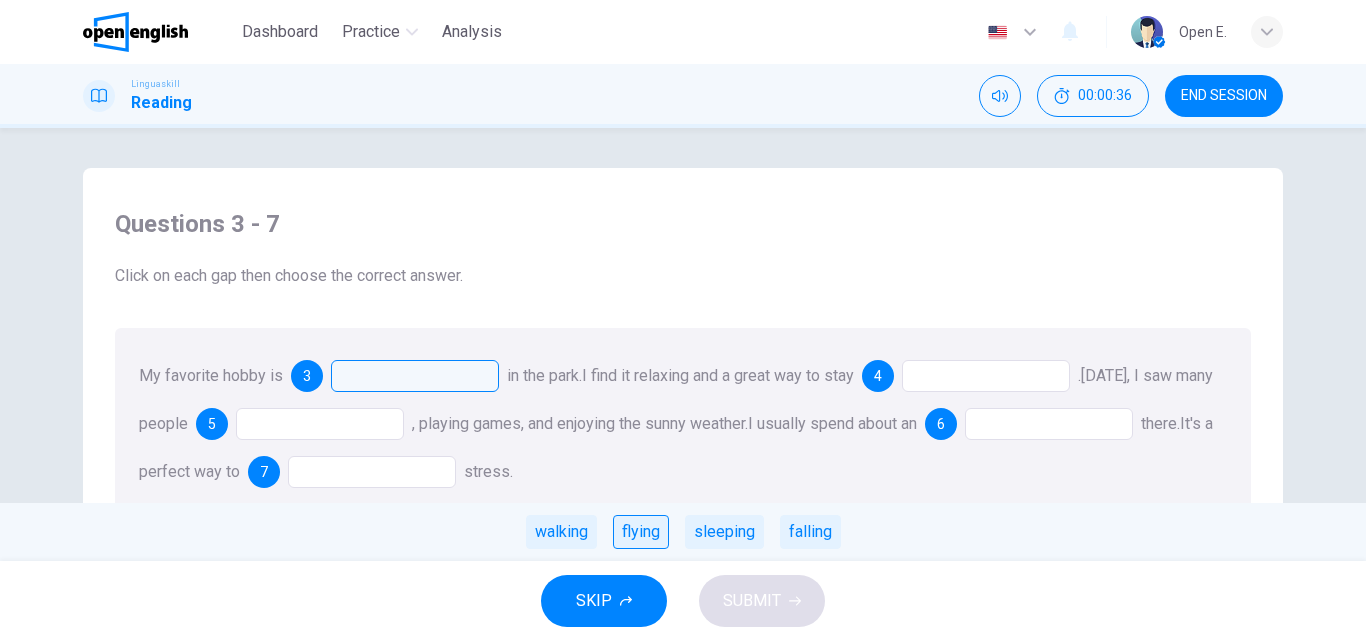 click on "flying" at bounding box center [641, 532] 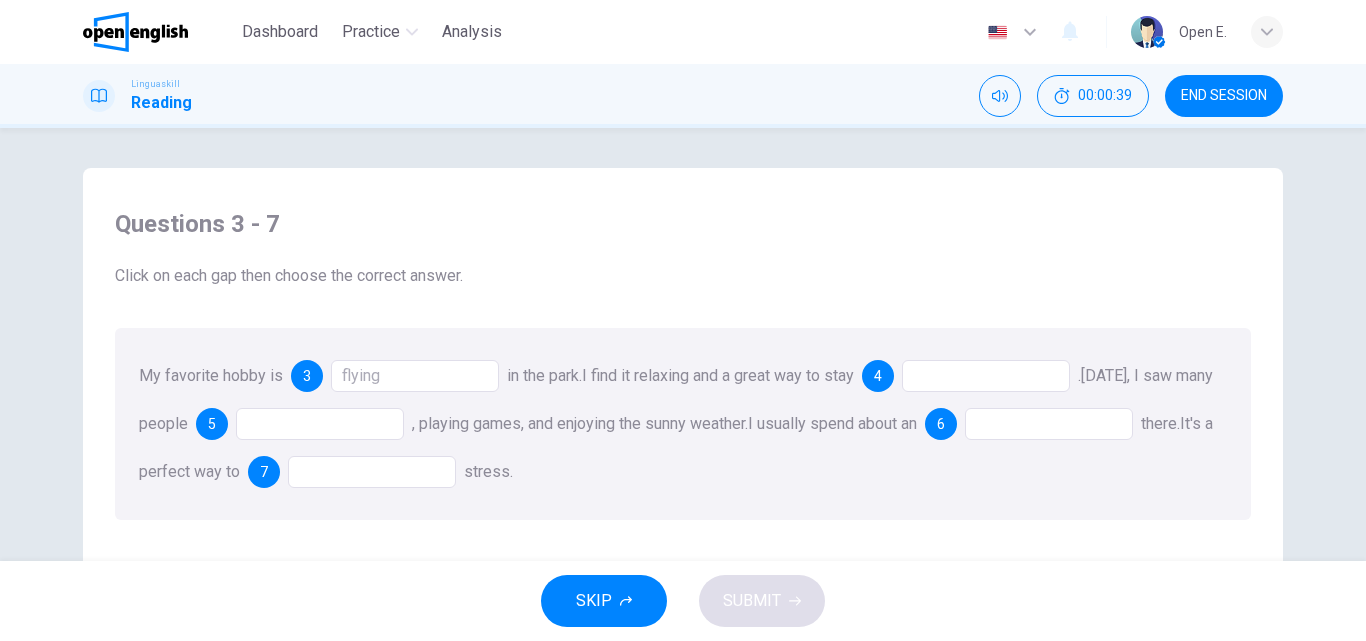 click on "flying" at bounding box center (415, 376) 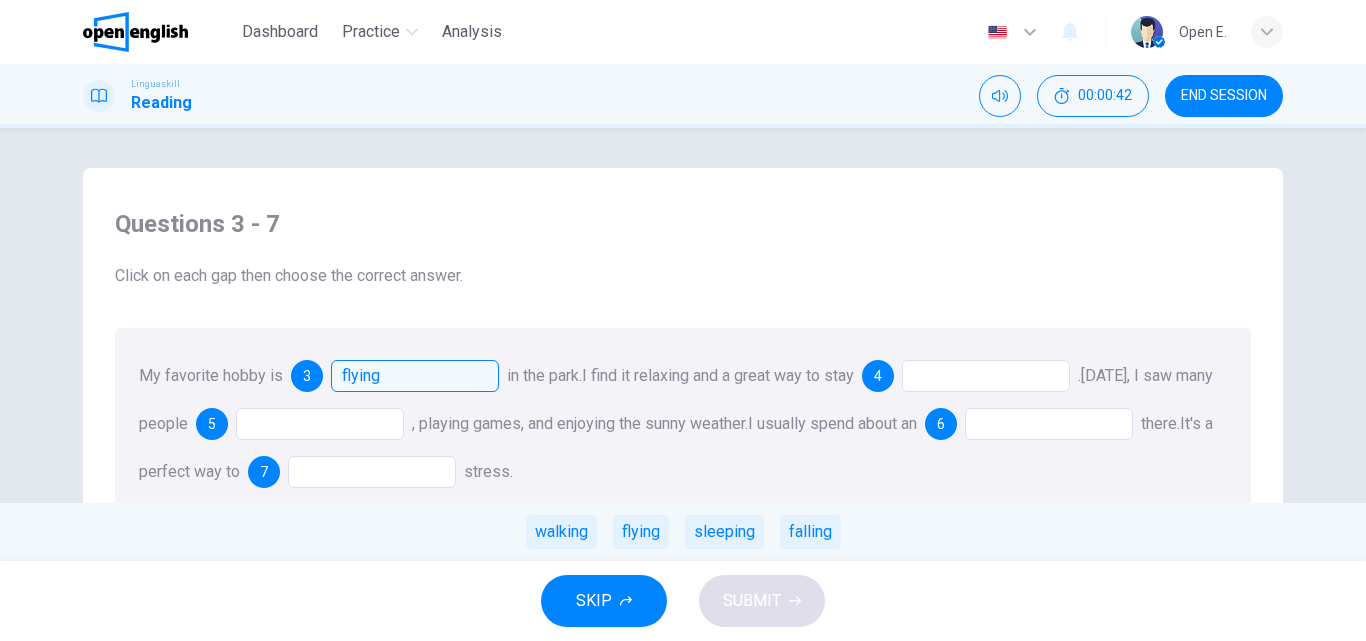 click at bounding box center [986, 376] 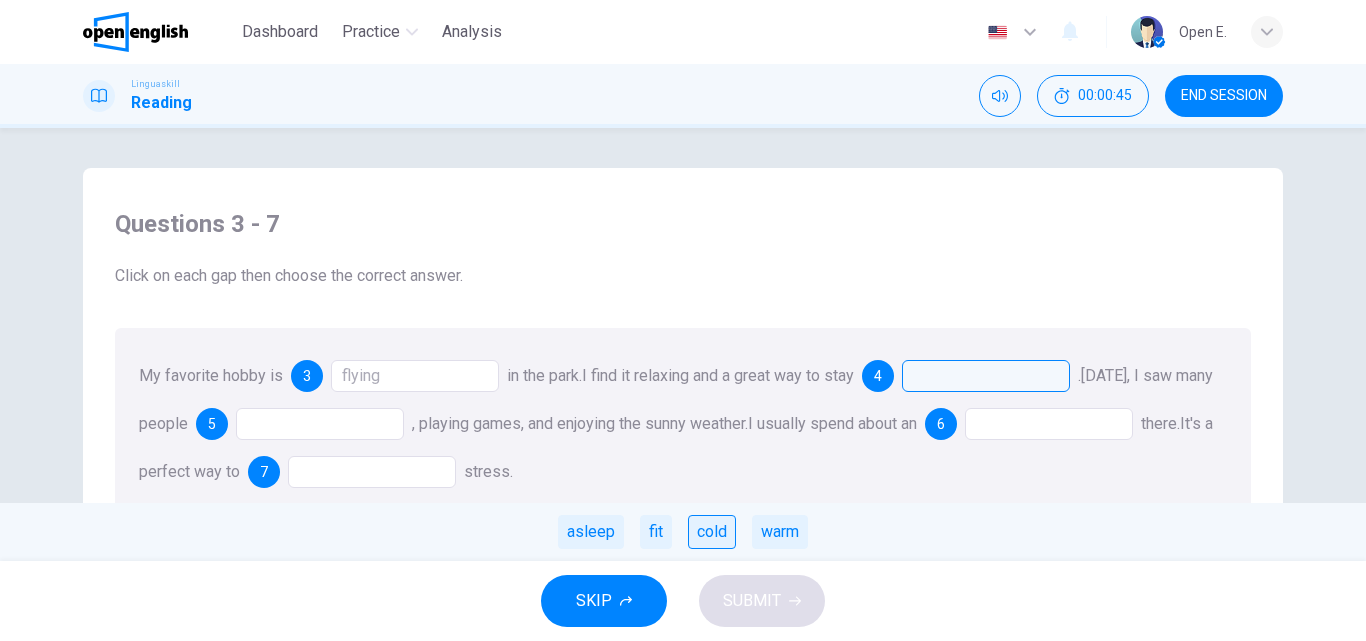 click on "cold" at bounding box center (712, 532) 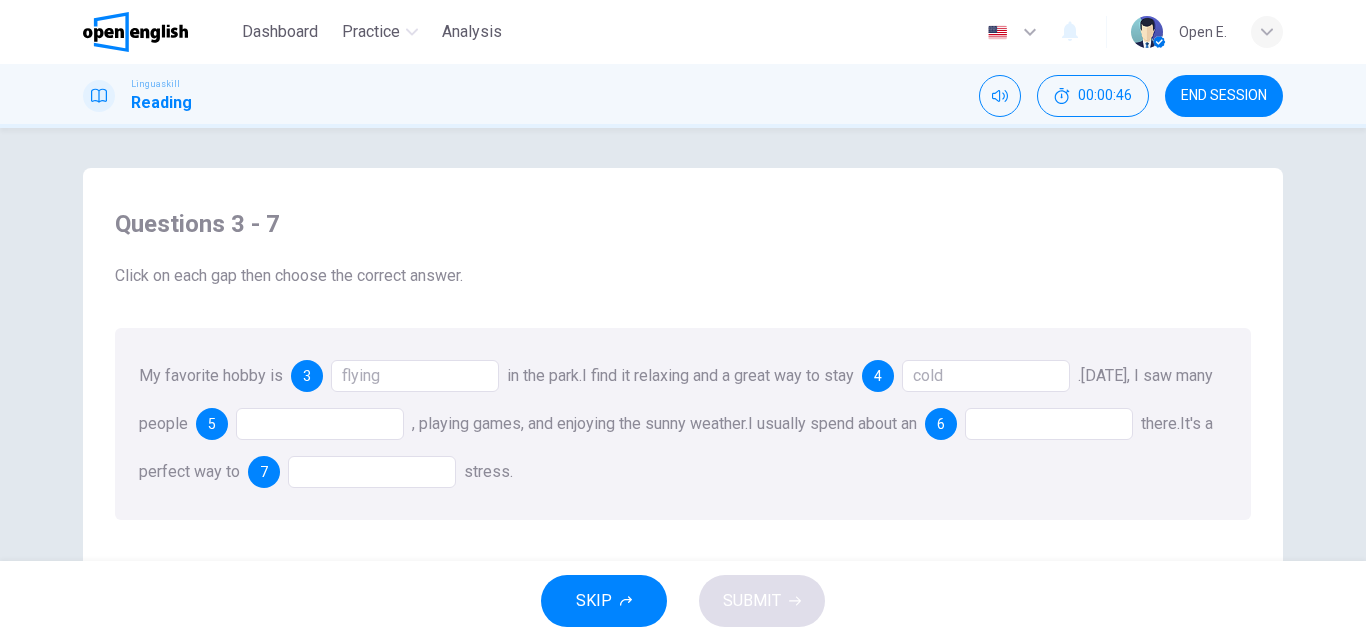 click at bounding box center (320, 424) 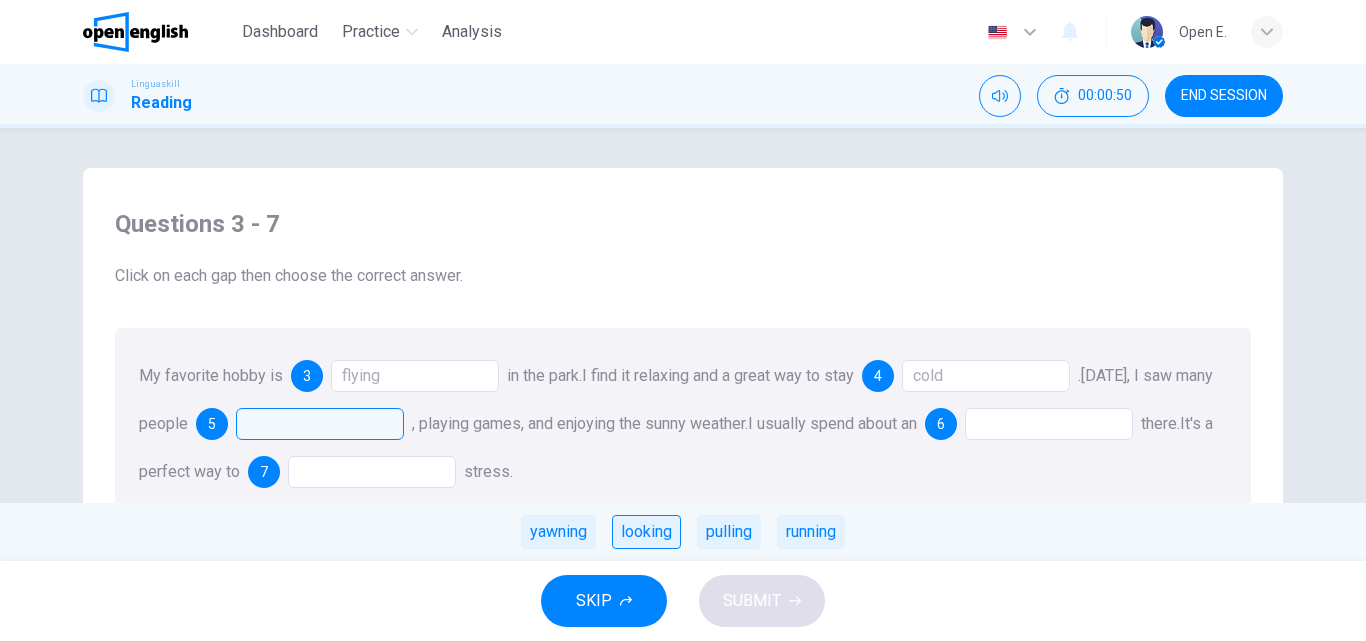 click on "looking" at bounding box center [646, 532] 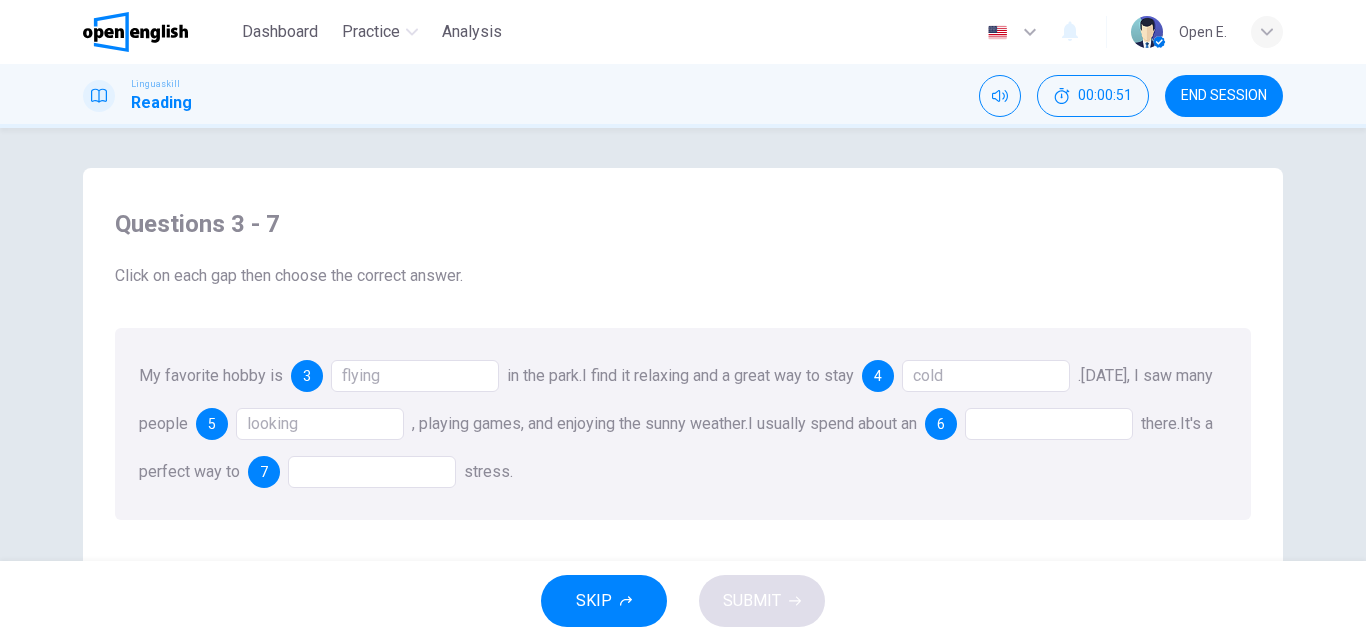 click on "looking" at bounding box center (320, 424) 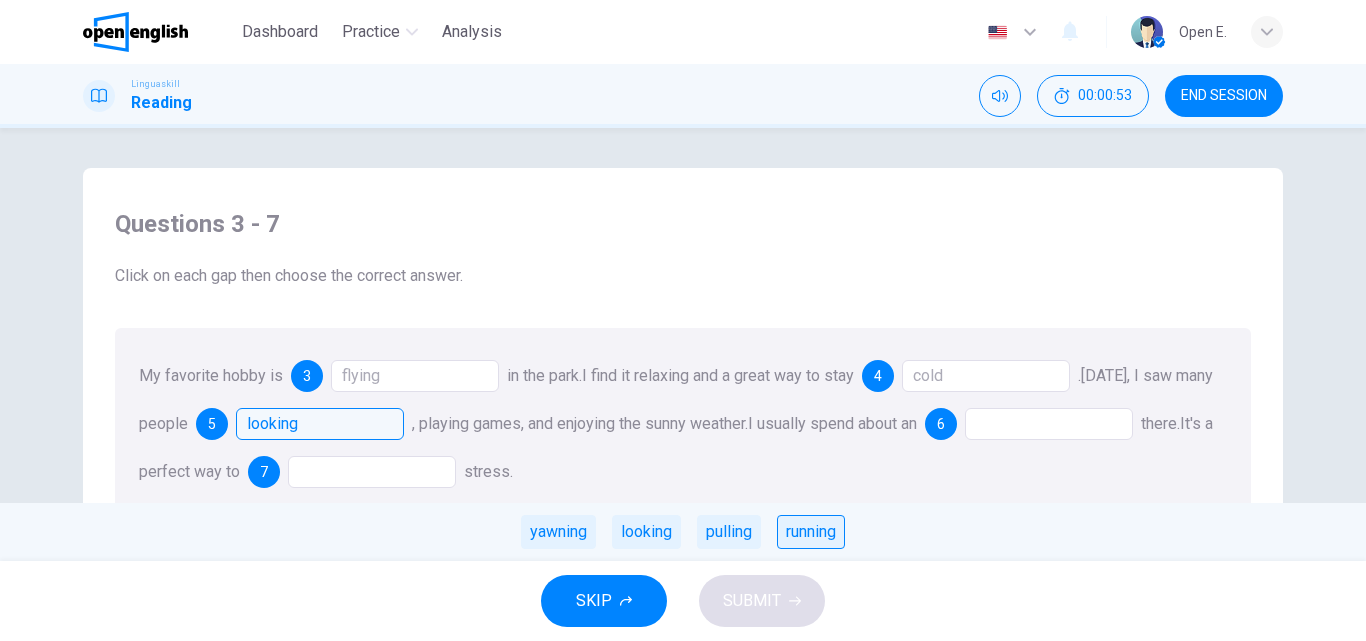 click on "running" at bounding box center [811, 532] 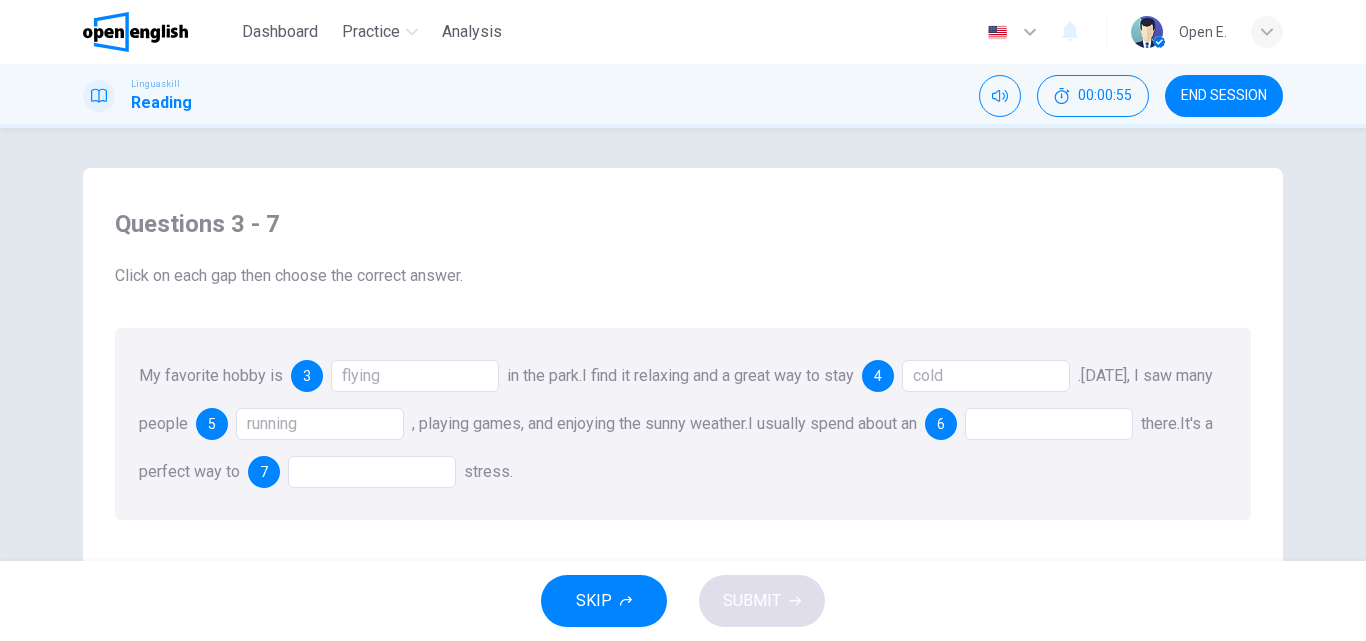 click at bounding box center [1049, 424] 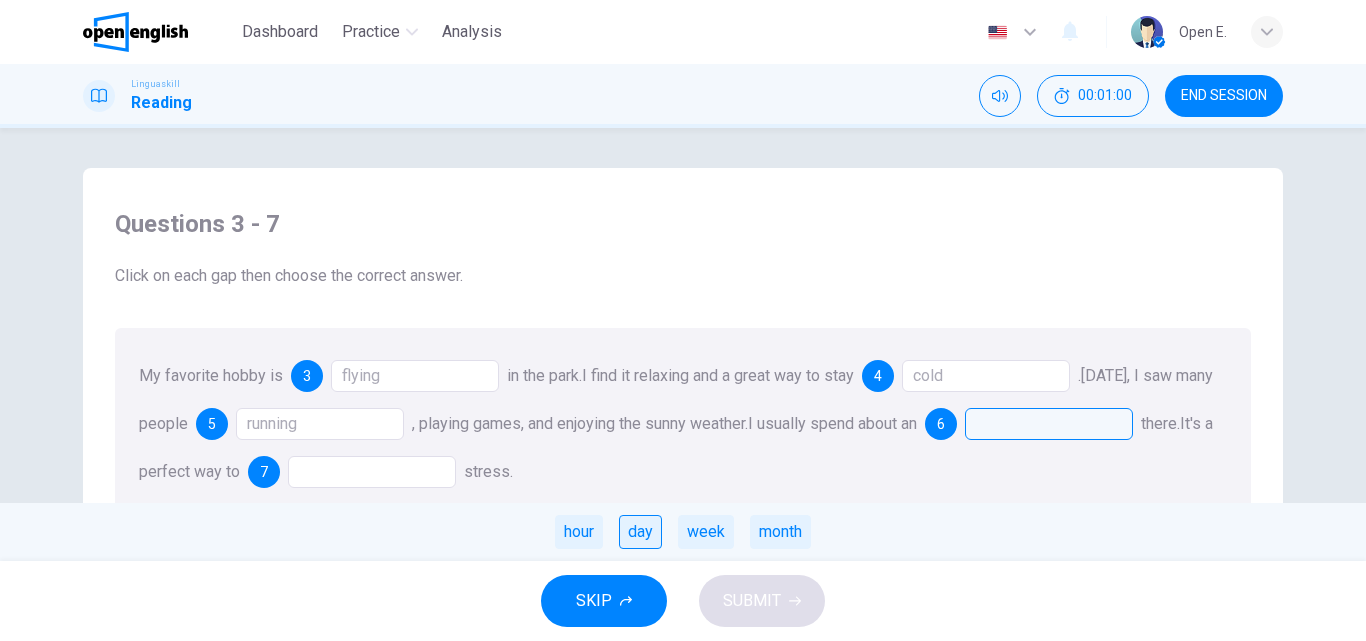 click on "day" at bounding box center [640, 532] 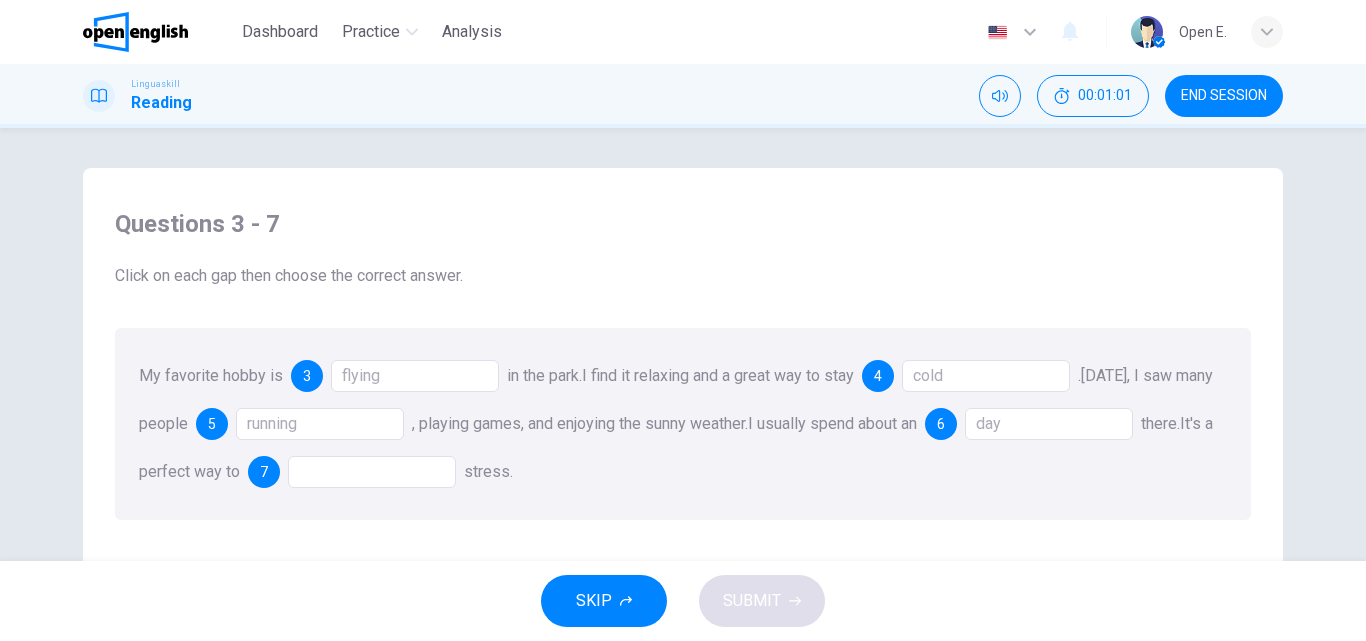 click at bounding box center (372, 472) 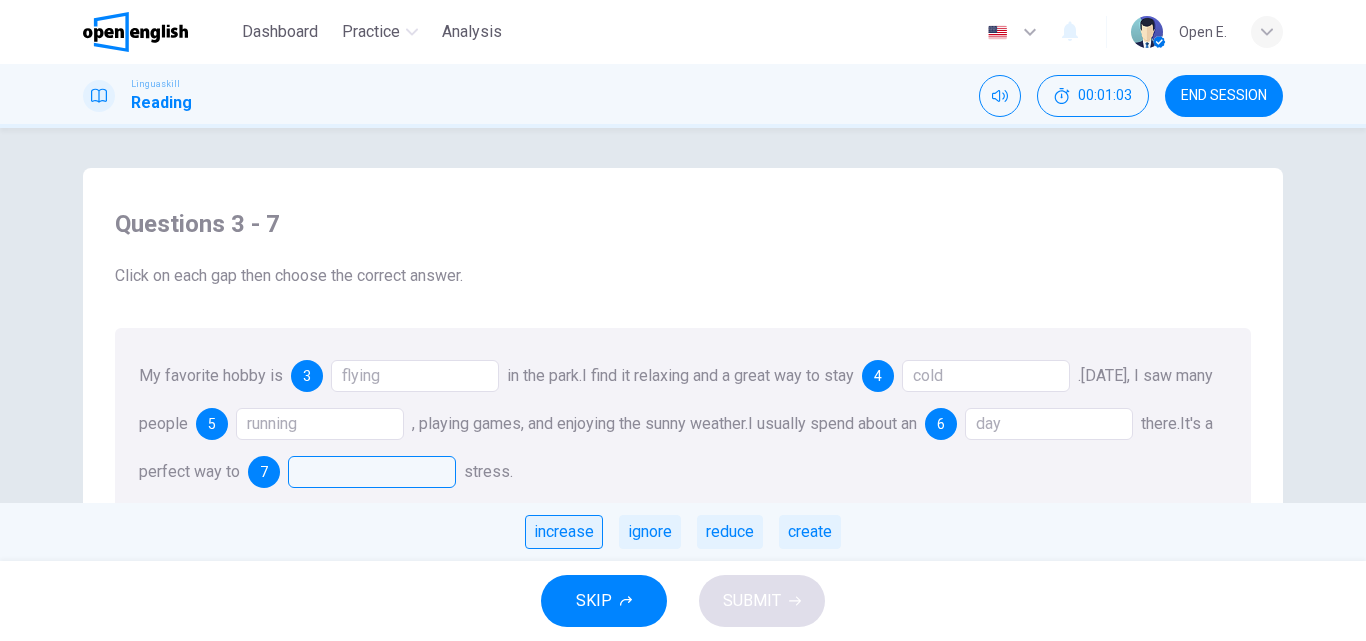 click on "increase" at bounding box center [564, 532] 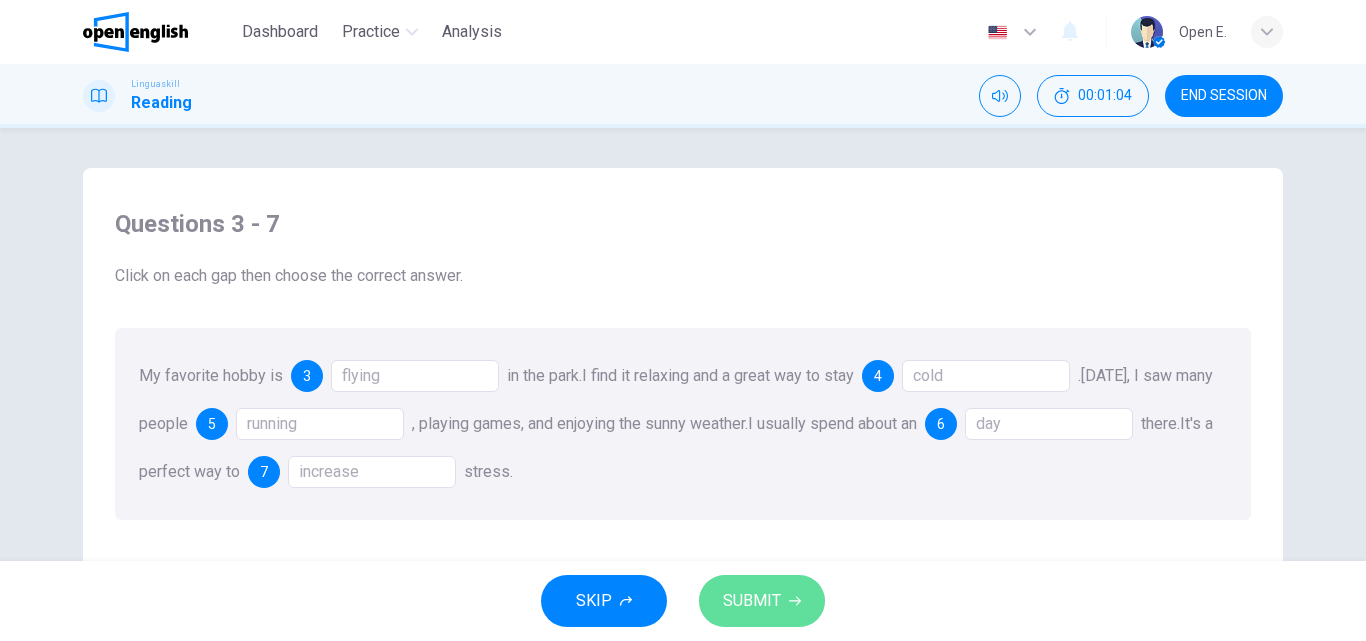 click on "SUBMIT" at bounding box center (752, 601) 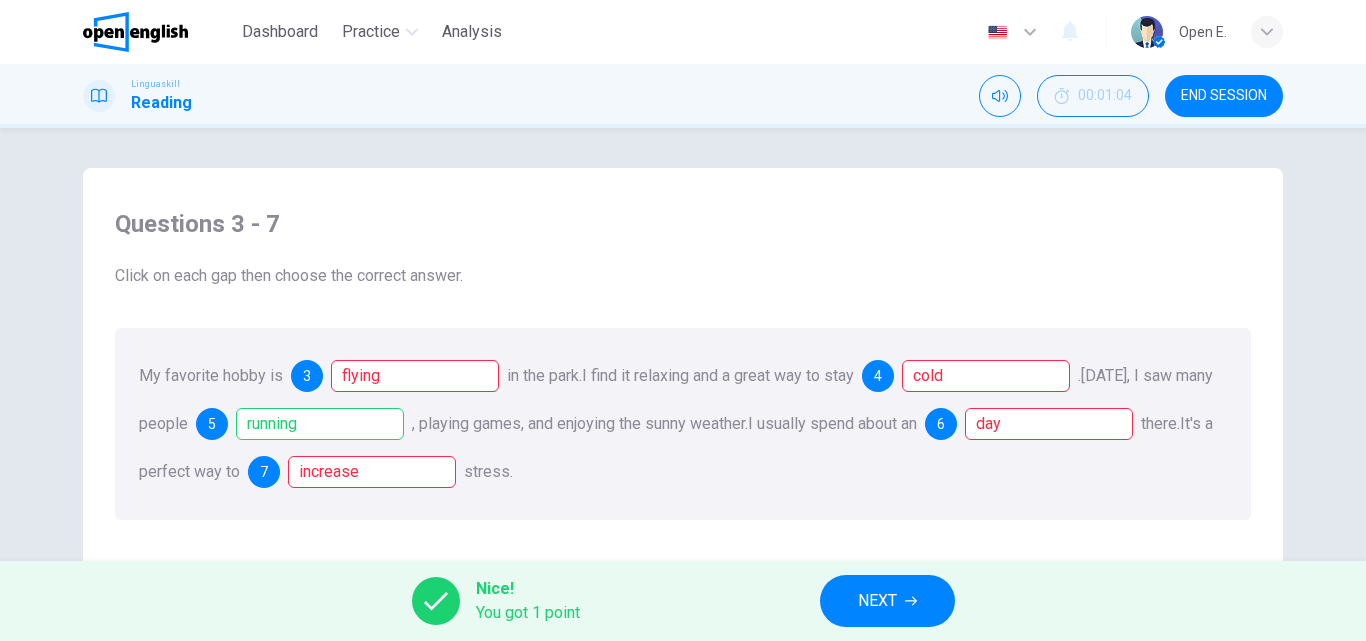 click on "NEXT" at bounding box center (887, 601) 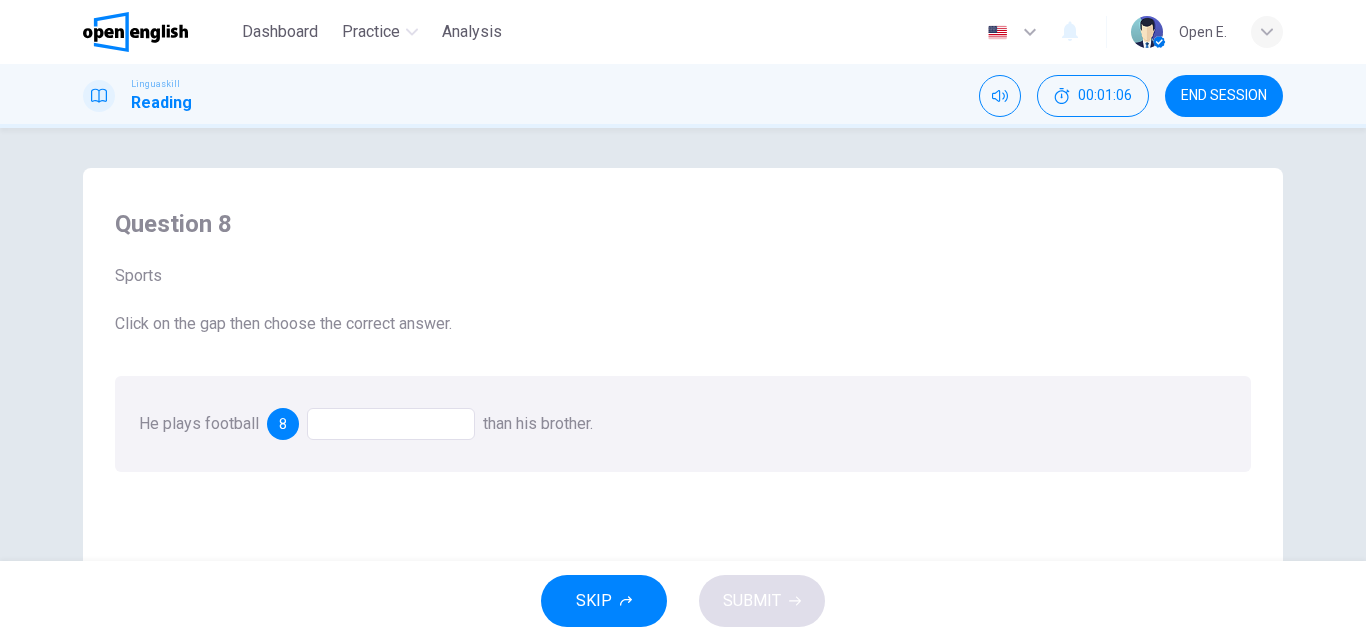 click at bounding box center [391, 424] 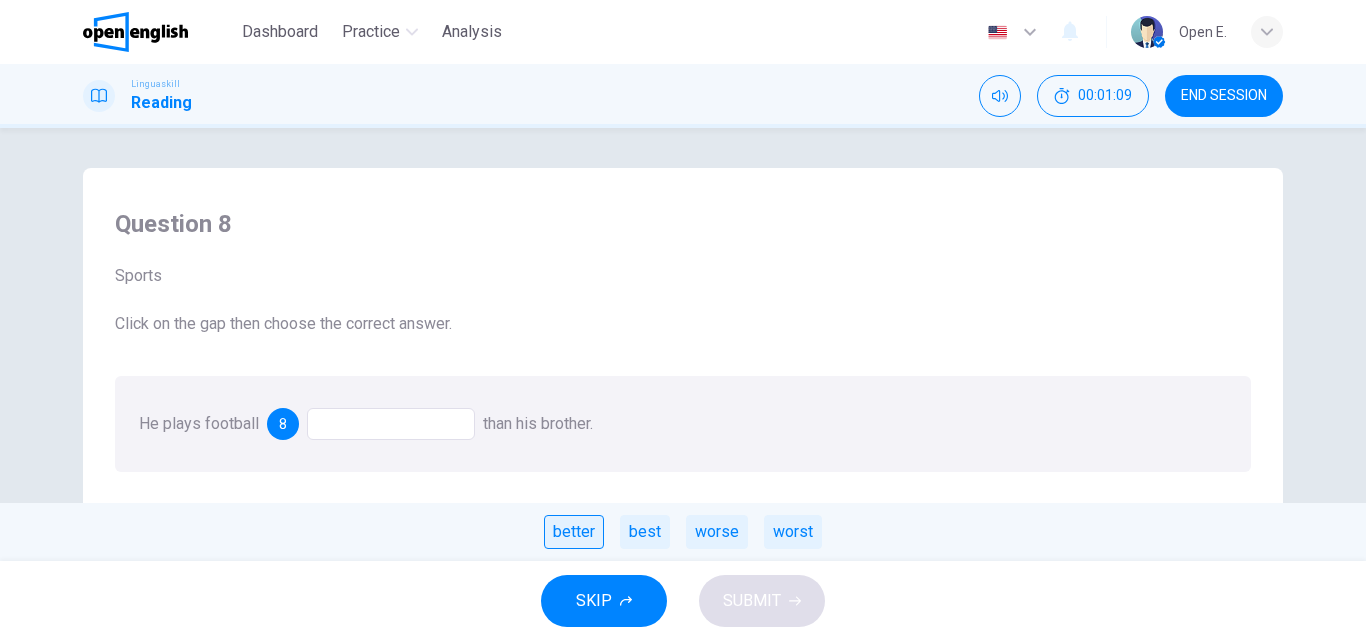 click on "better" at bounding box center [574, 532] 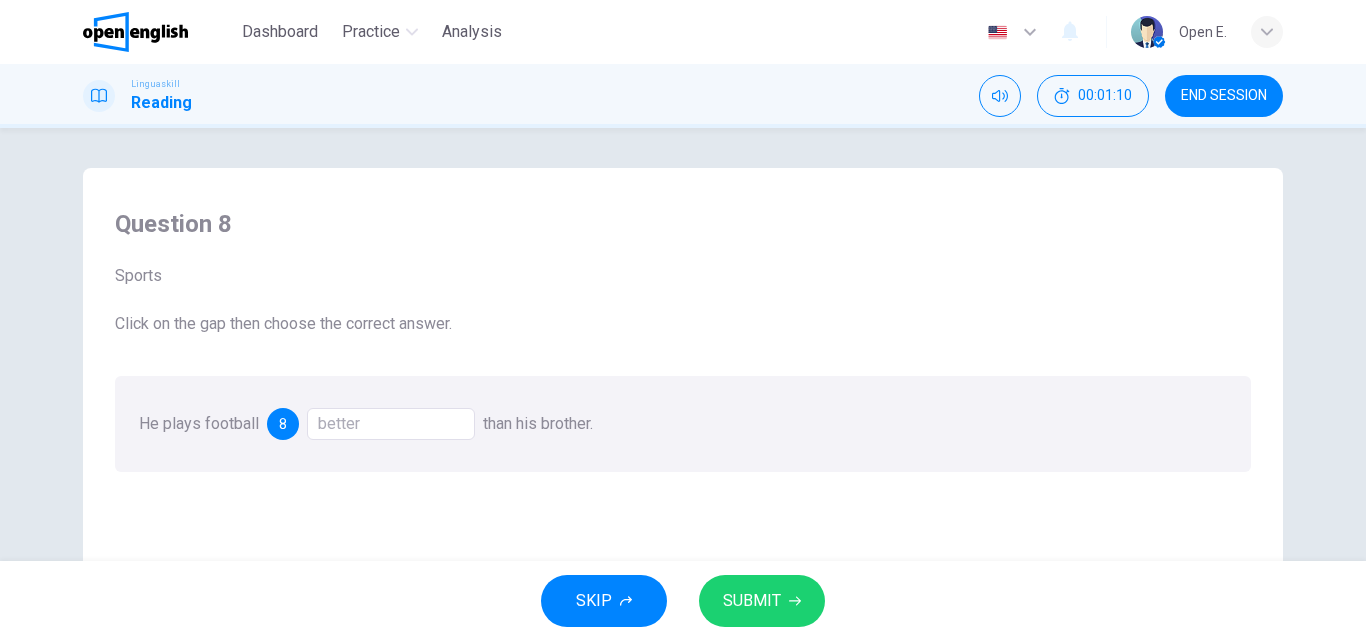 click on "SUBMIT" at bounding box center (752, 601) 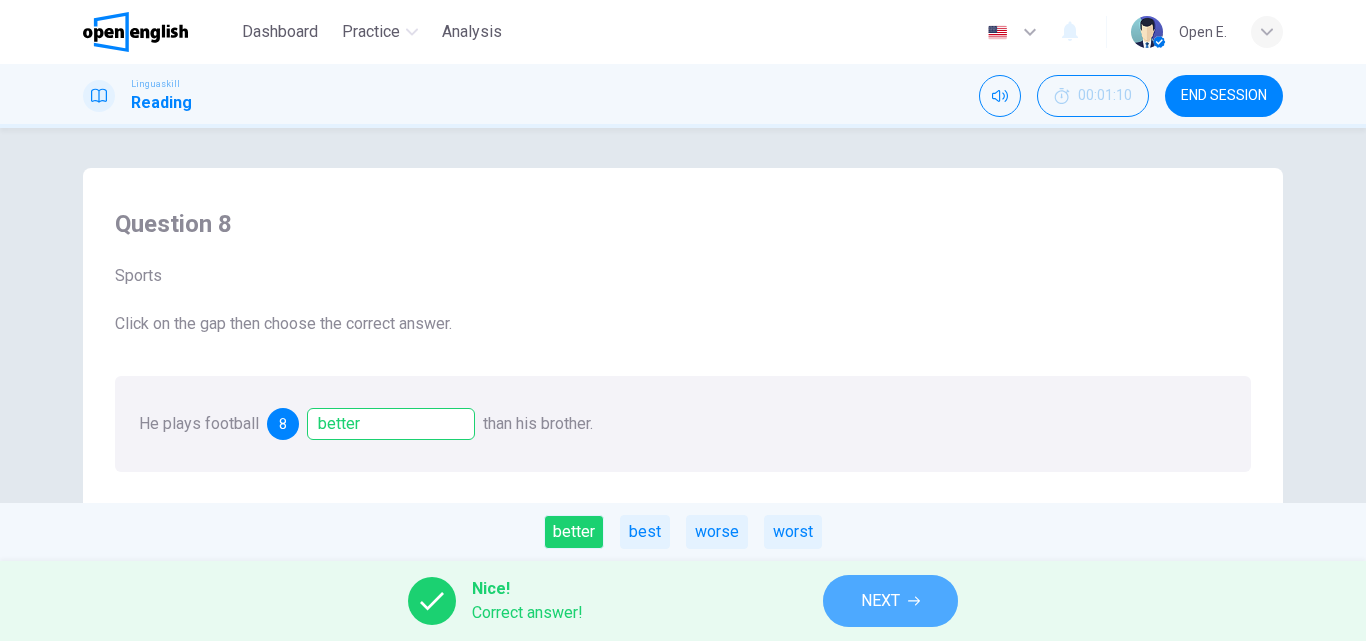 click on "NEXT" at bounding box center (890, 601) 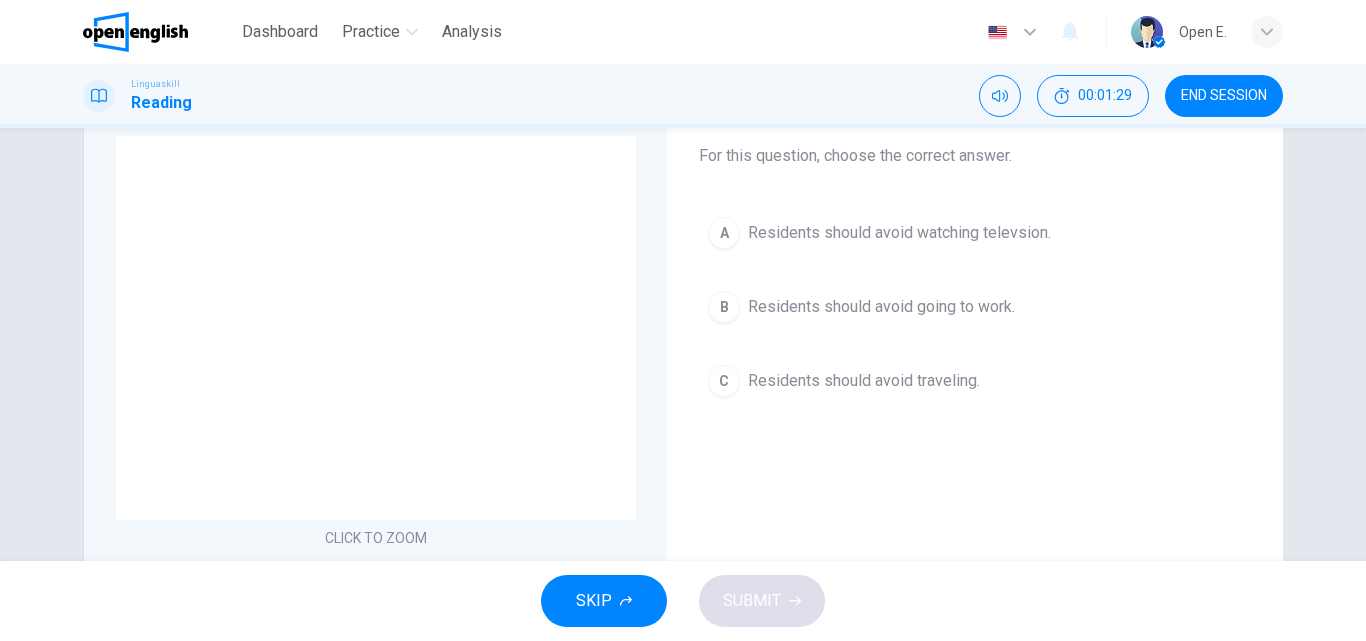 scroll, scrollTop: 80, scrollLeft: 0, axis: vertical 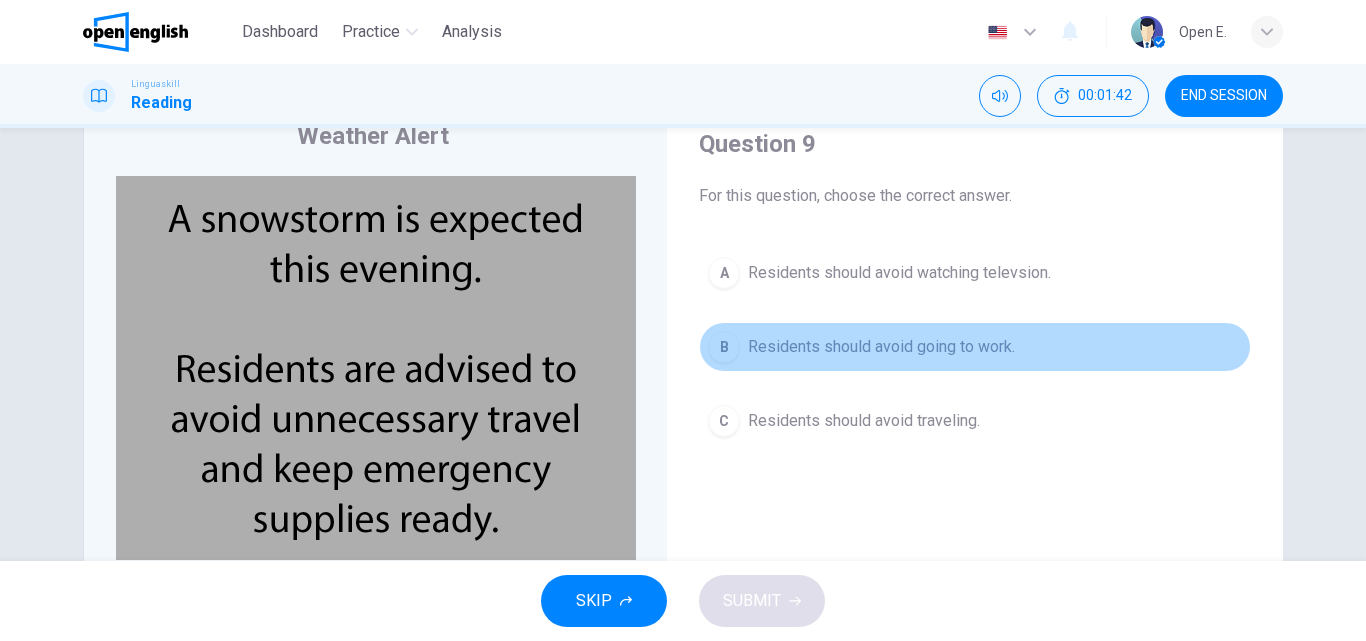 click on "B" at bounding box center [724, 347] 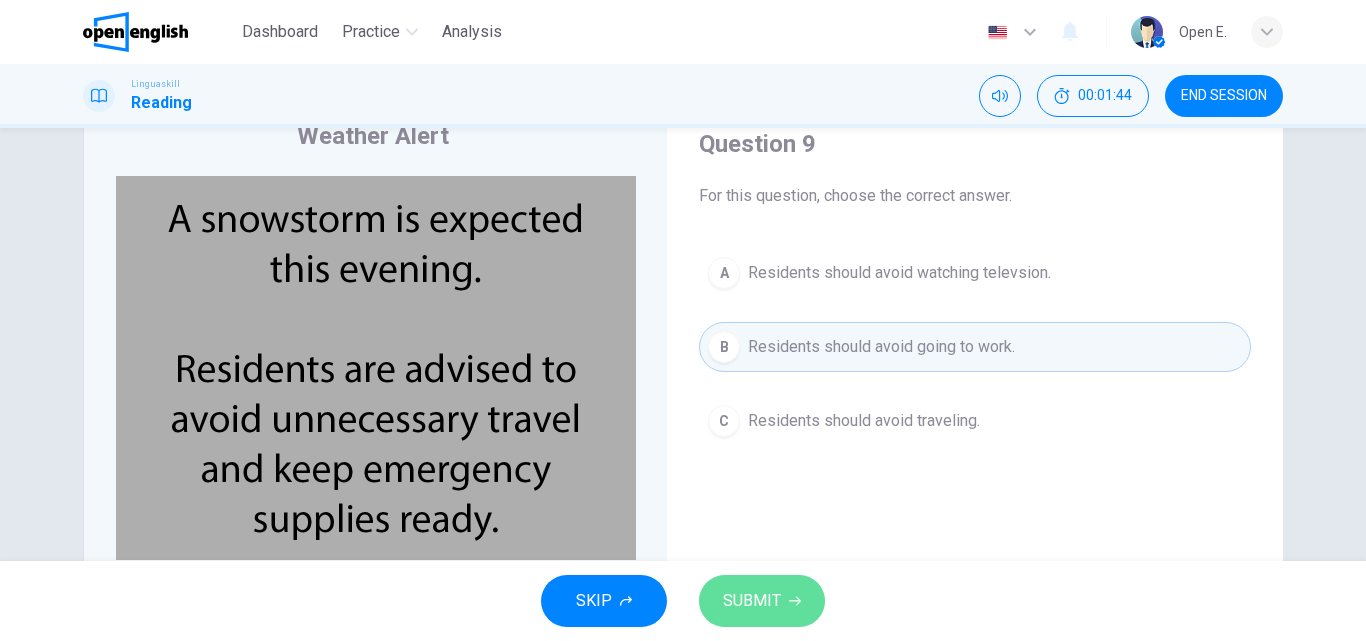 click on "SUBMIT" at bounding box center (762, 601) 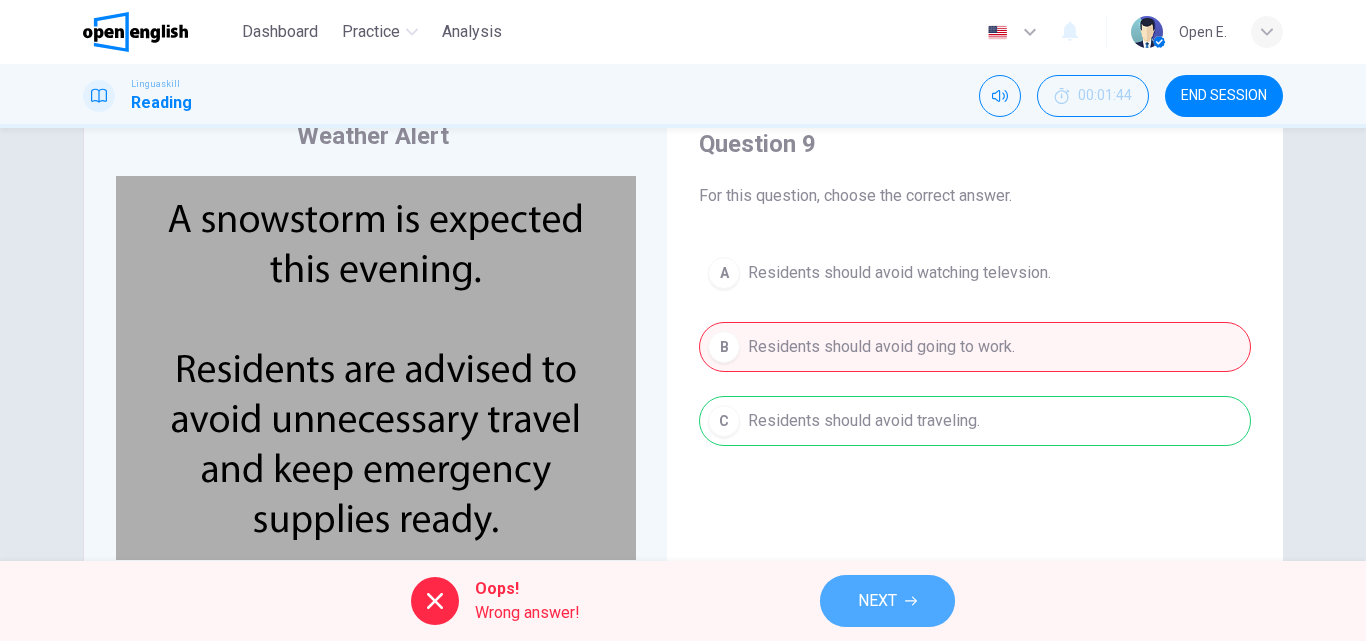 click on "NEXT" at bounding box center [877, 601] 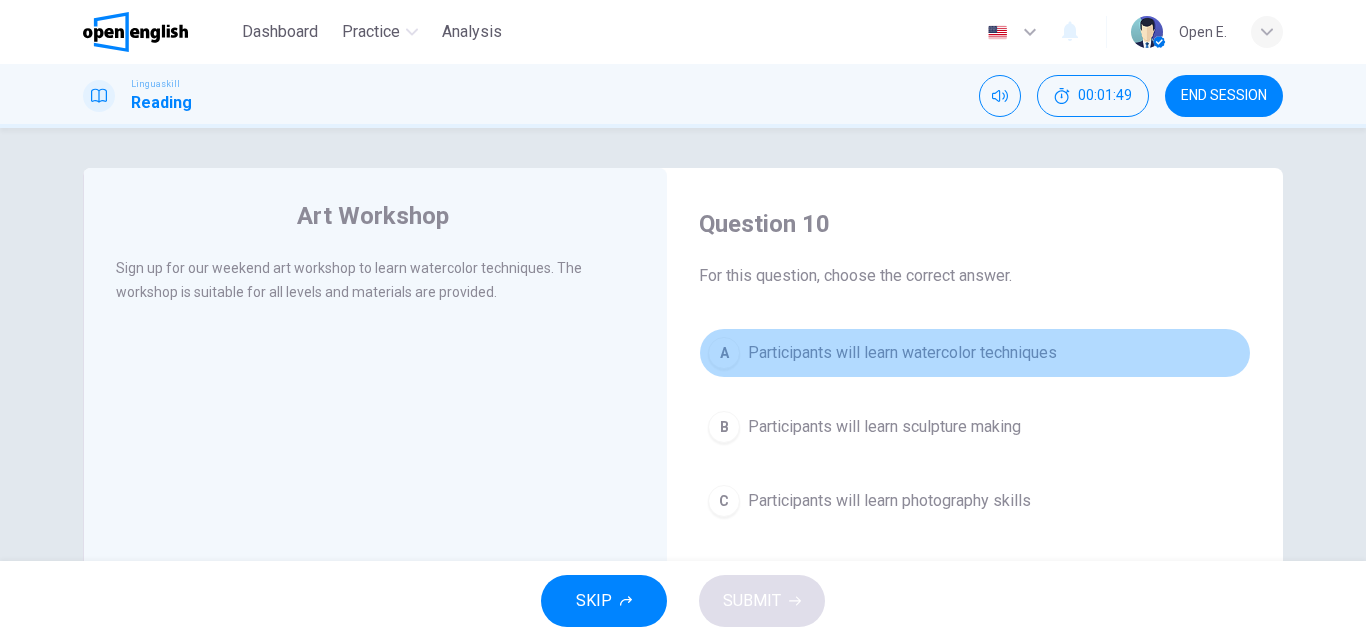 click on "A" at bounding box center [724, 353] 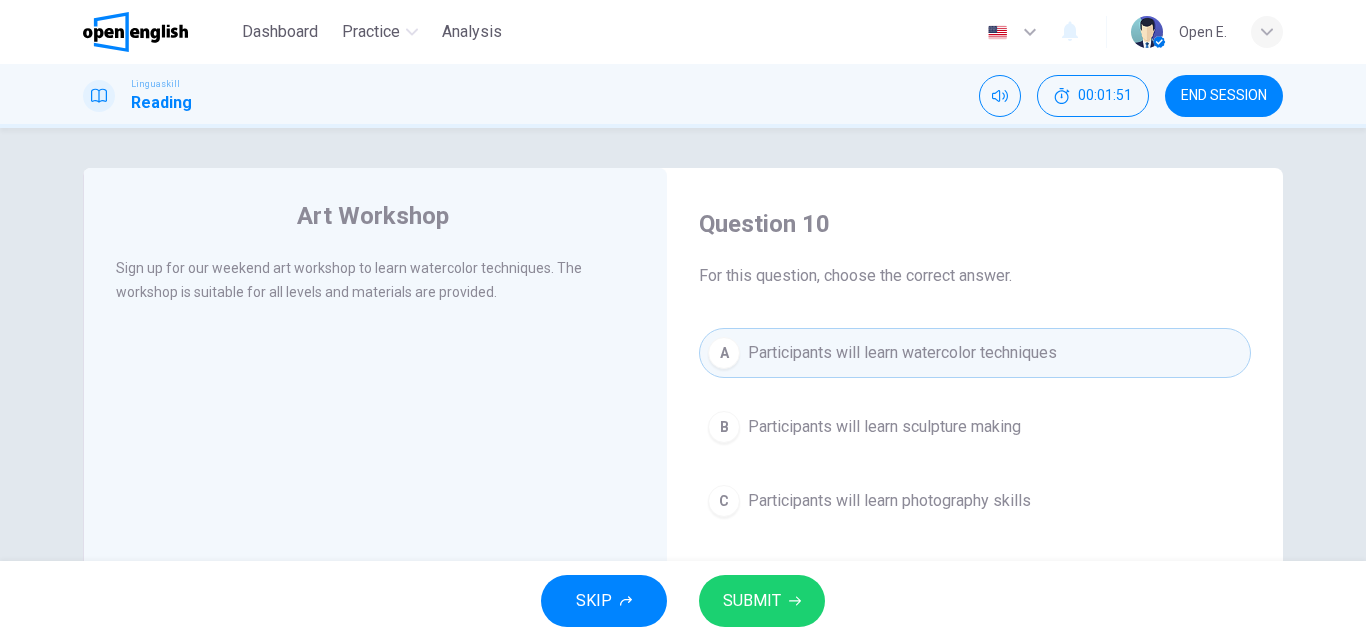 click on "SUBMIT" at bounding box center [752, 601] 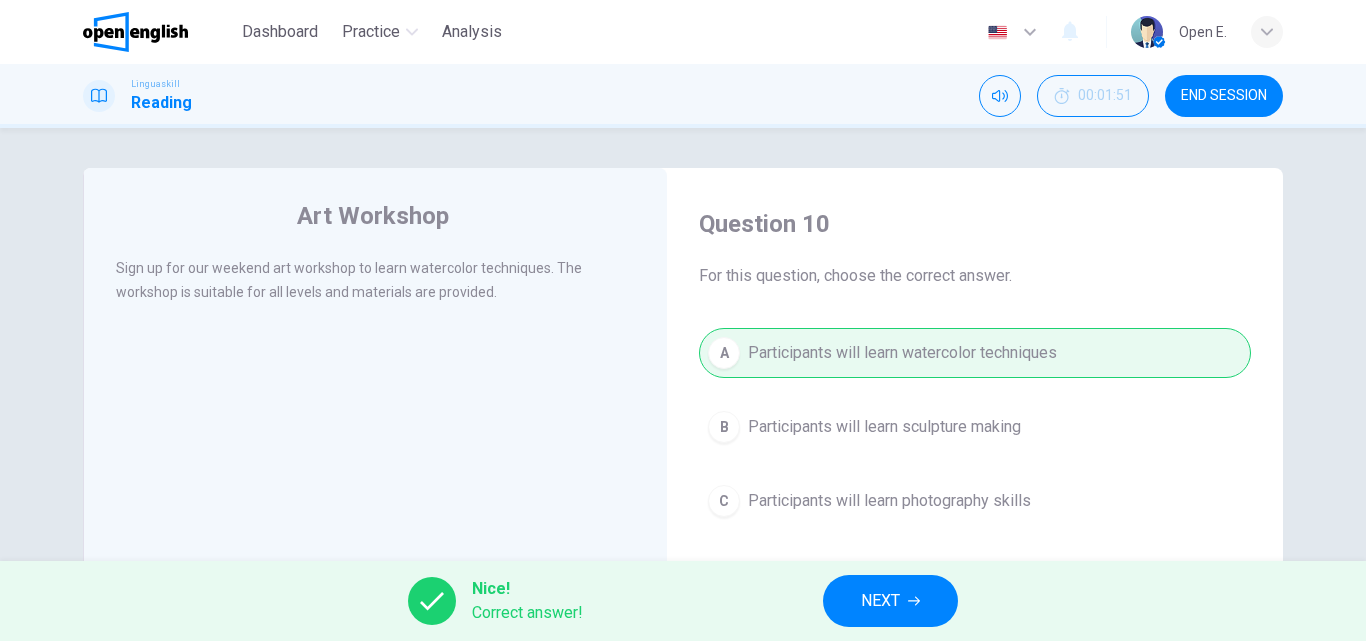 click on "NEXT" at bounding box center (890, 601) 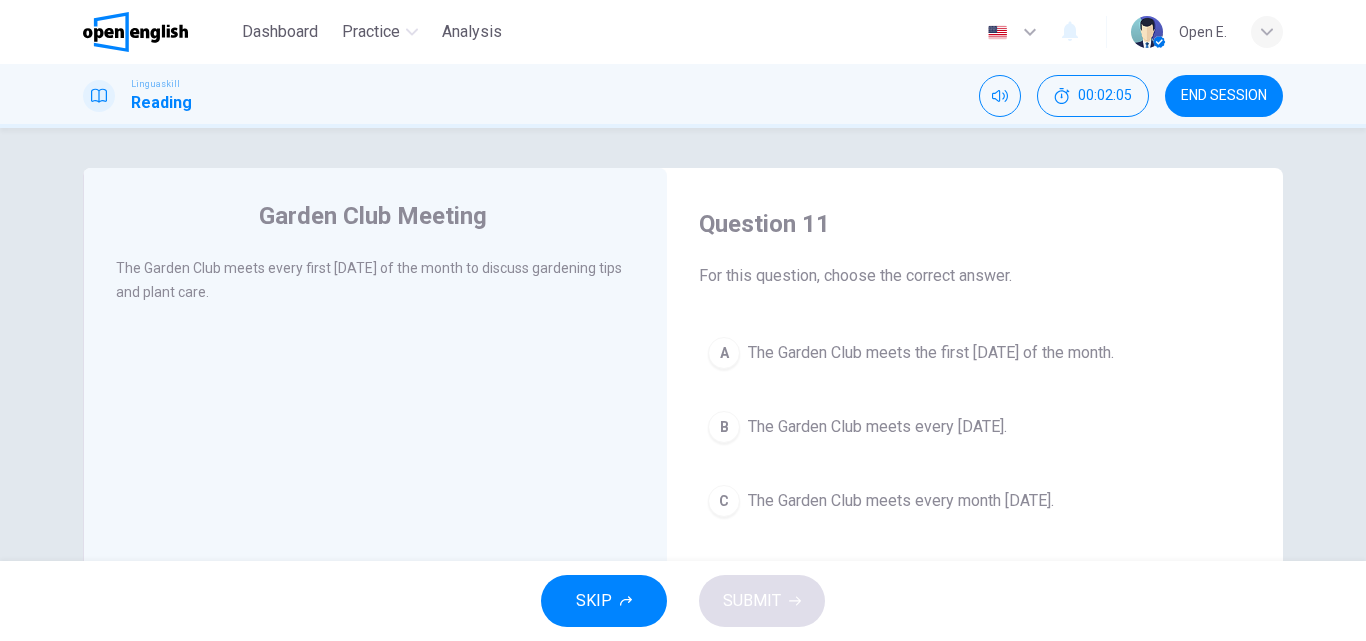 click on "A" at bounding box center (724, 353) 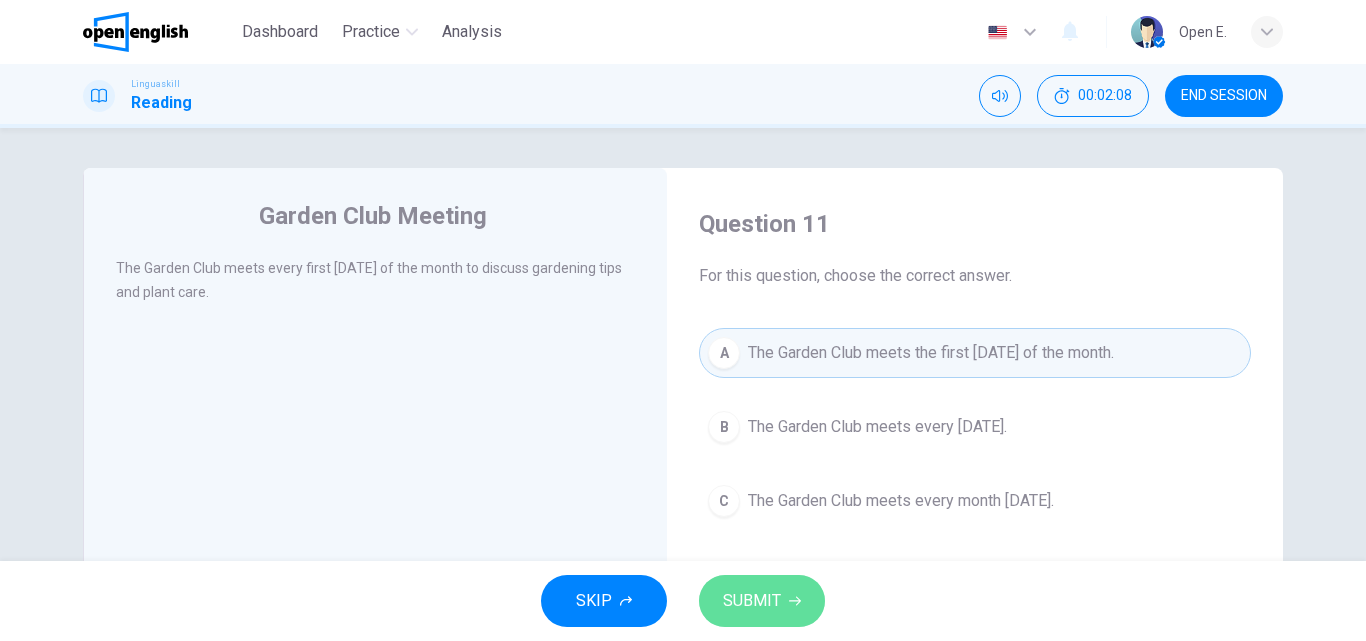 click on "SUBMIT" at bounding box center (752, 601) 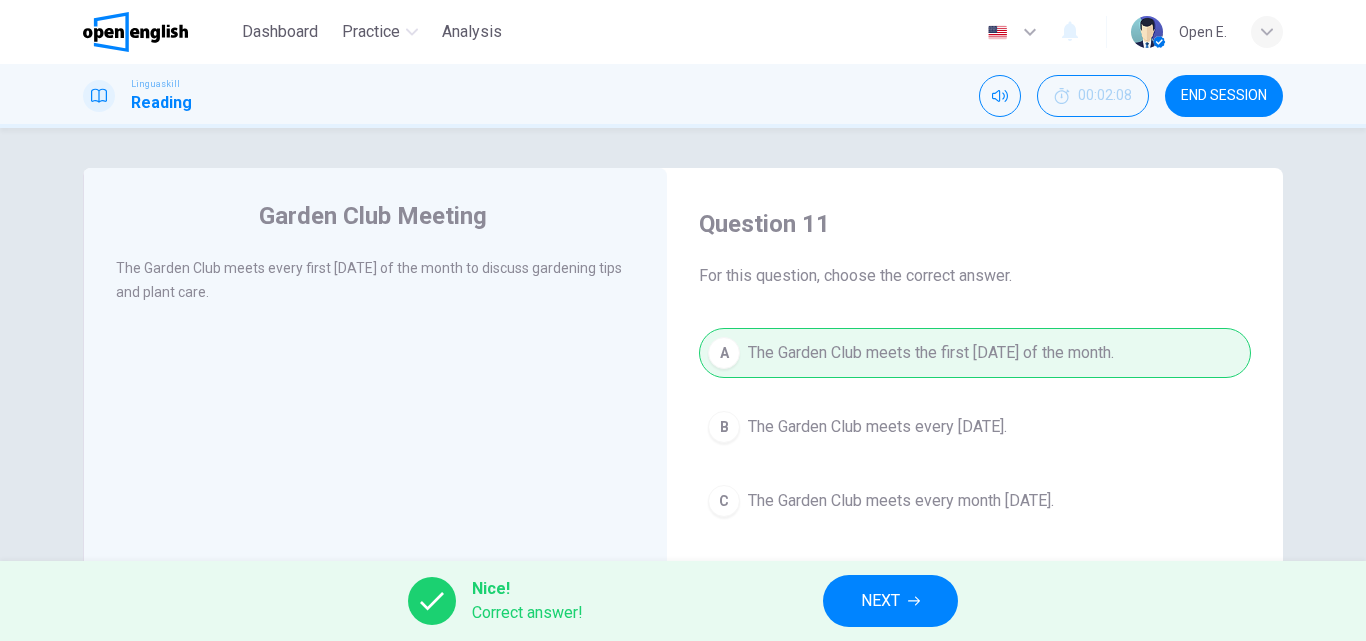 click on "NEXT" at bounding box center (890, 601) 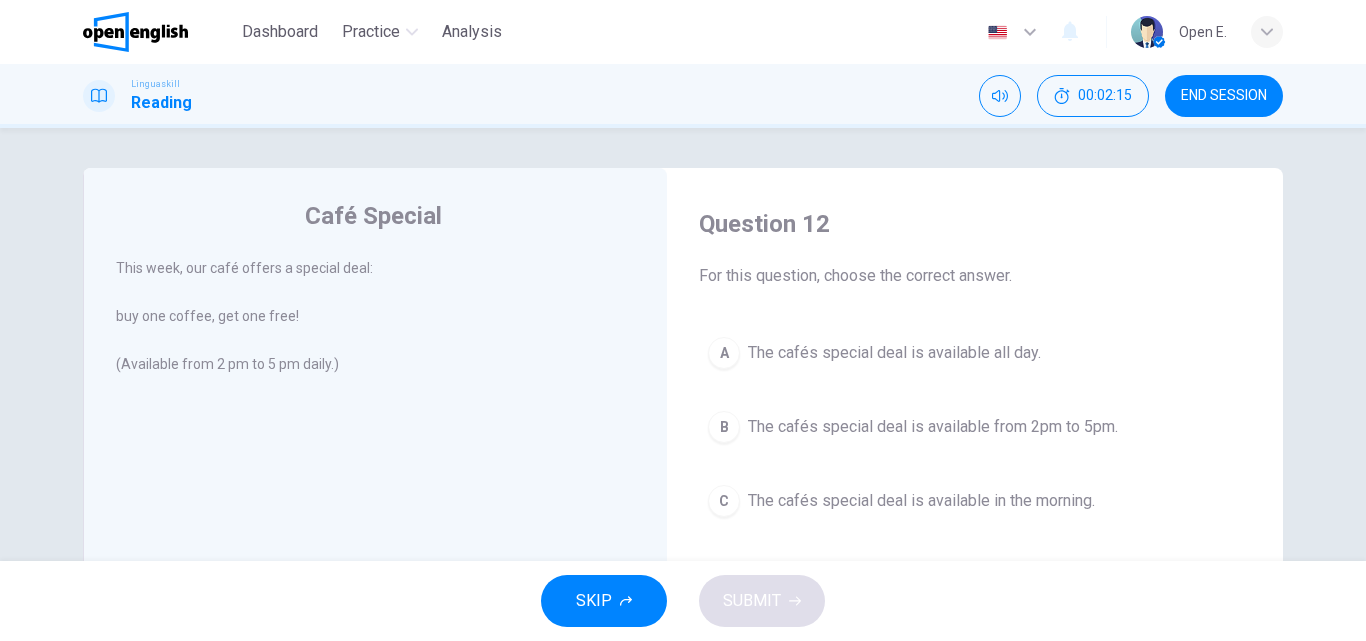 click on "B" at bounding box center [724, 427] 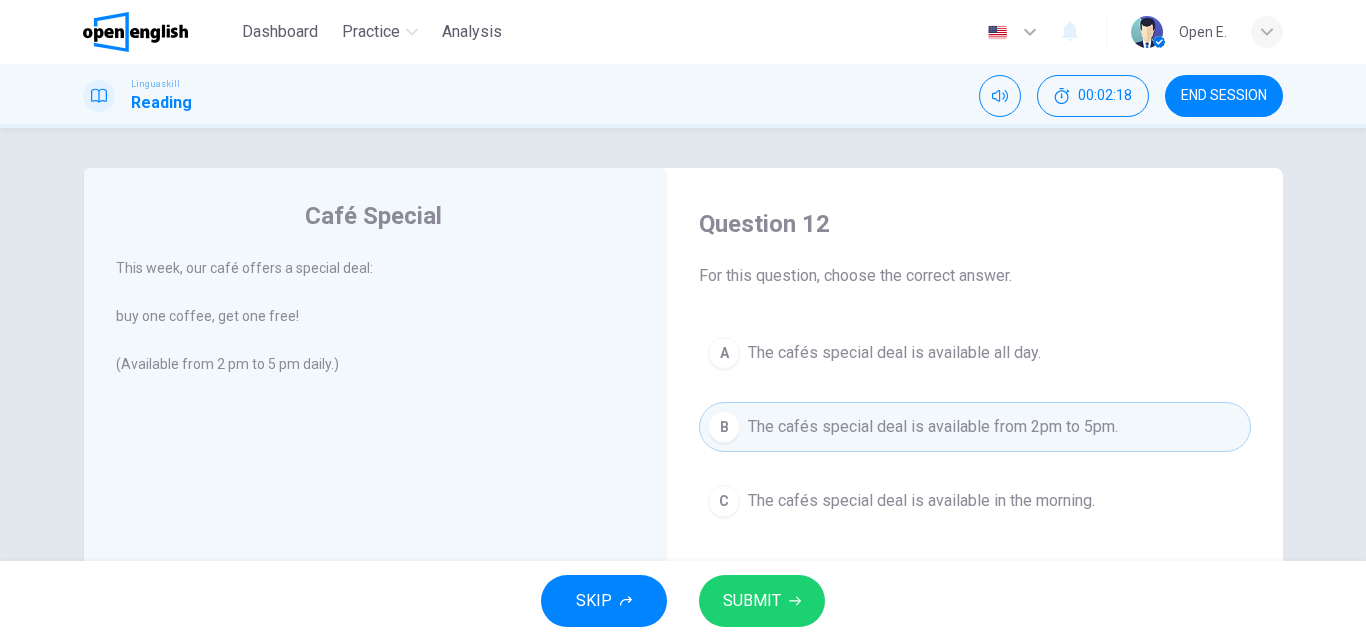 click on "SUBMIT" at bounding box center (752, 601) 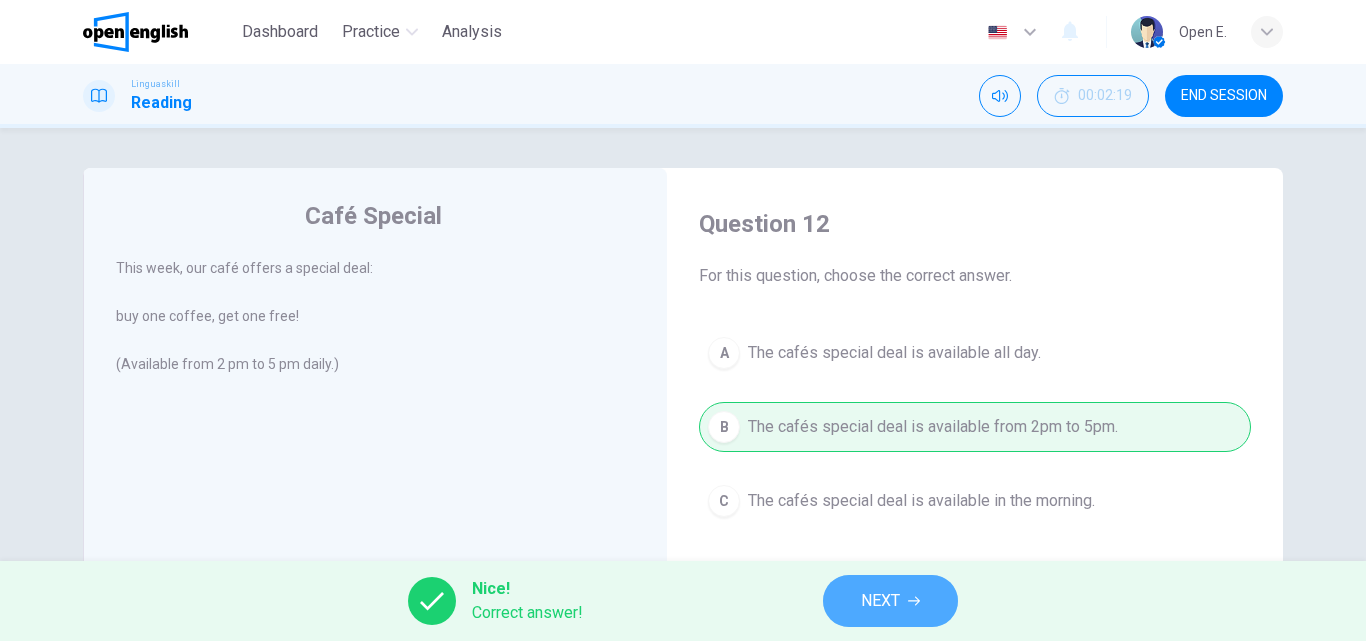 click on "NEXT" at bounding box center (890, 601) 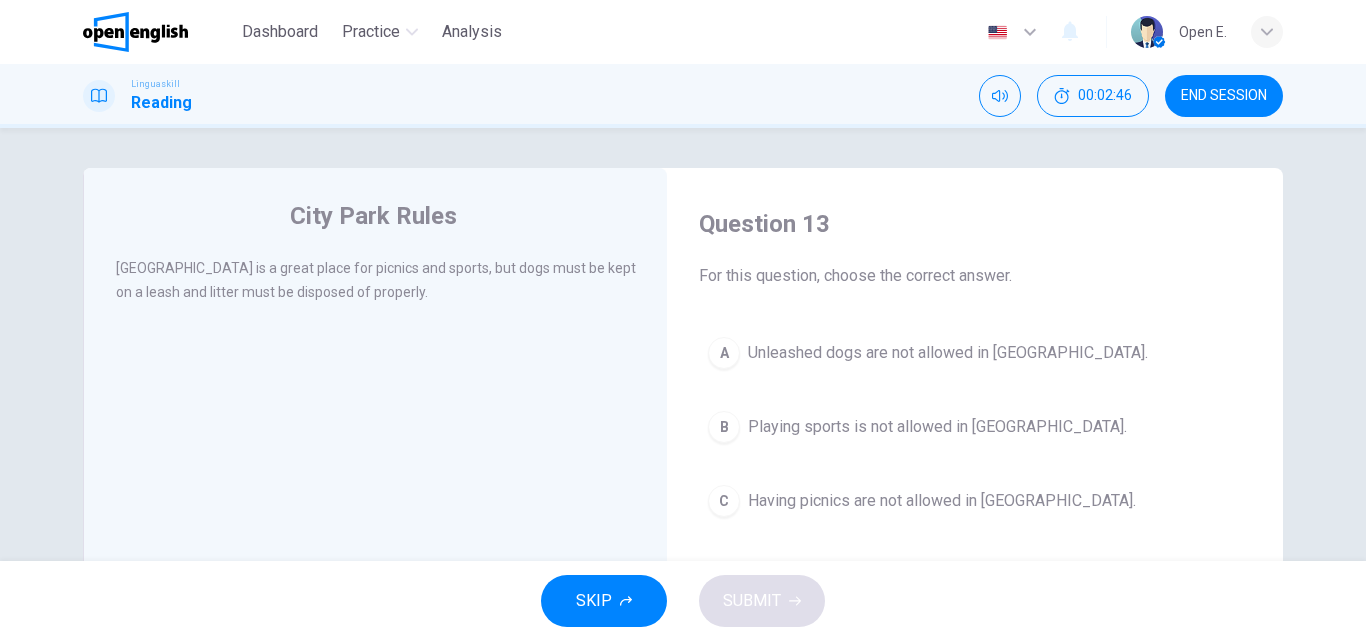 click on "C" at bounding box center [724, 501] 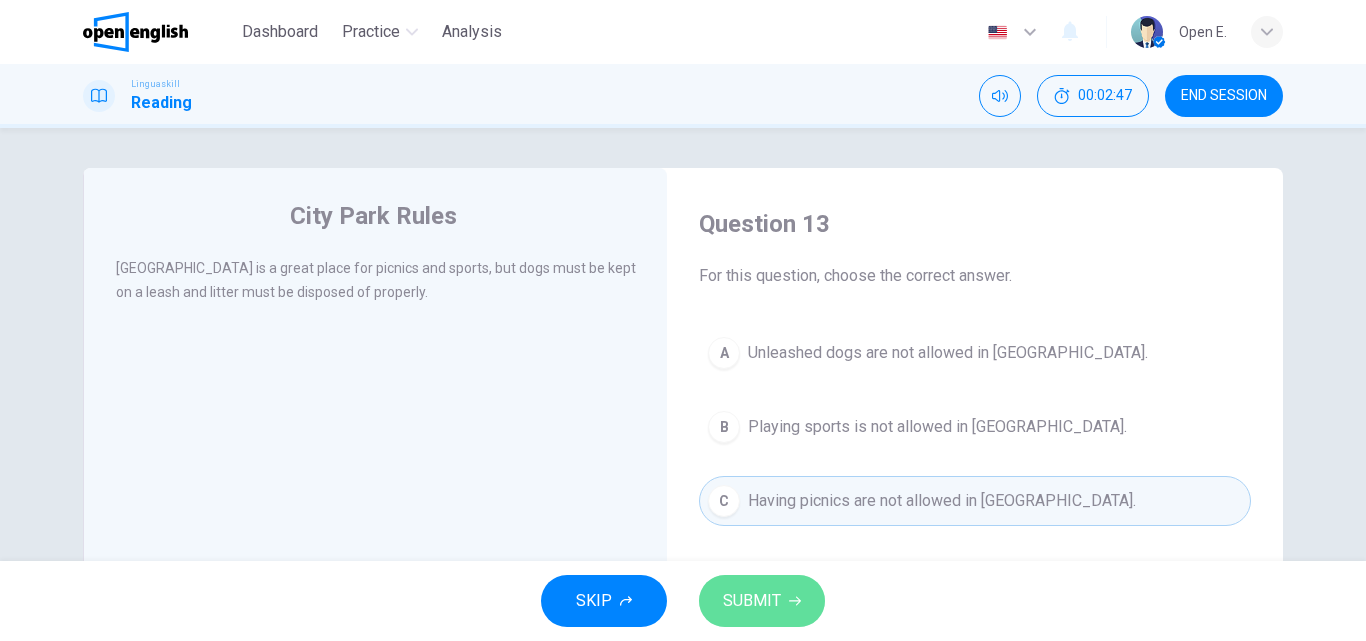 click on "SUBMIT" at bounding box center (762, 601) 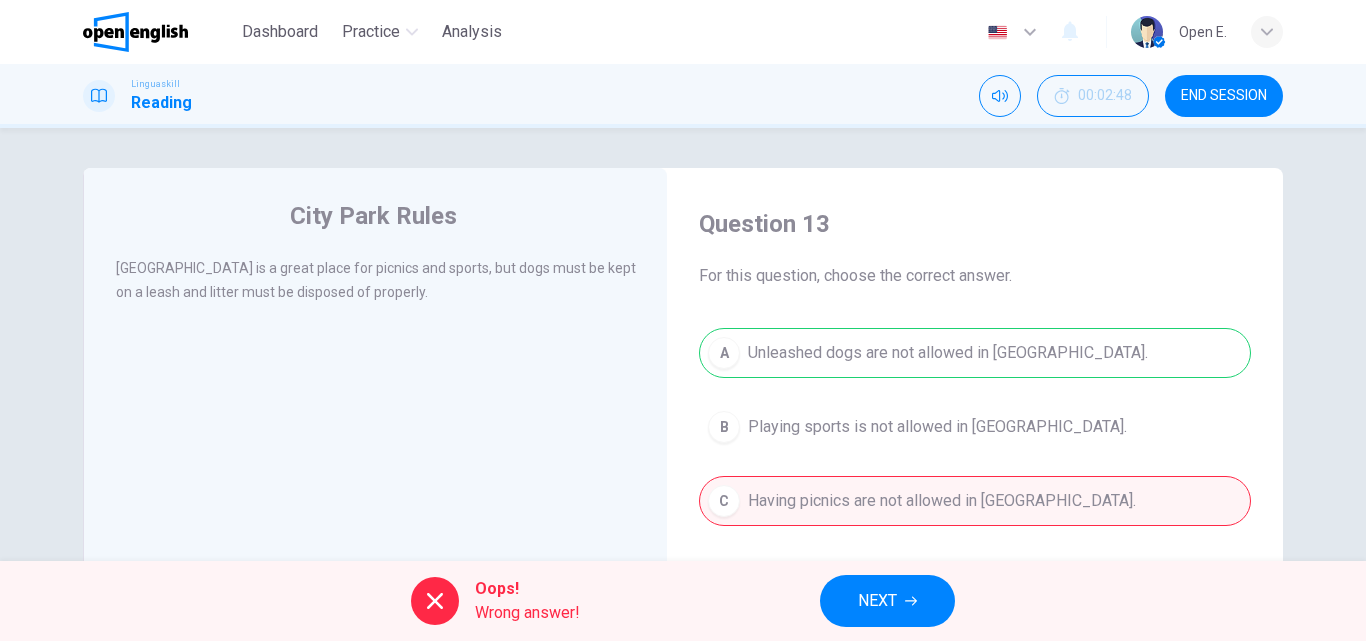 click on "NEXT" at bounding box center (887, 601) 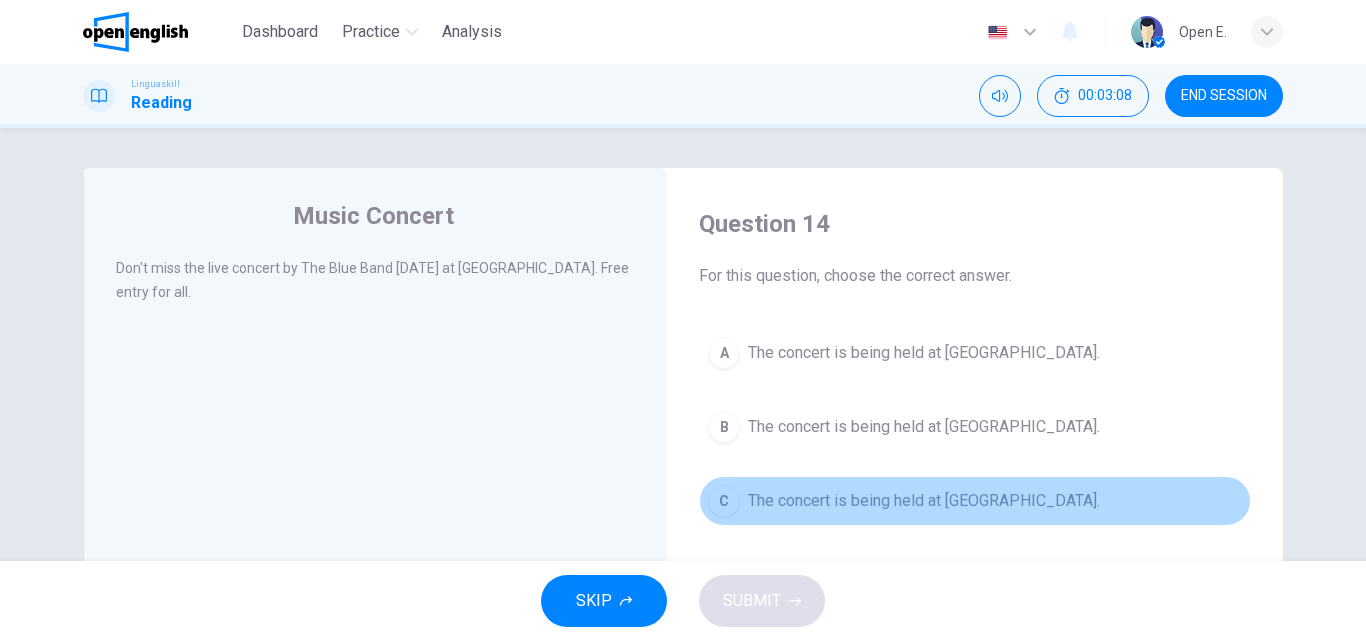 click on "C" at bounding box center [724, 501] 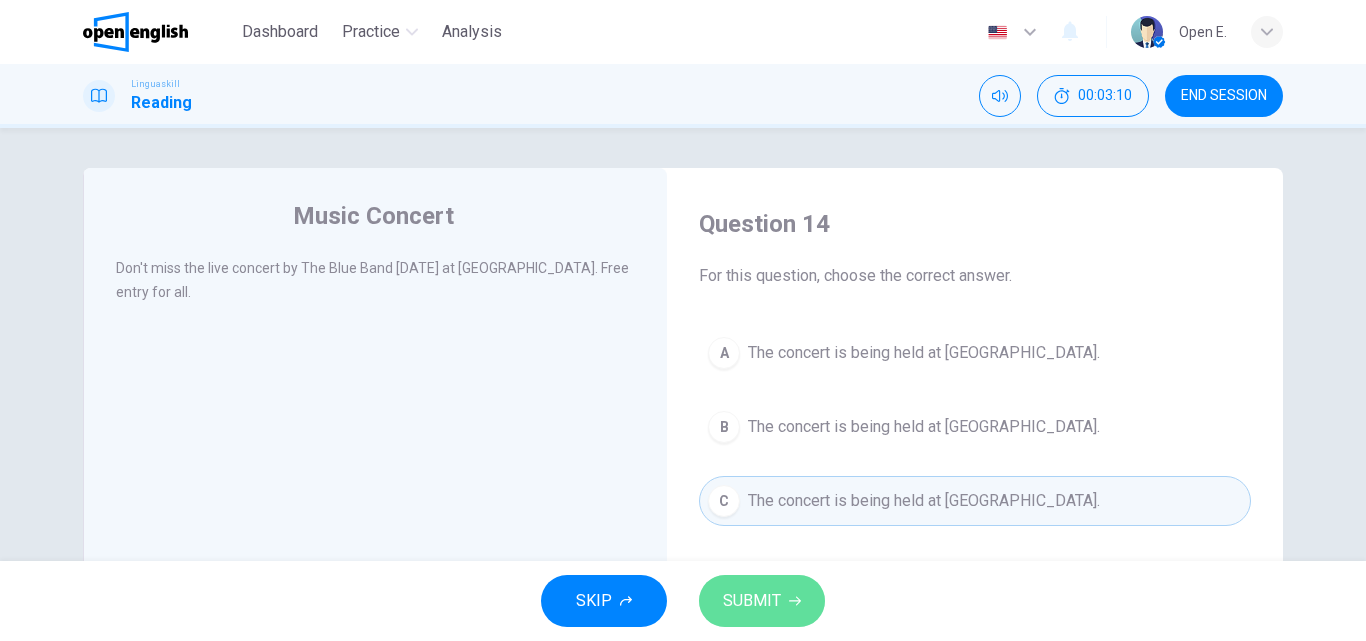 click on "SUBMIT" at bounding box center [752, 601] 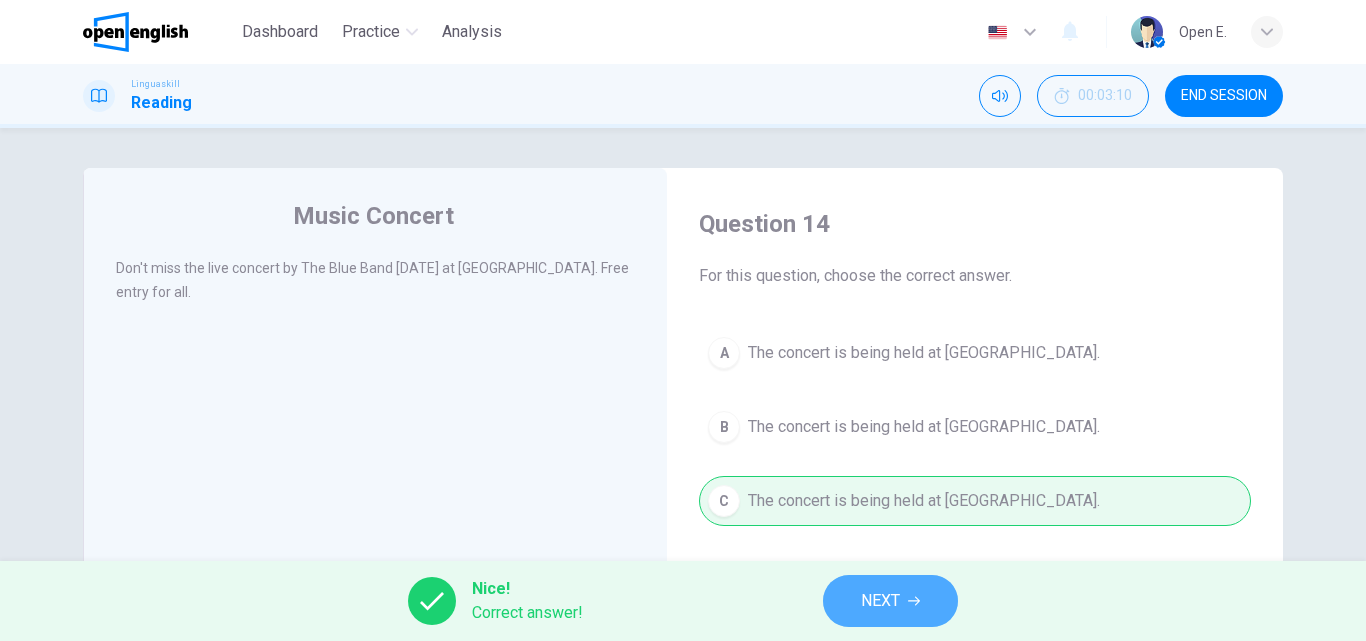 click on "NEXT" at bounding box center [890, 601] 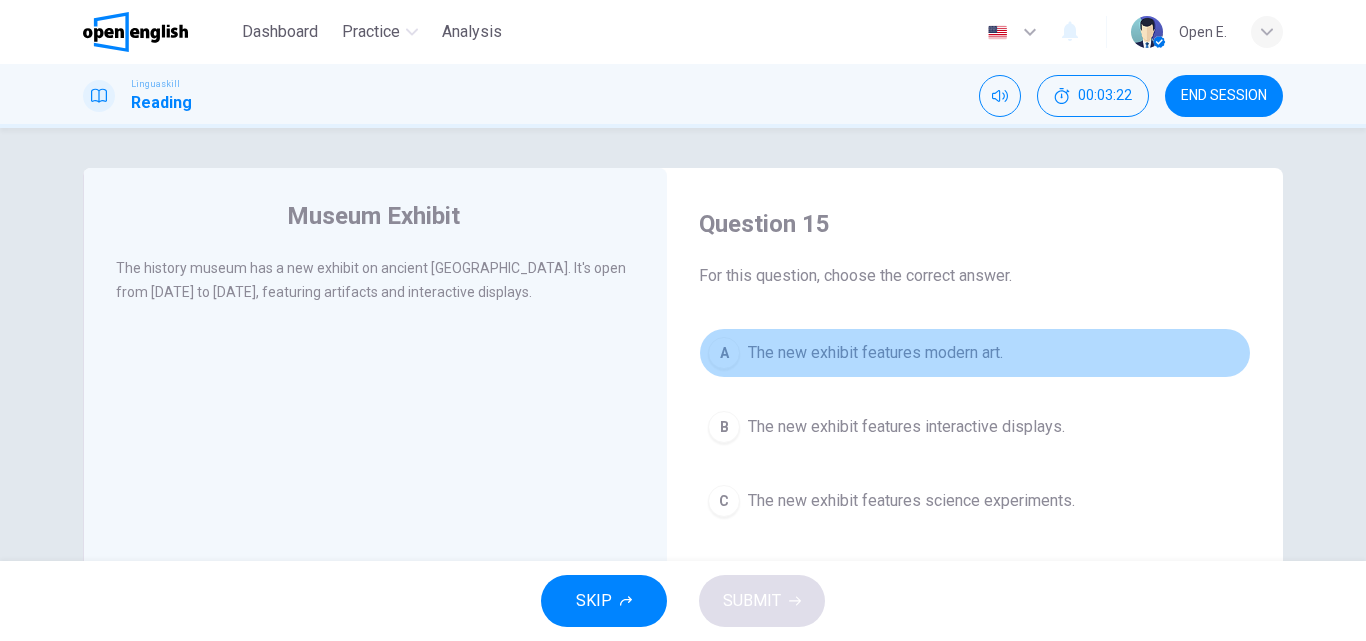 click on "A" at bounding box center [724, 353] 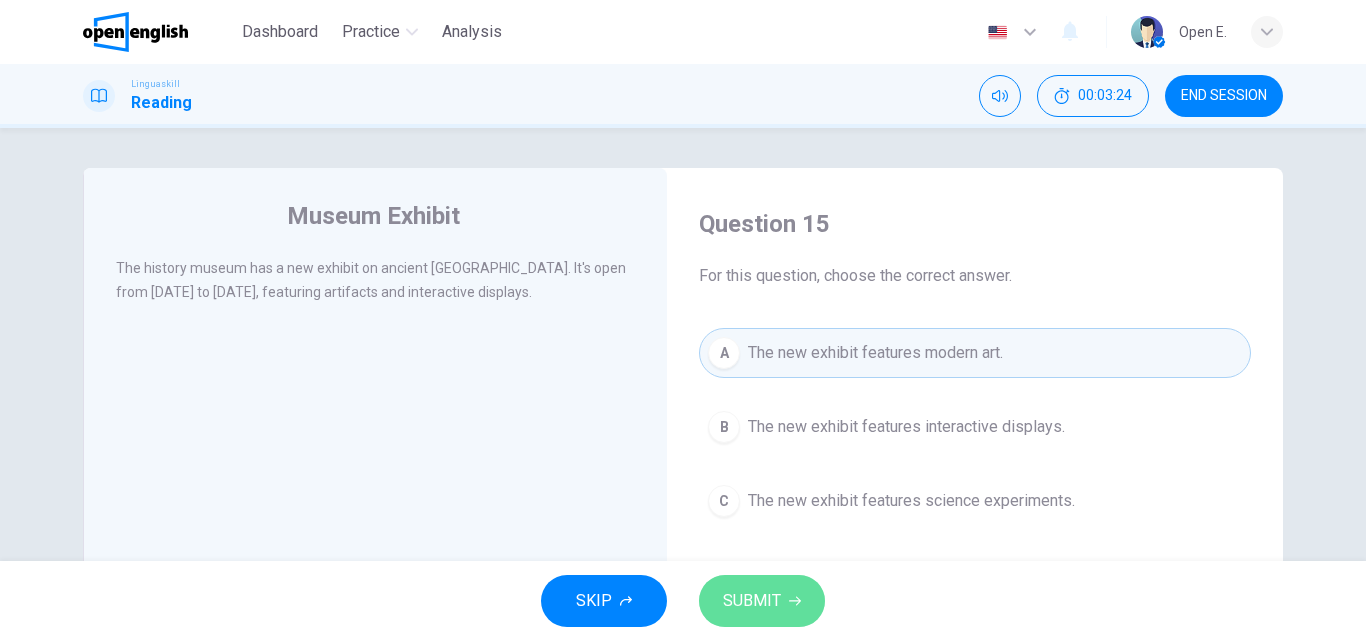 click on "SUBMIT" at bounding box center (762, 601) 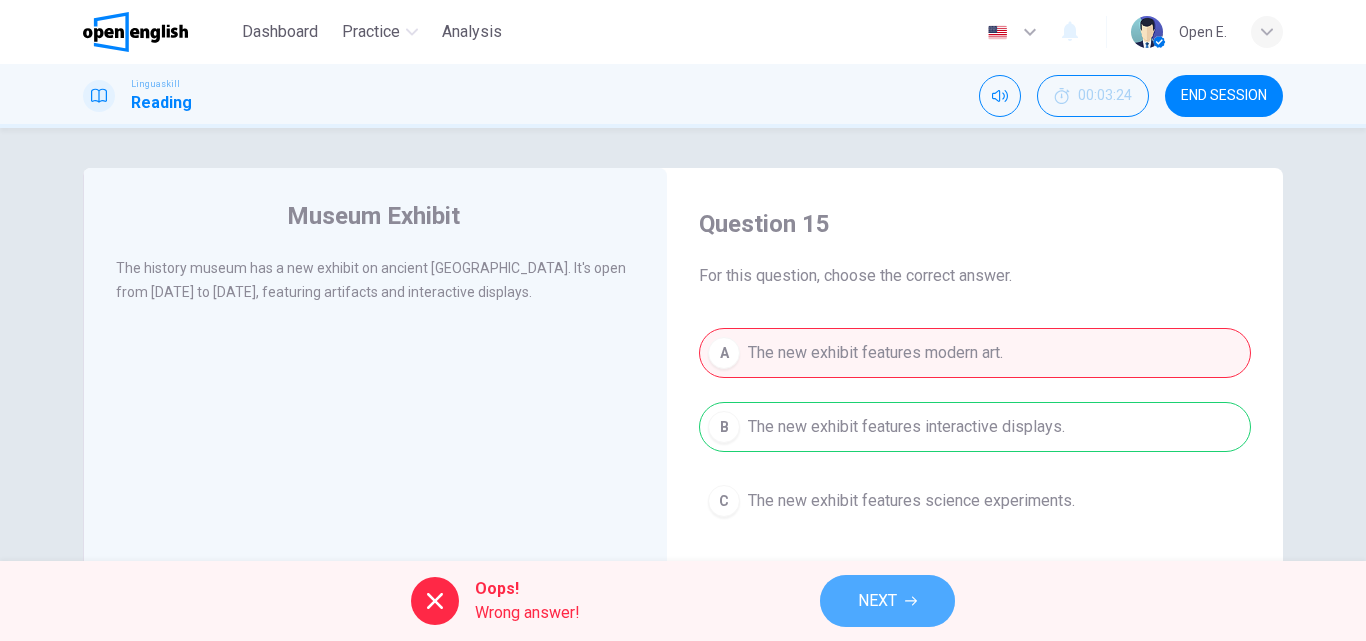 click on "NEXT" at bounding box center [877, 601] 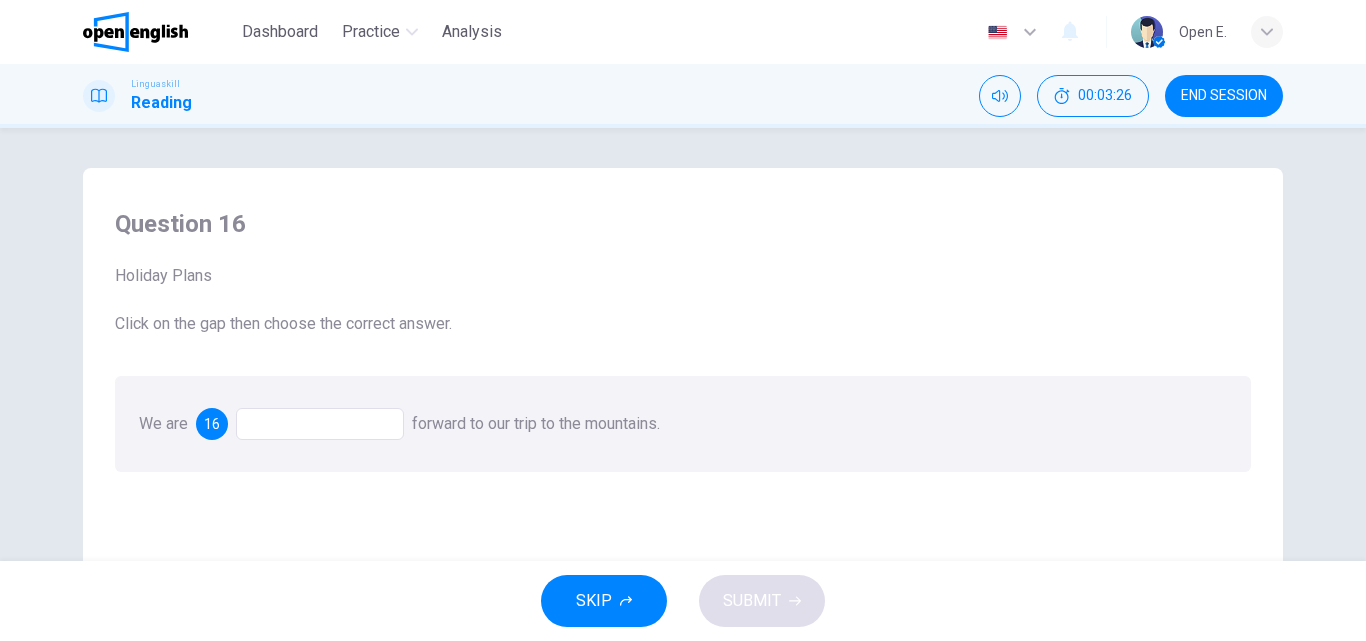 click at bounding box center (320, 424) 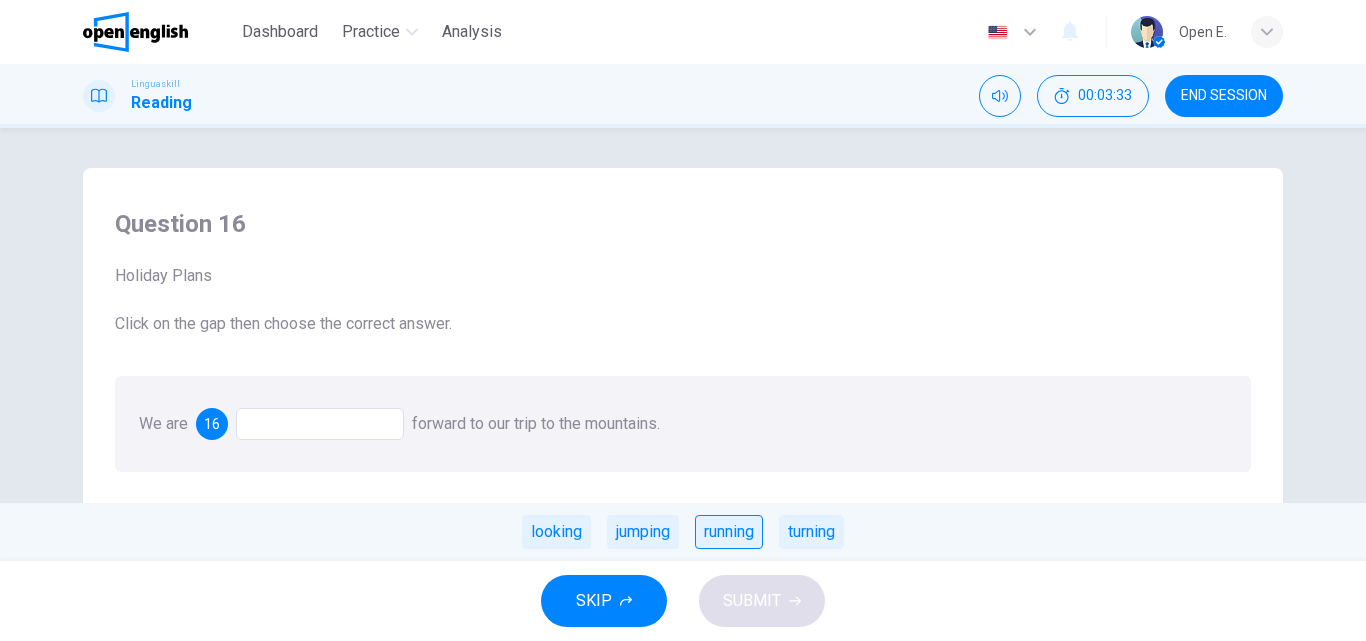 click on "running" at bounding box center [729, 532] 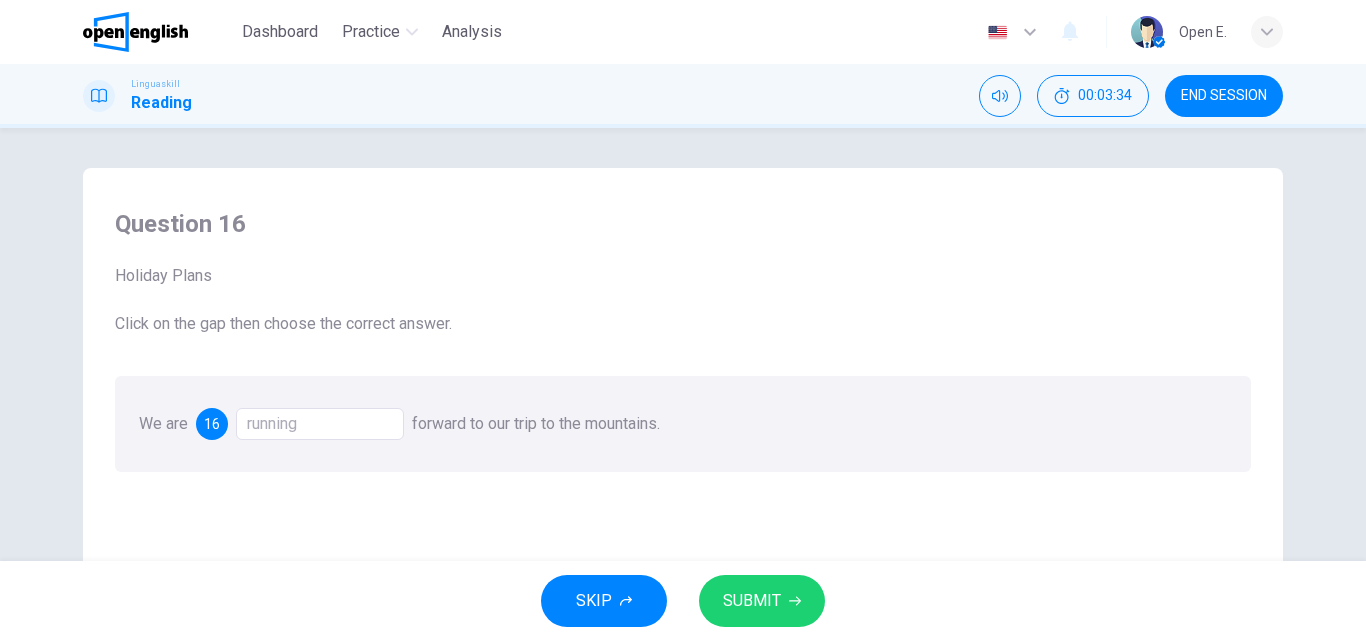 click on "SUBMIT" at bounding box center (762, 601) 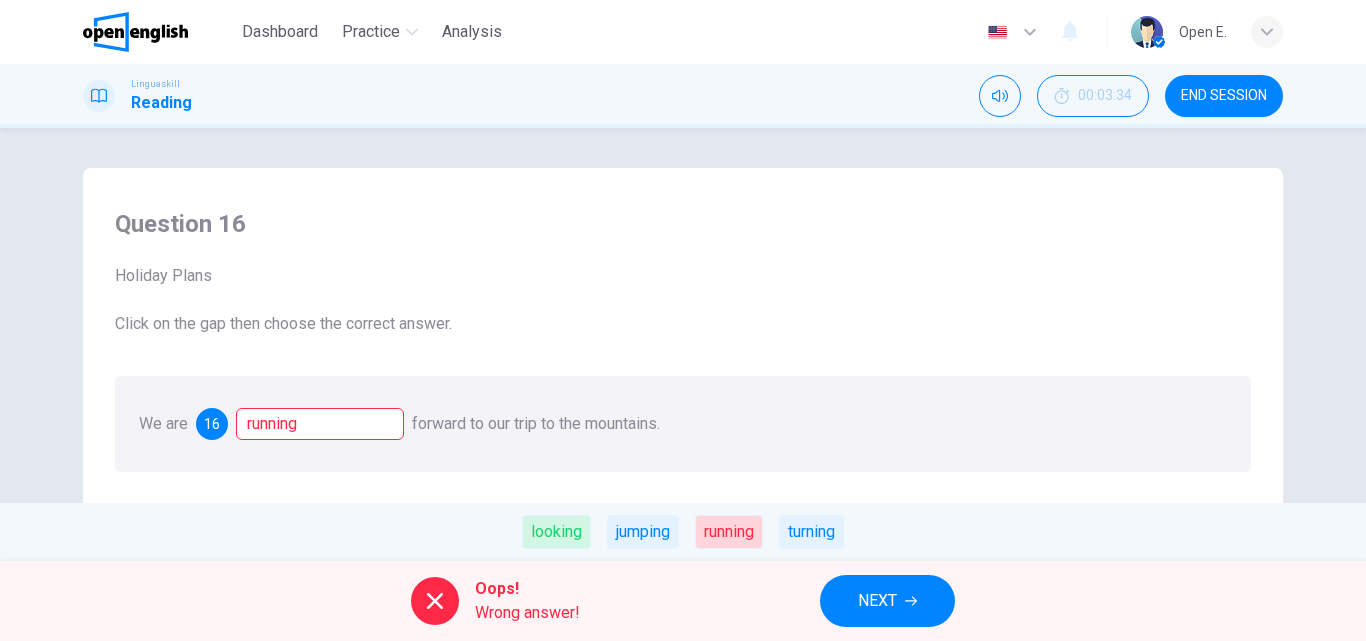 click on "NEXT" at bounding box center [887, 601] 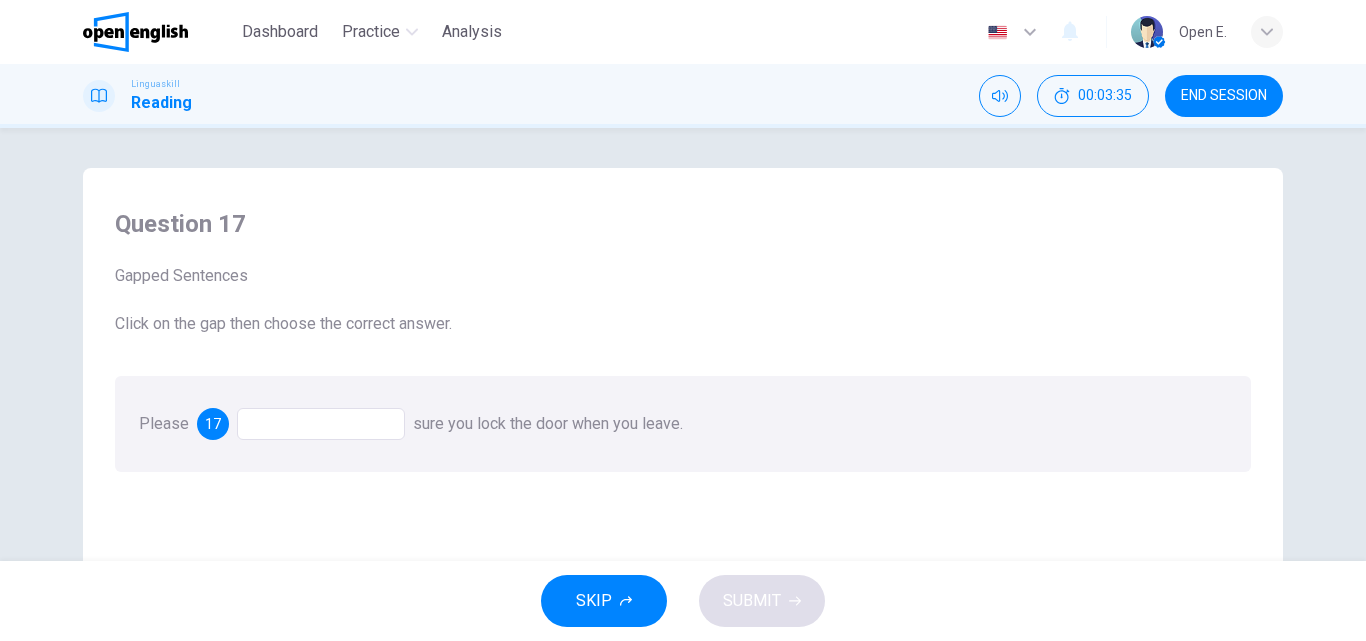 click at bounding box center [321, 424] 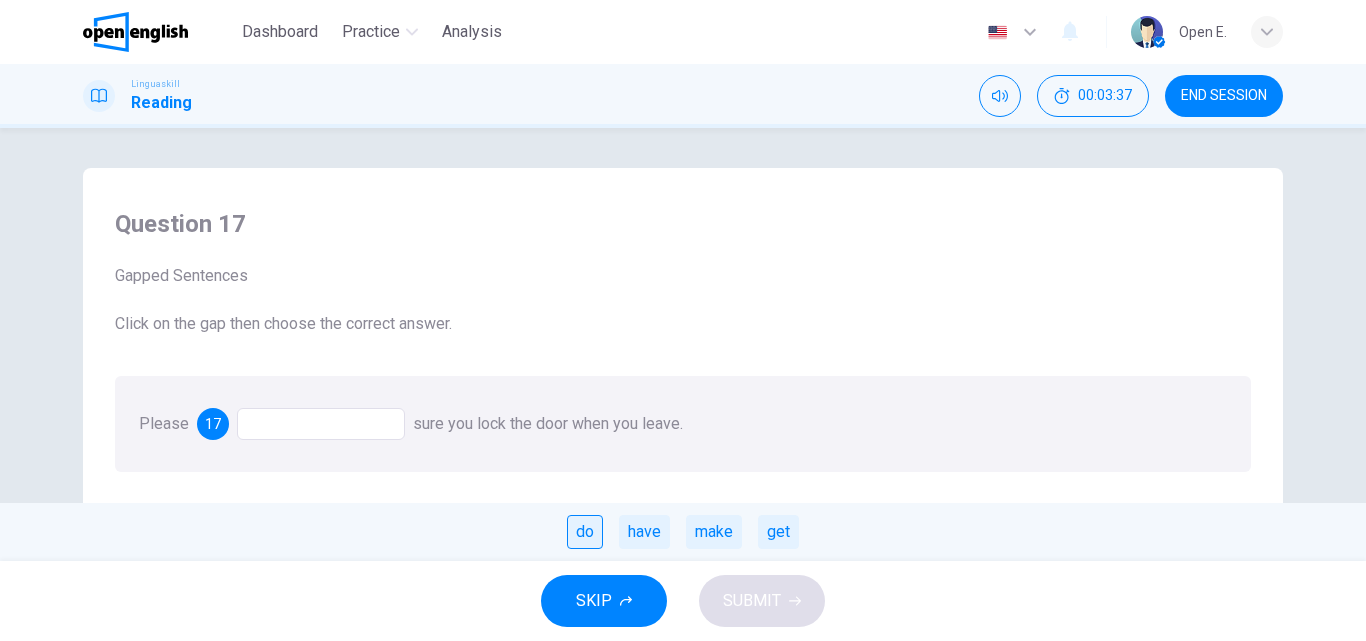 click on "do" at bounding box center (585, 532) 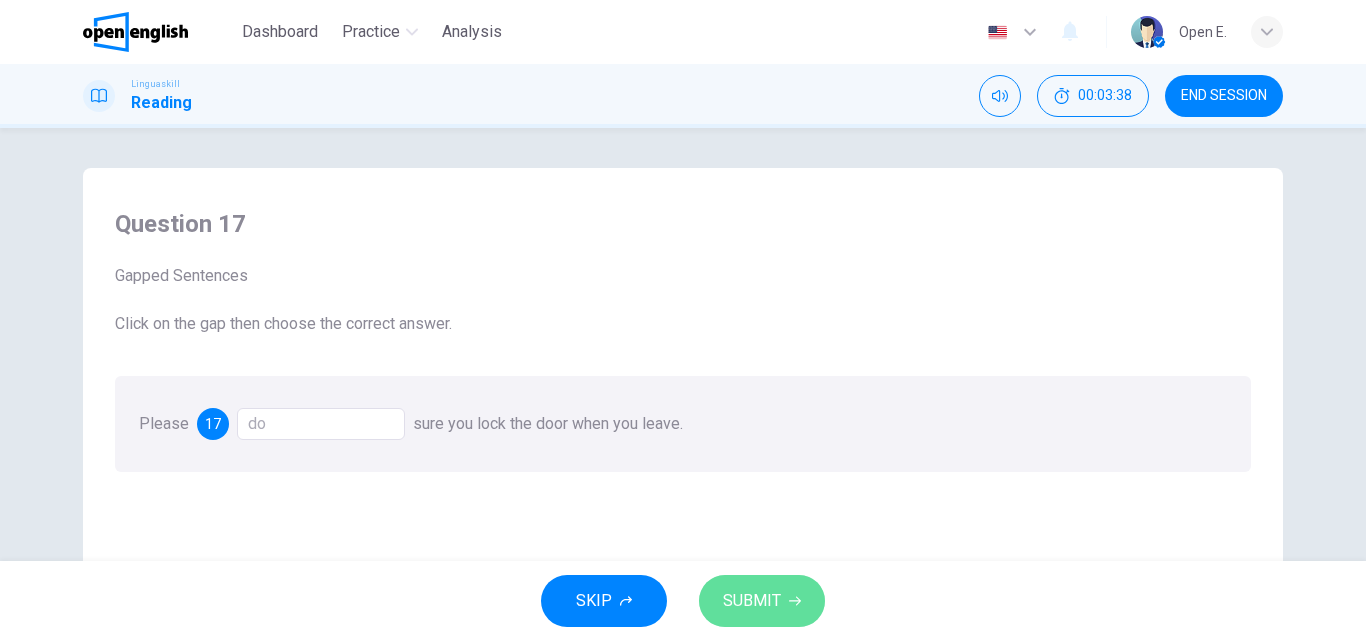 click on "SUBMIT" at bounding box center (752, 601) 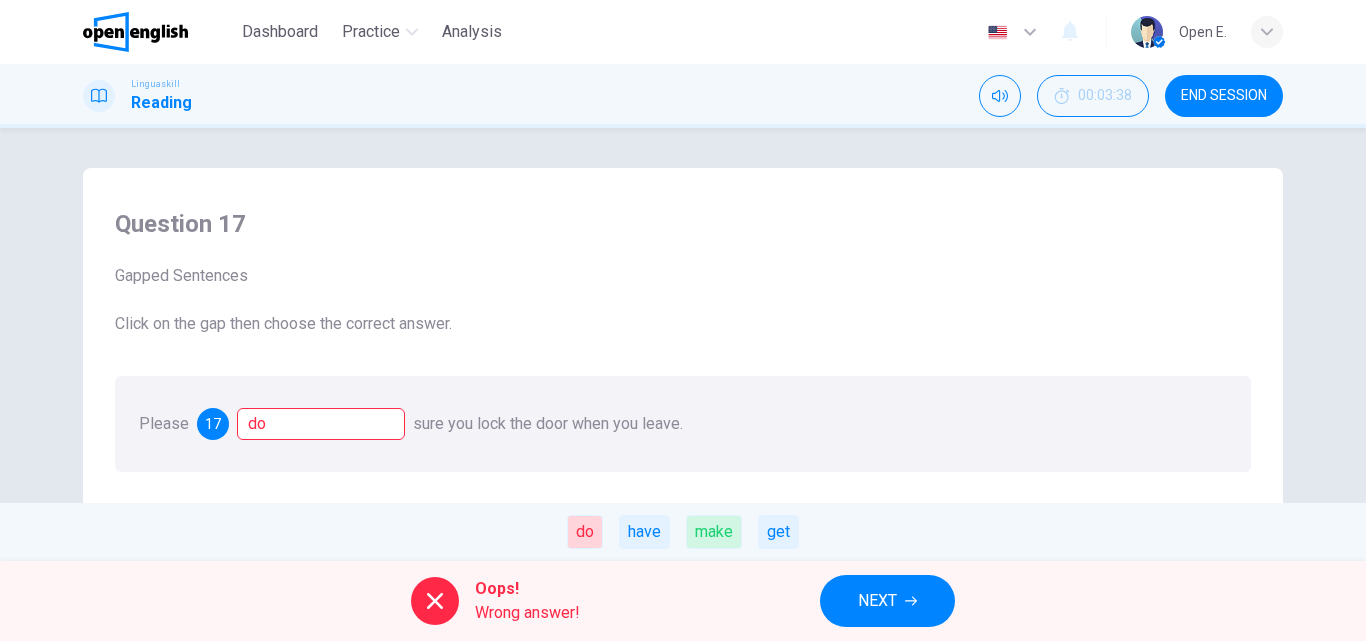 click on "NEXT" at bounding box center (877, 601) 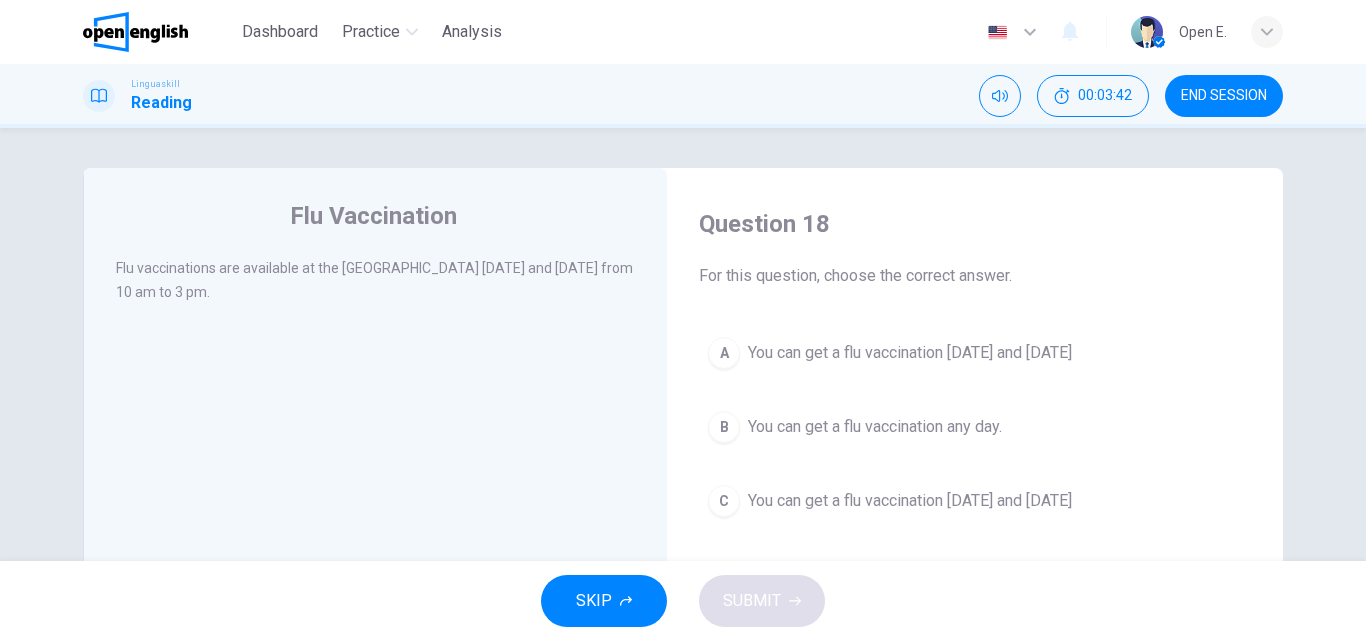 click on "Flu vaccinations are available at the [GEOGRAPHIC_DATA] [DATE] and [DATE] from 10 am to 3 pm." at bounding box center [376, 280] 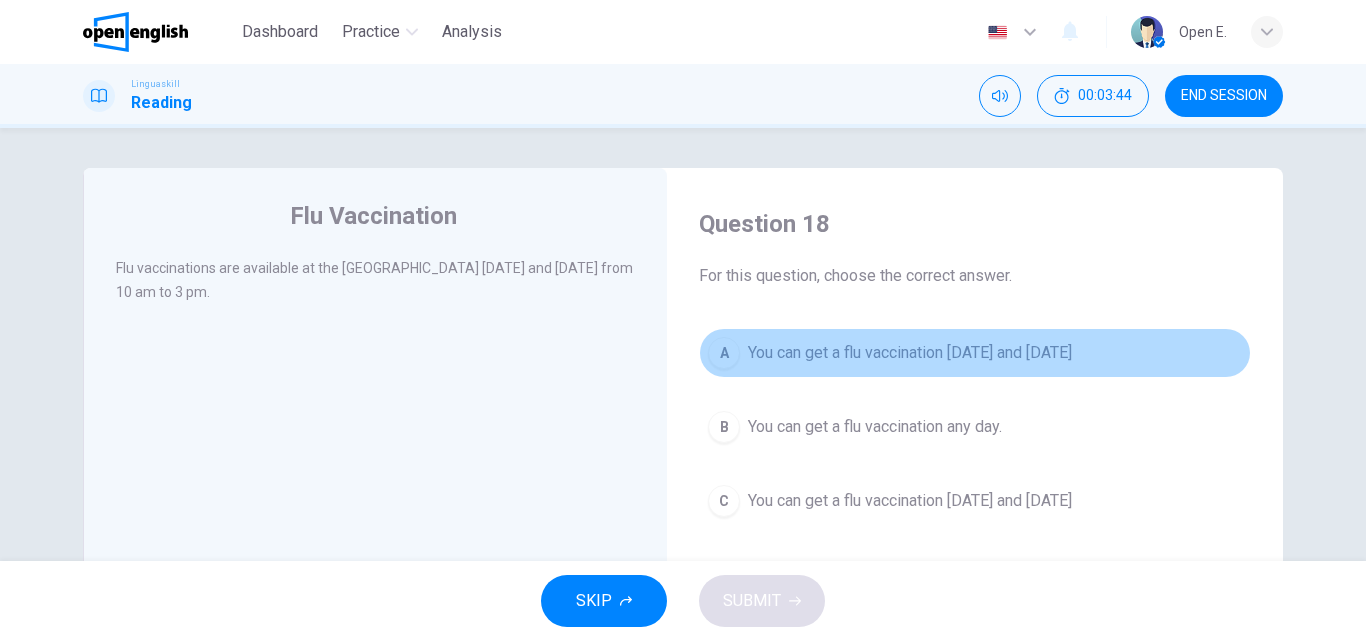 click on "A" at bounding box center [724, 353] 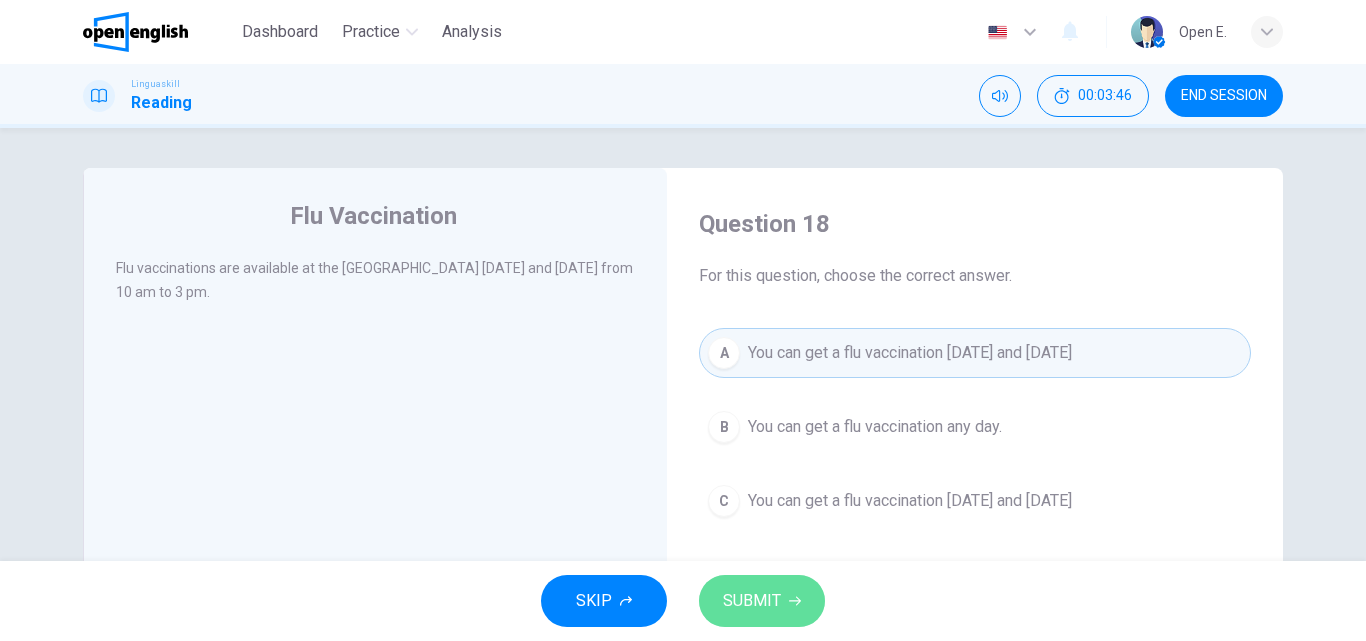 click on "SUBMIT" at bounding box center (752, 601) 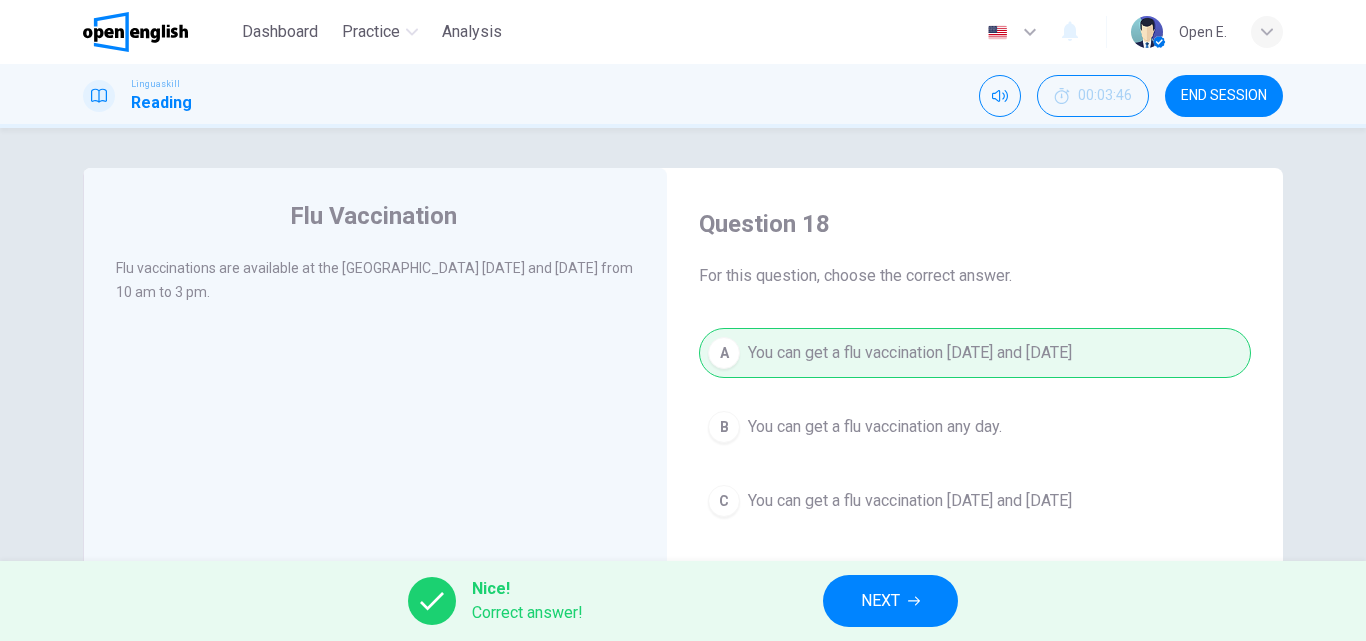 click on "NEXT" at bounding box center [890, 601] 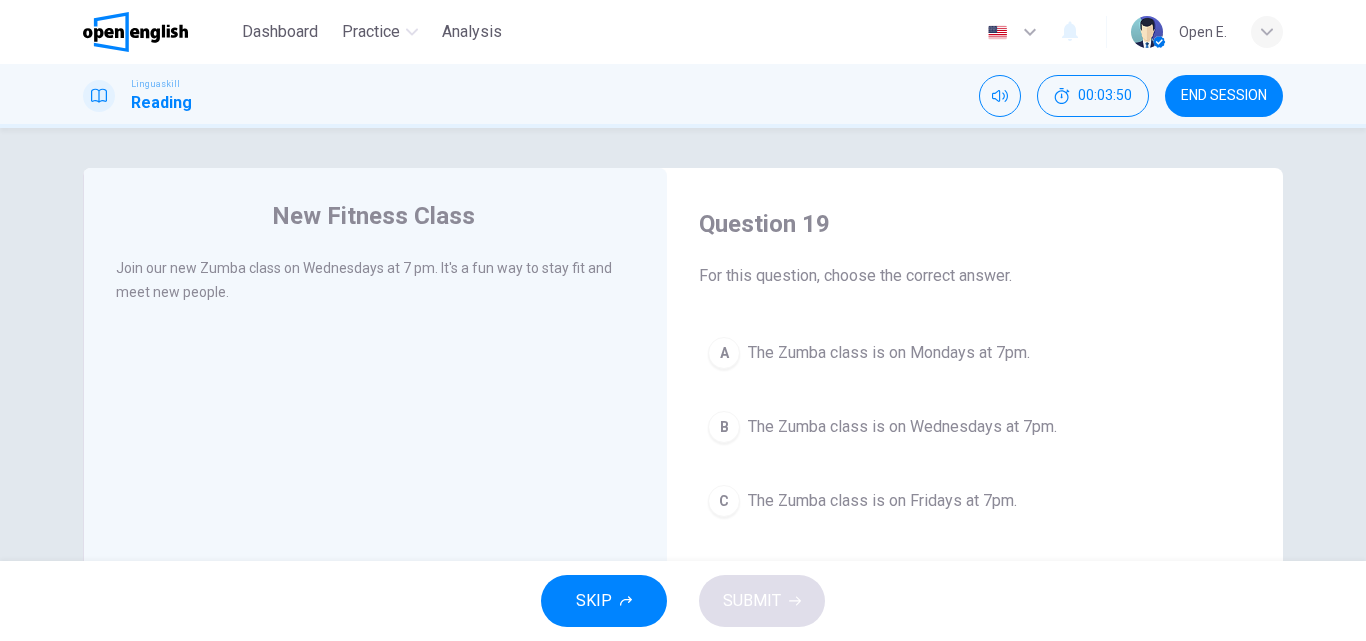 click on "A" at bounding box center (724, 353) 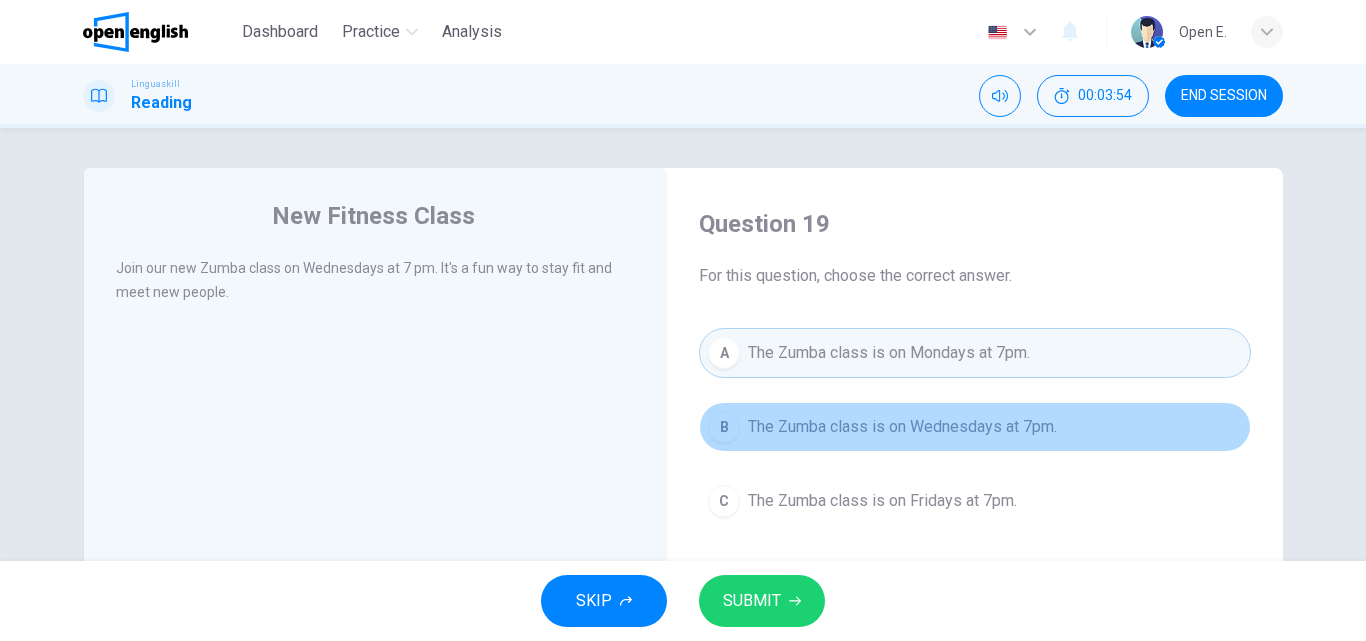click on "B" at bounding box center (724, 427) 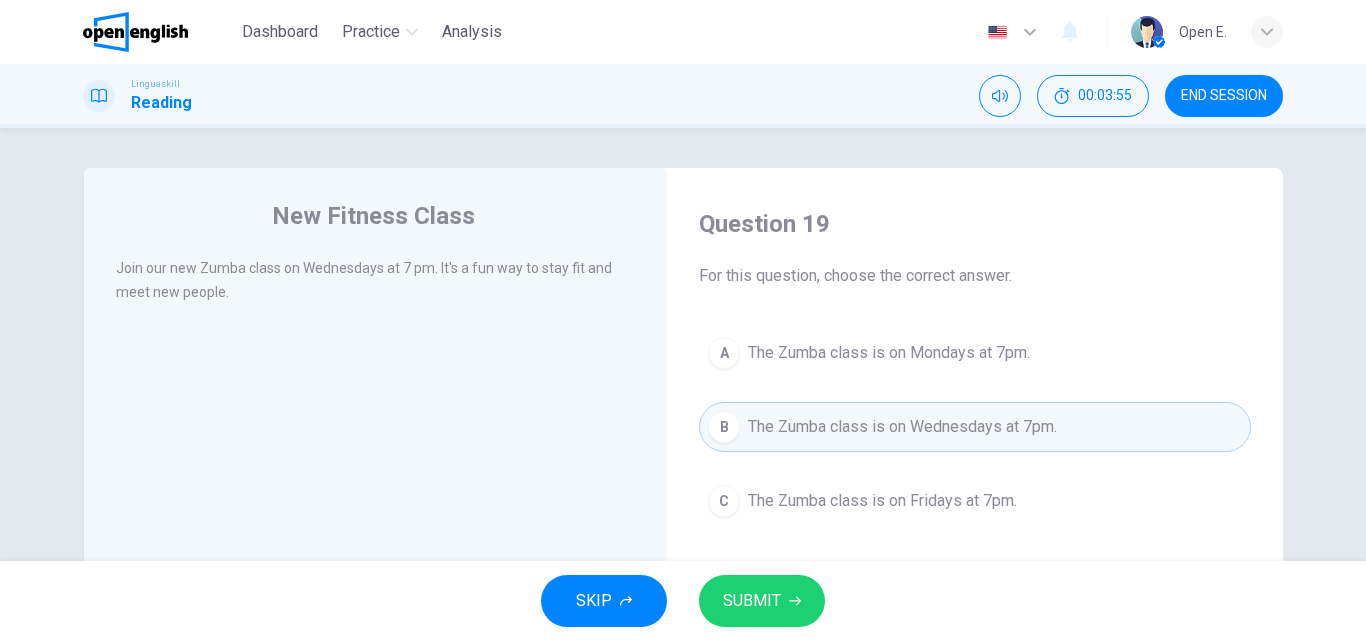 click on "SUBMIT" at bounding box center [762, 601] 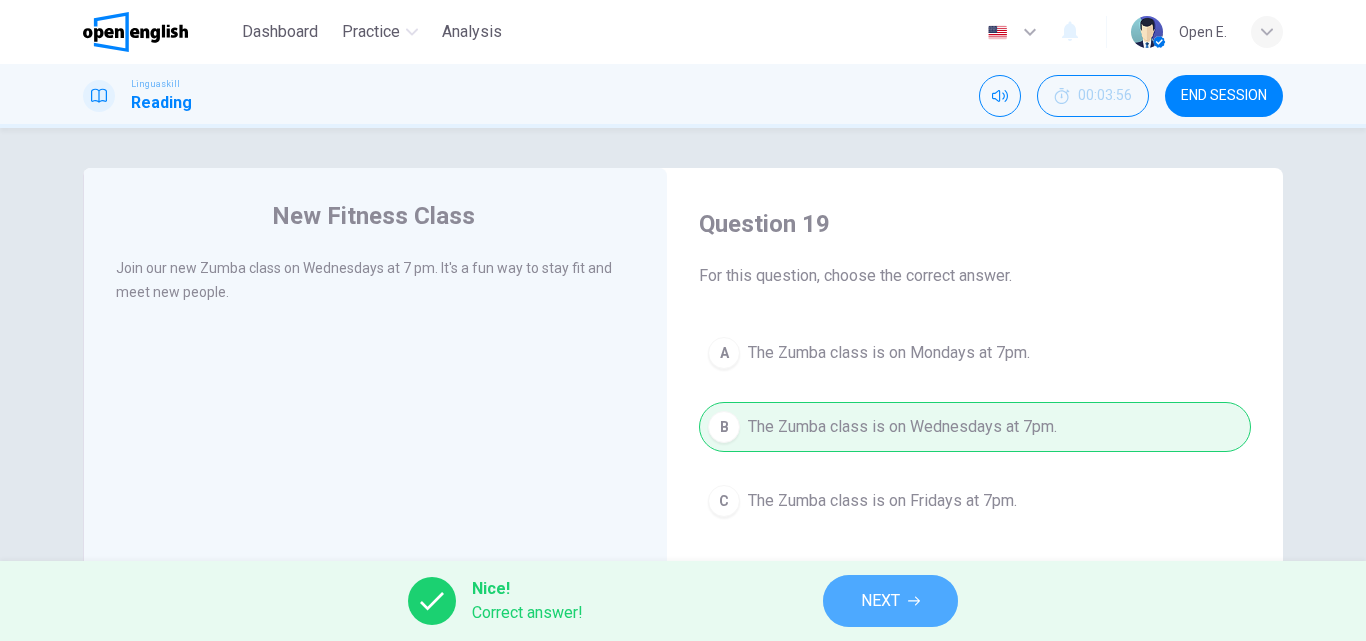 click on "NEXT" at bounding box center (890, 601) 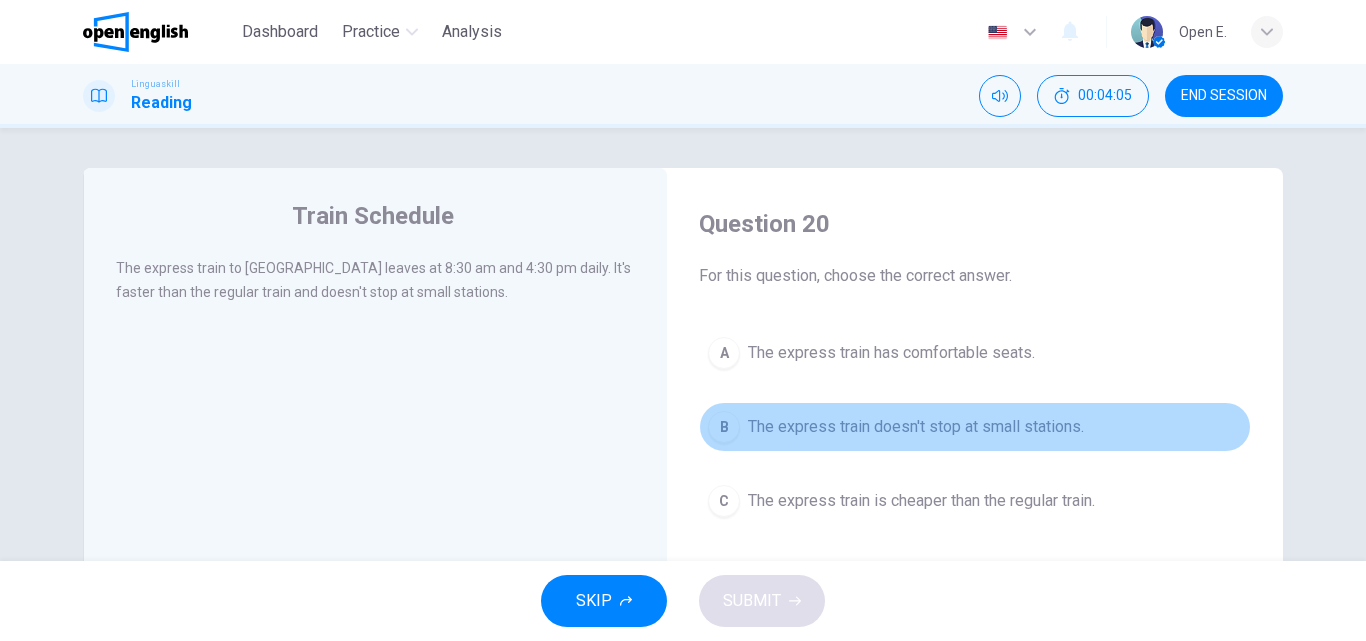 click on "B" at bounding box center (724, 427) 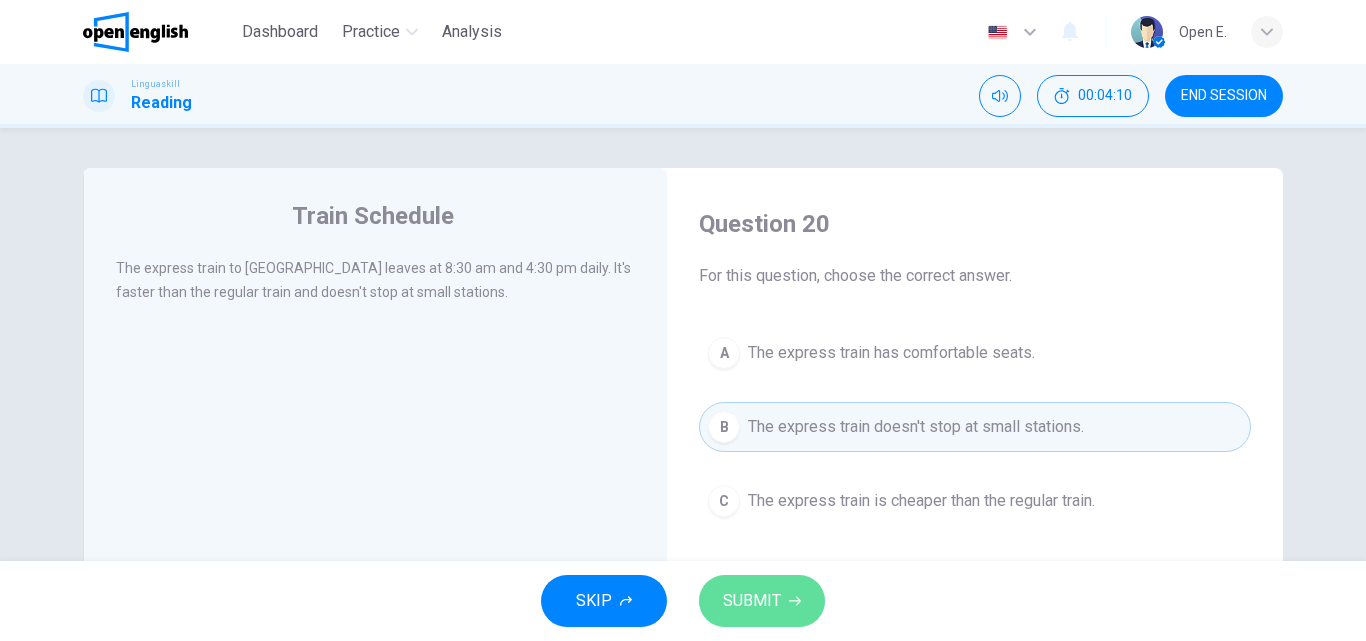 click on "SUBMIT" at bounding box center (752, 601) 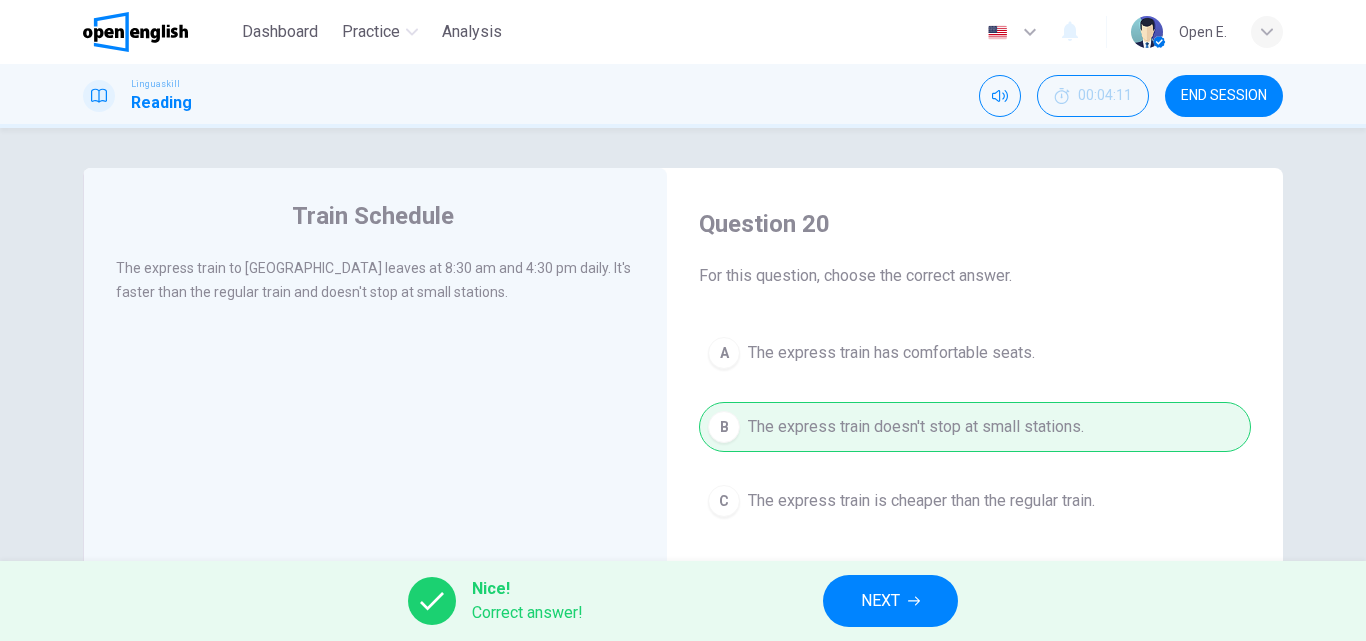 click on "NEXT" at bounding box center [890, 601] 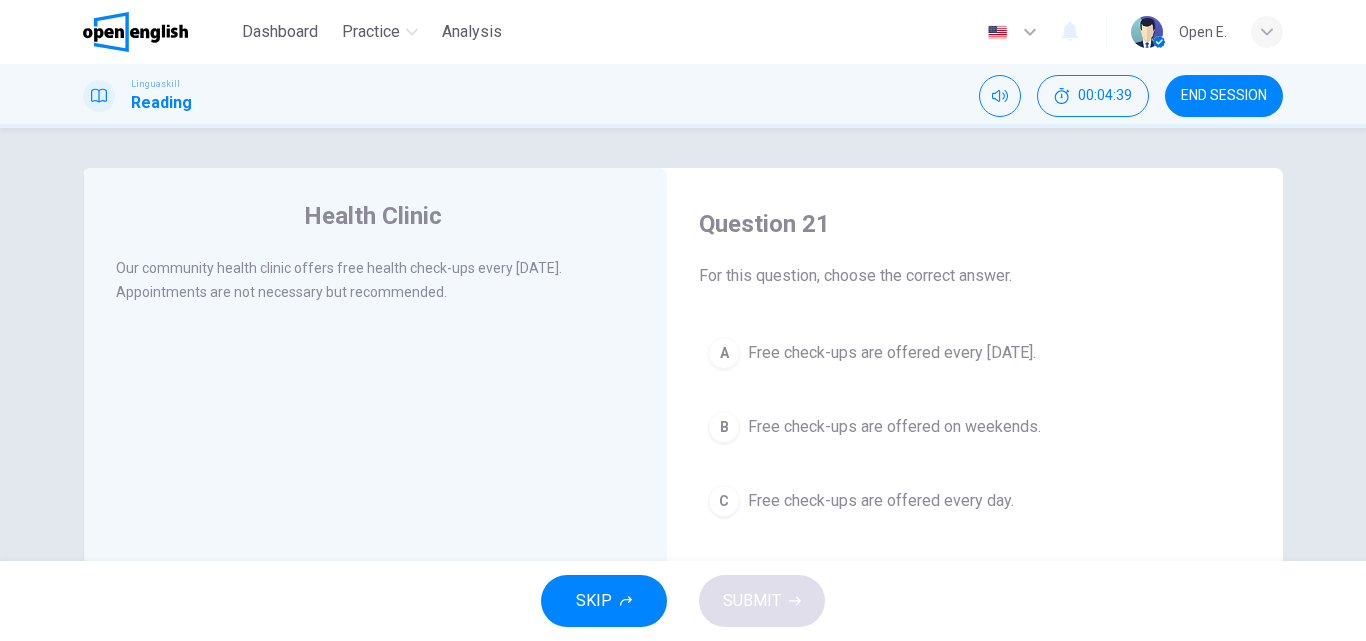 click on "Our community health clinic offers free health check-ups every [DATE]. Appointments are not necessary but recommended." at bounding box center [339, 280] 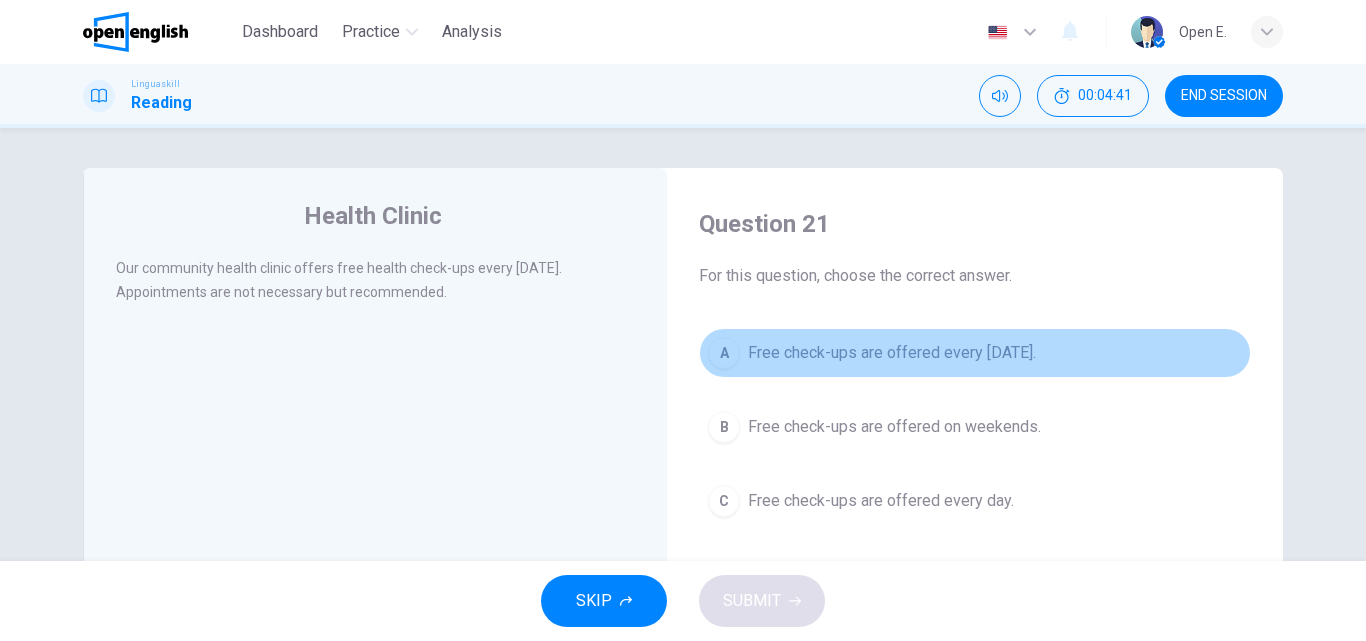 click on "A" at bounding box center (724, 353) 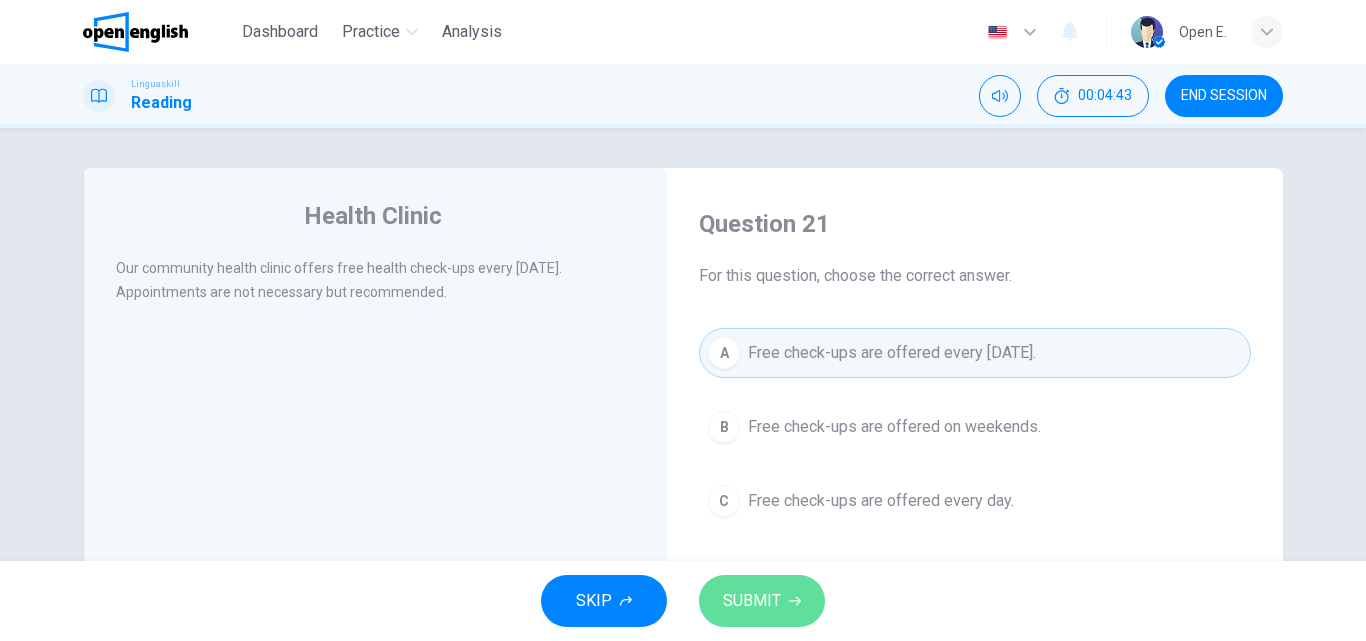 click on "SUBMIT" at bounding box center [762, 601] 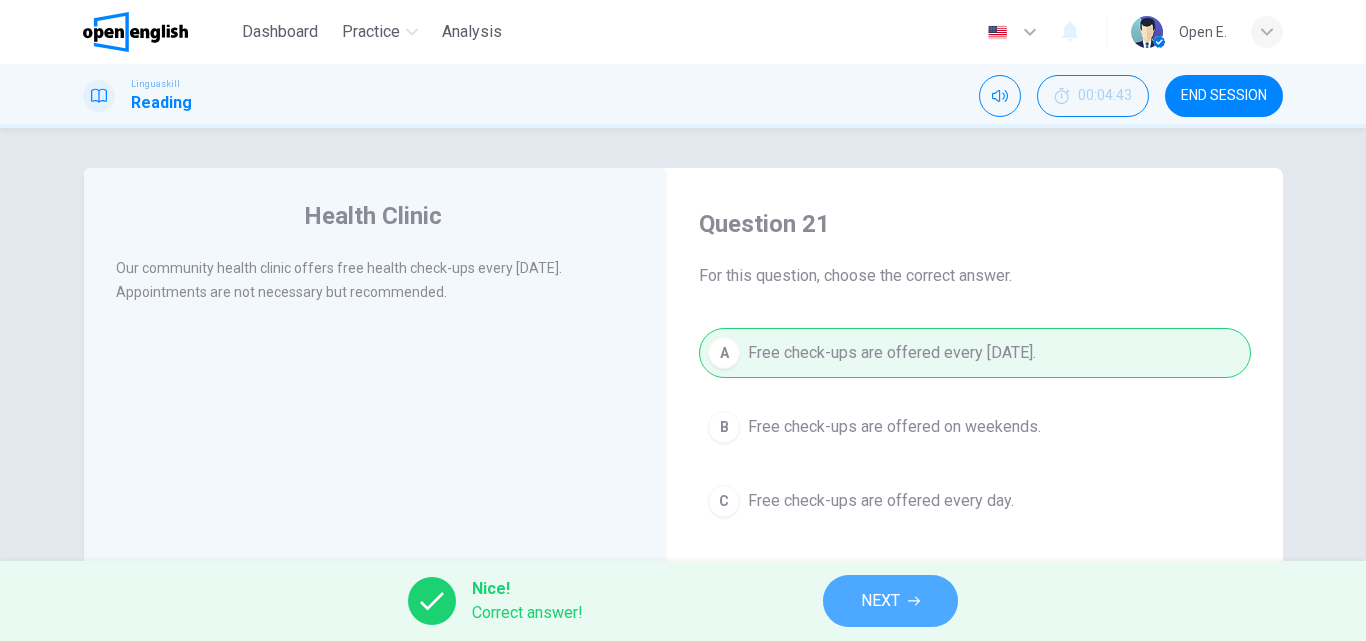 click on "NEXT" at bounding box center [880, 601] 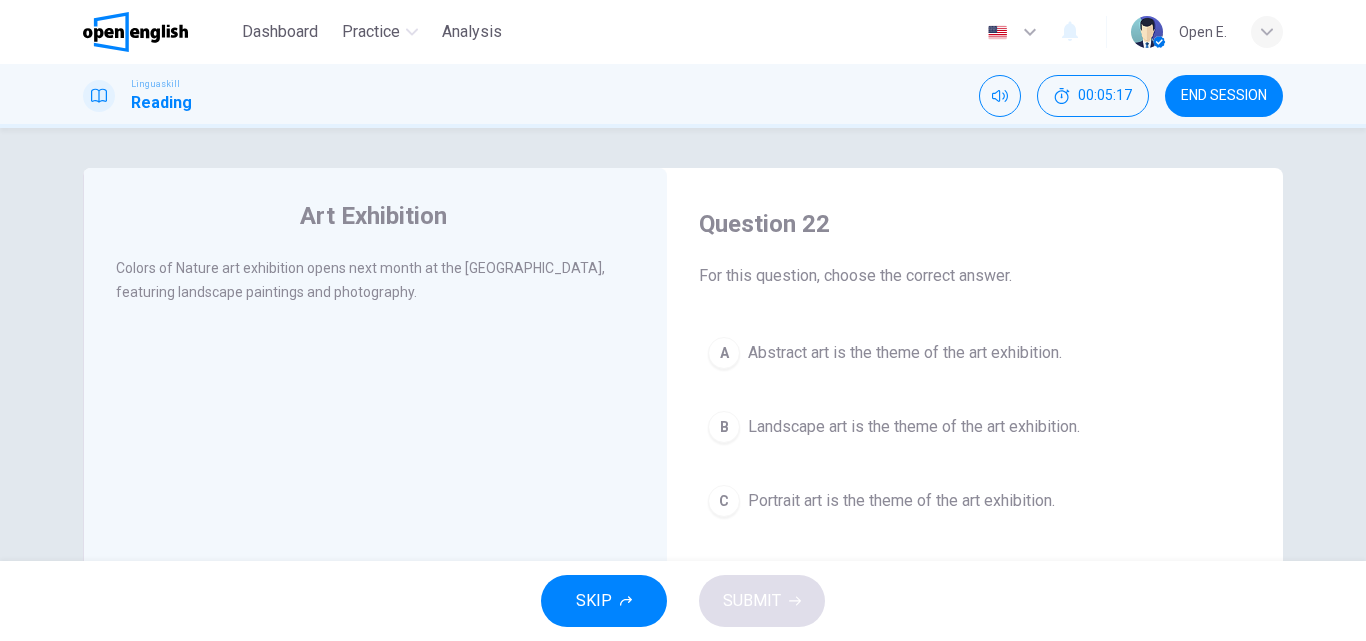 click on "A" at bounding box center [724, 353] 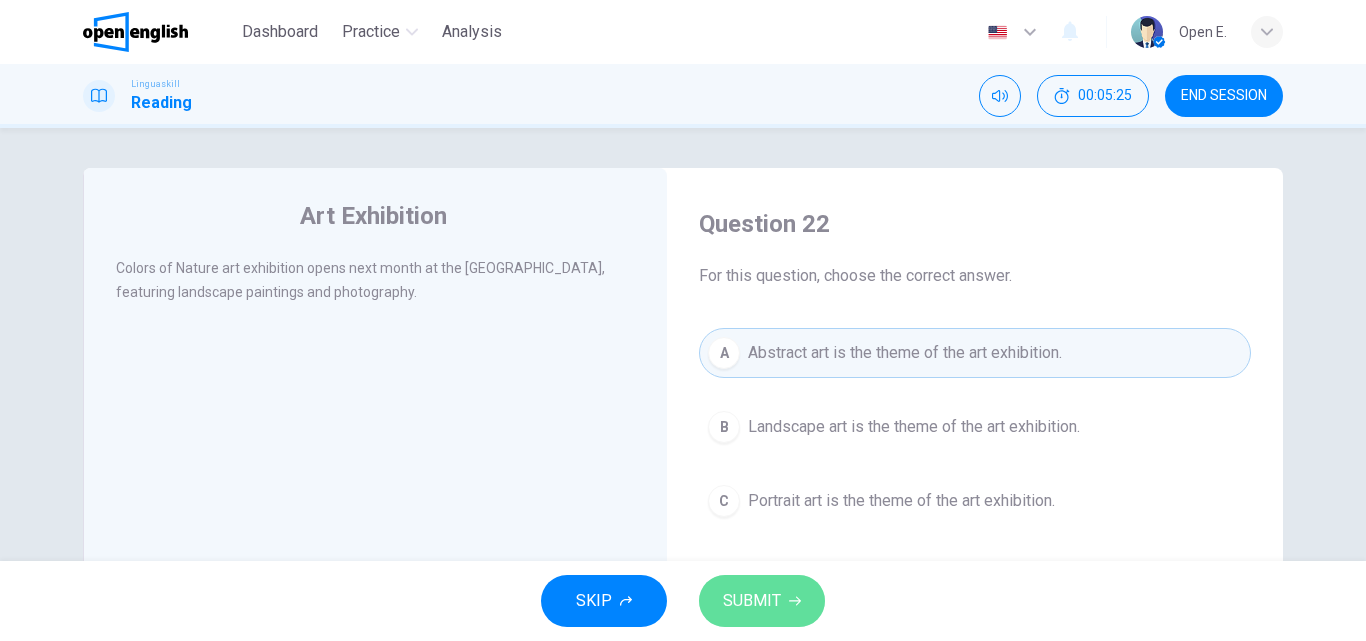 click on "SUBMIT" at bounding box center (752, 601) 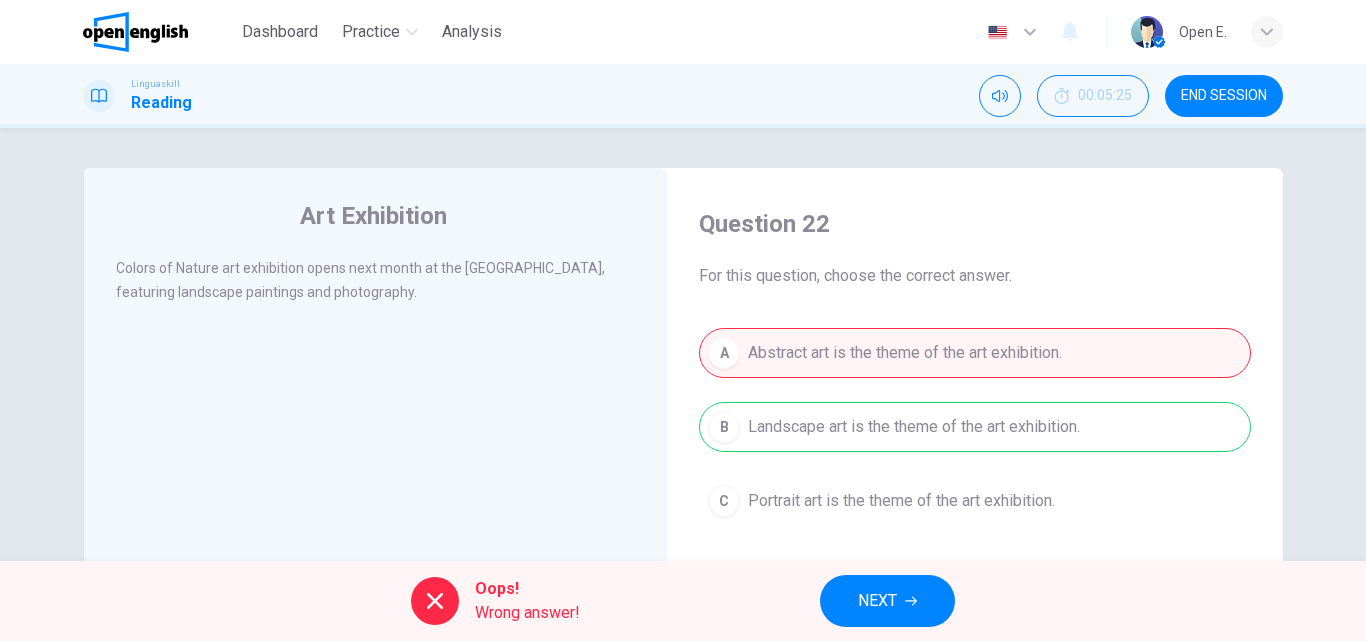 click on "A Abstract art is the theme of the art exhibition. B Landscape art is the theme of the art exhibition. C Portrait art is the theme of the art exhibition." at bounding box center [975, 427] 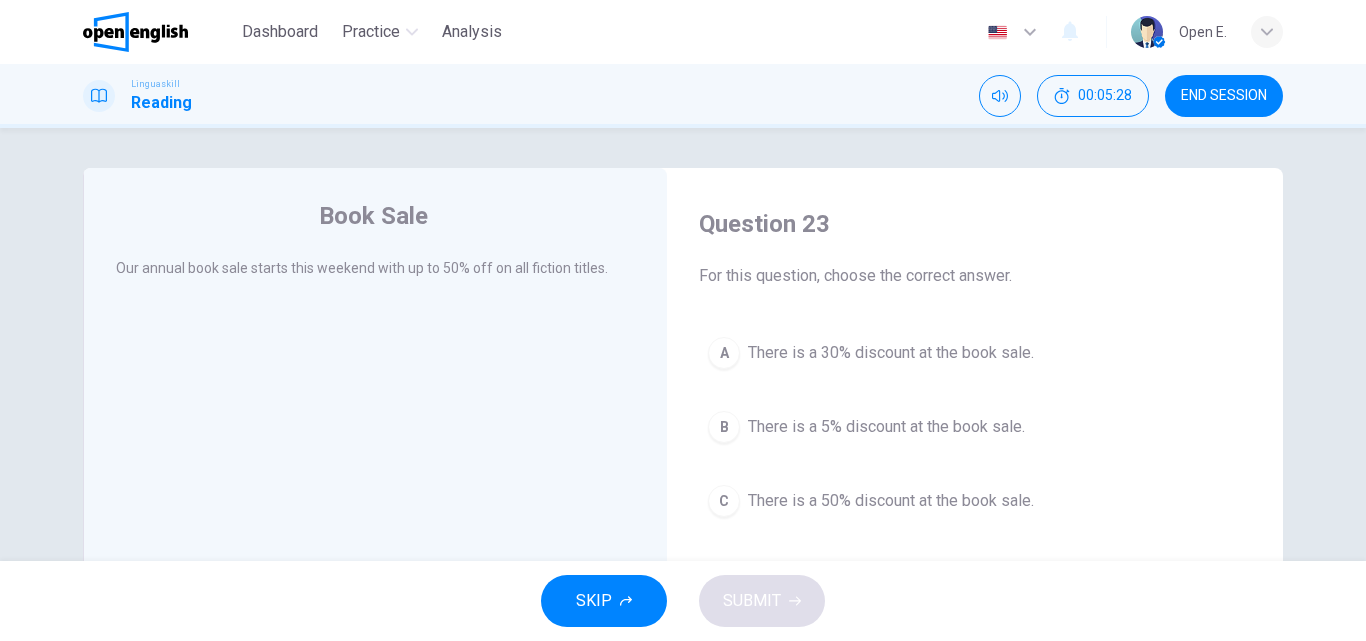 click on "C" at bounding box center (724, 501) 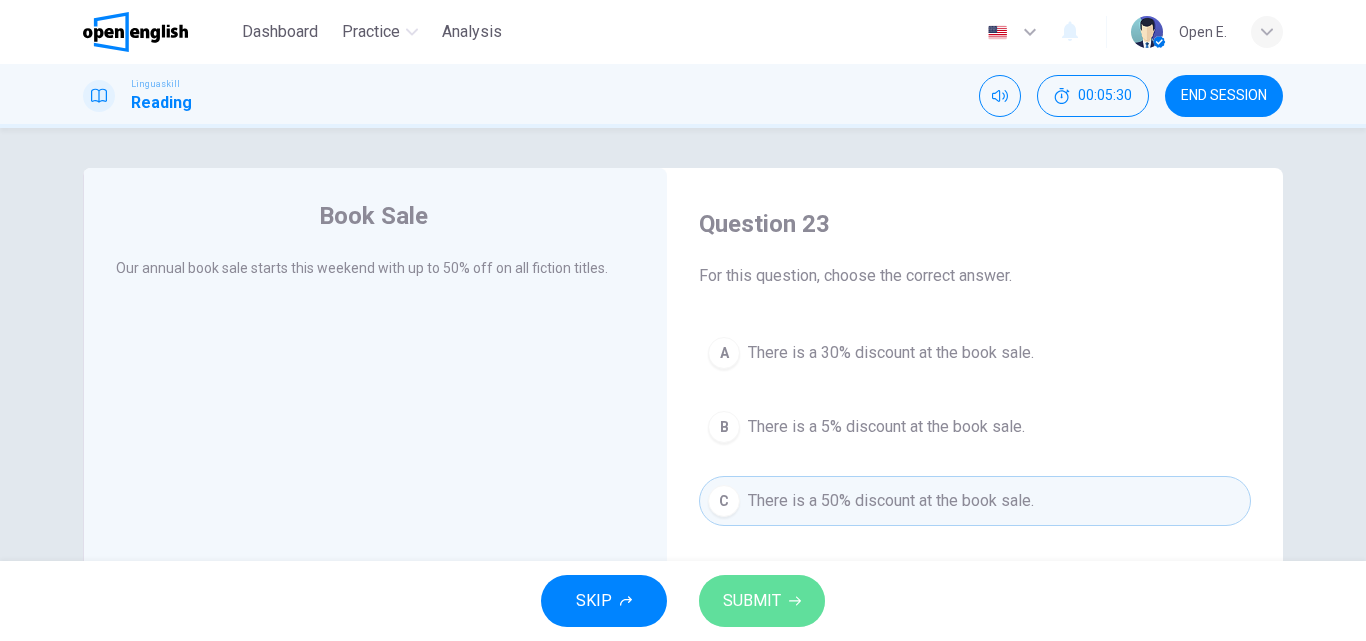 click on "SUBMIT" at bounding box center (752, 601) 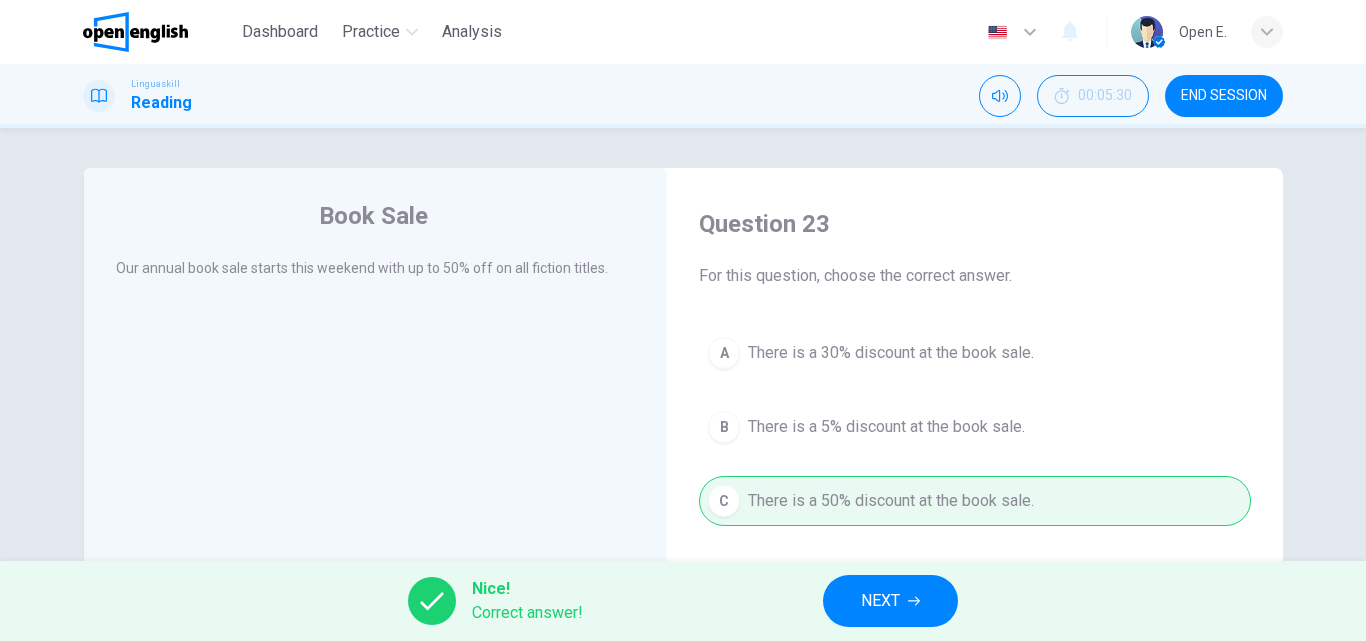 click on "NEXT" at bounding box center [890, 601] 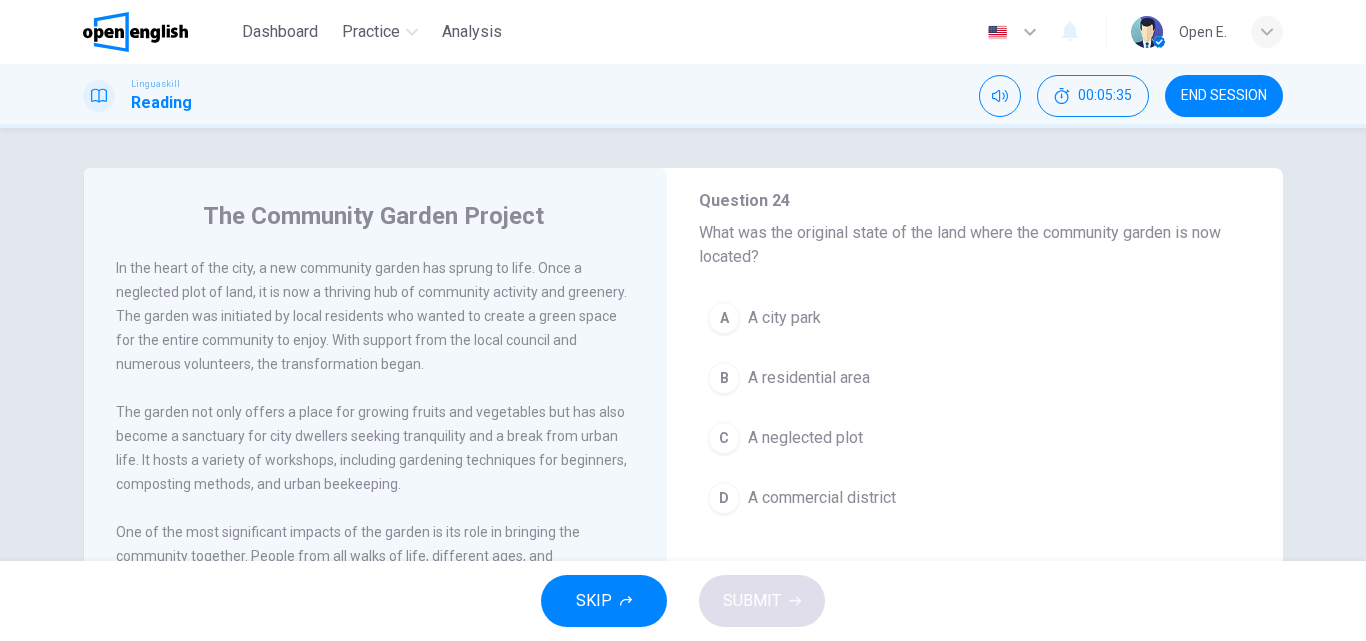 scroll, scrollTop: 145, scrollLeft: 0, axis: vertical 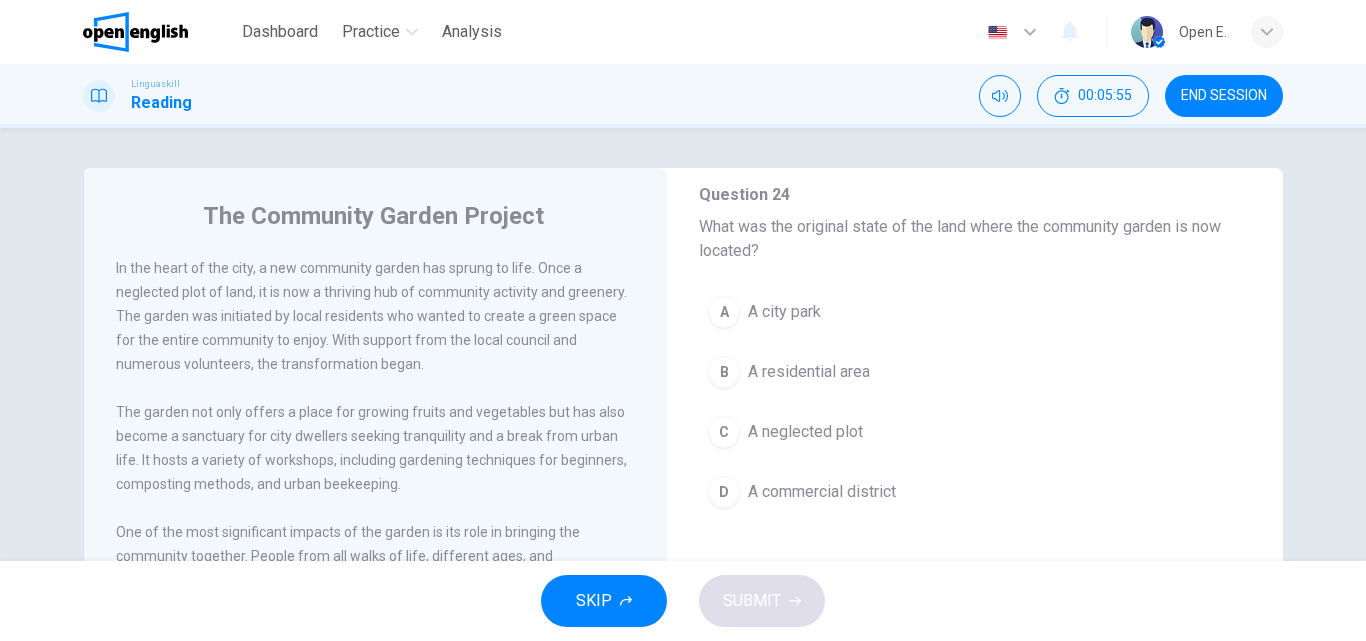 click on "A" at bounding box center (724, 312) 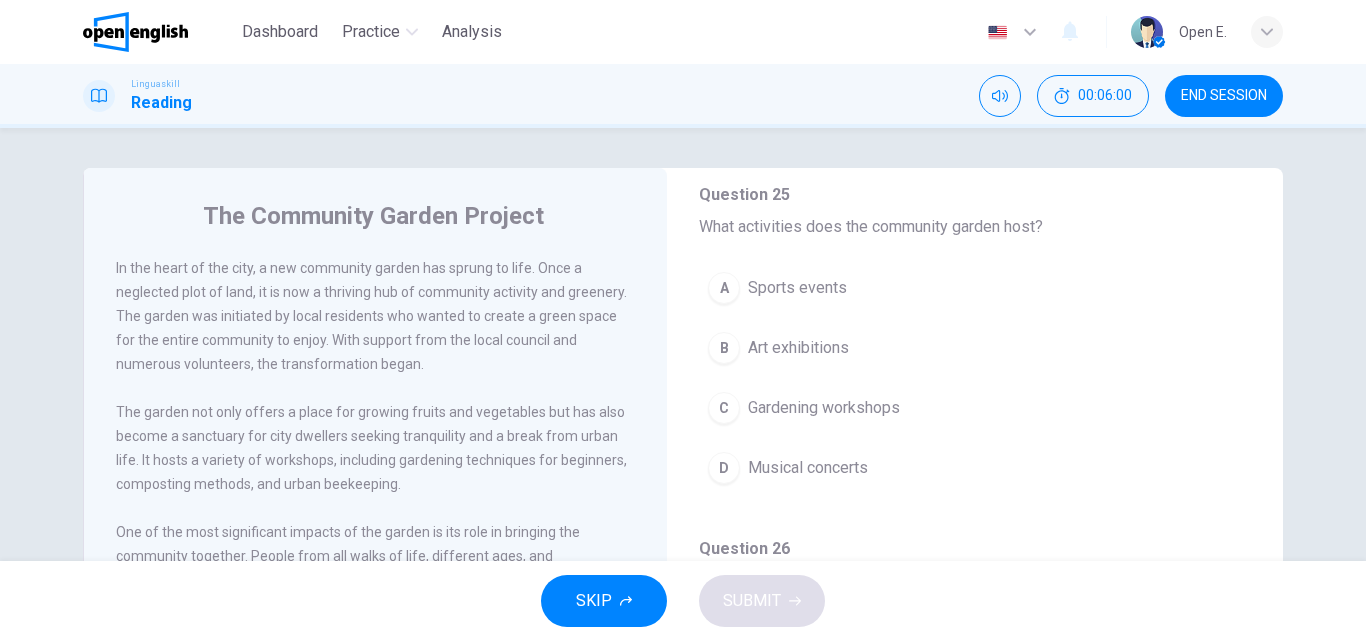scroll, scrollTop: 541, scrollLeft: 0, axis: vertical 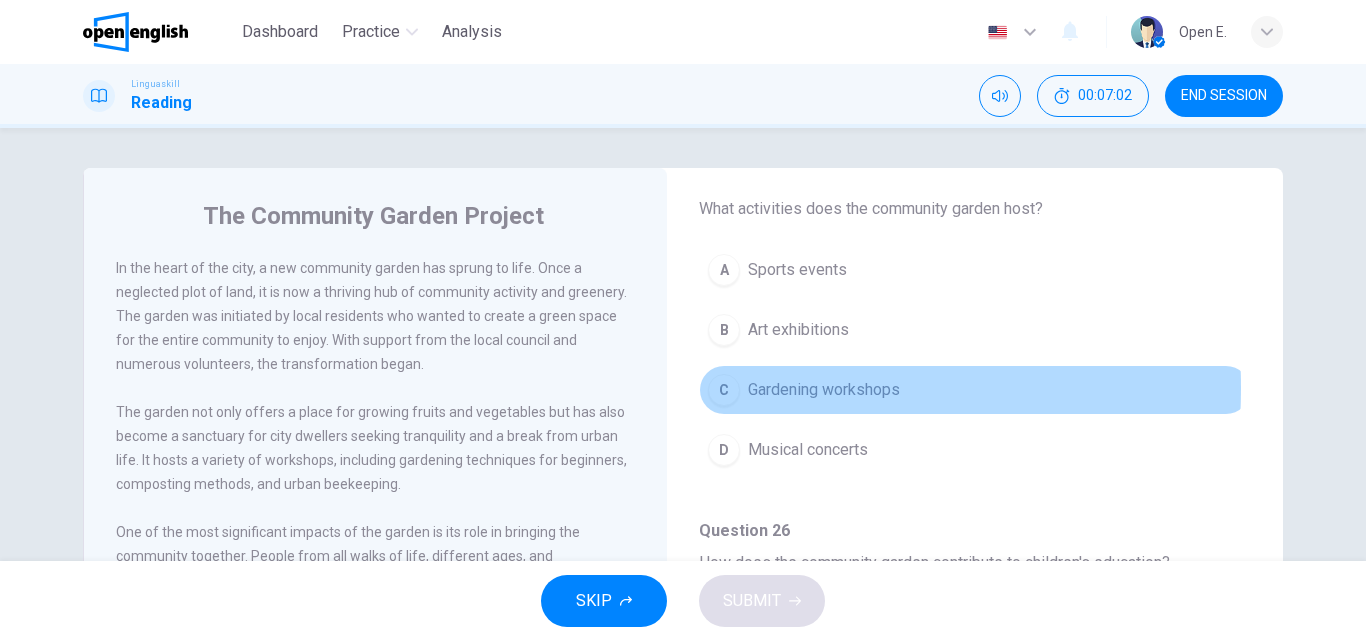 click on "C" at bounding box center [724, 390] 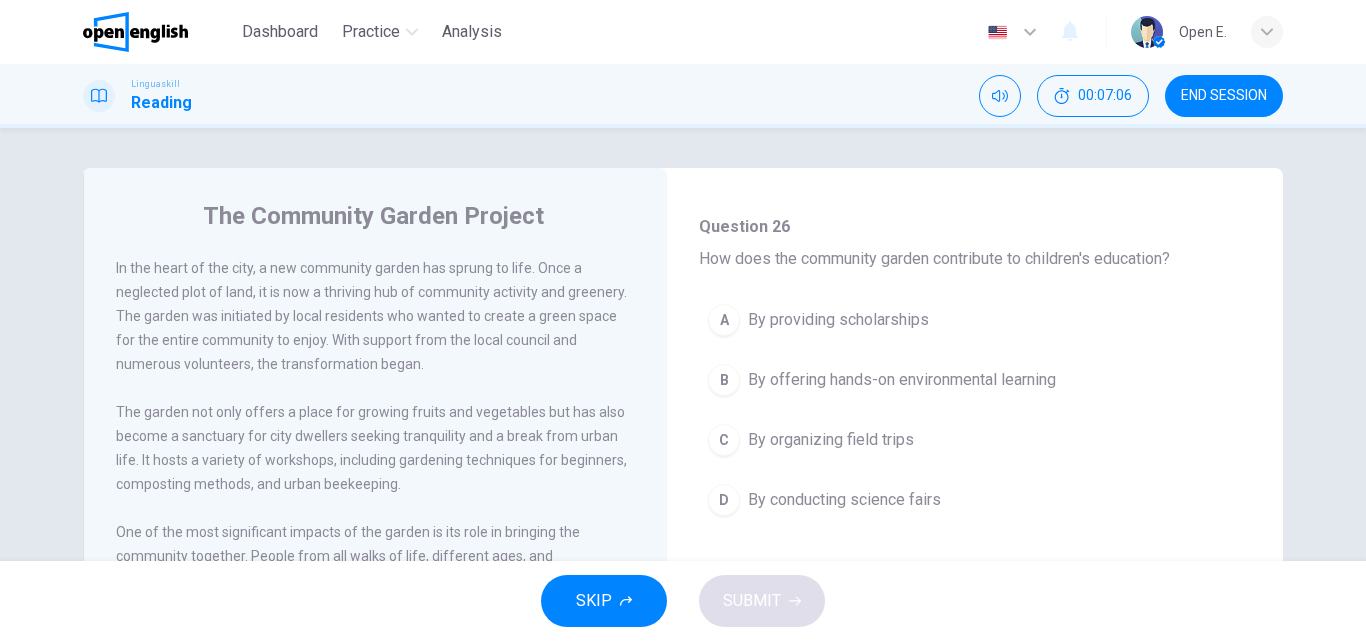 scroll, scrollTop: 846, scrollLeft: 0, axis: vertical 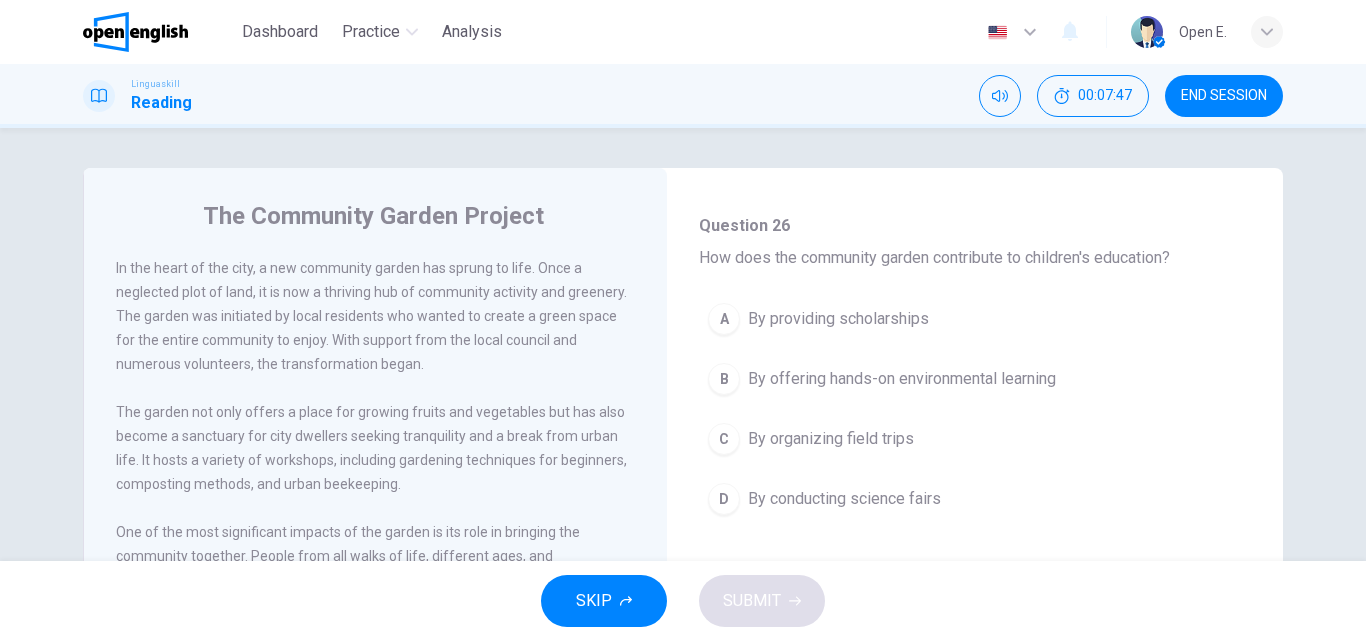 click on "B" at bounding box center (724, 379) 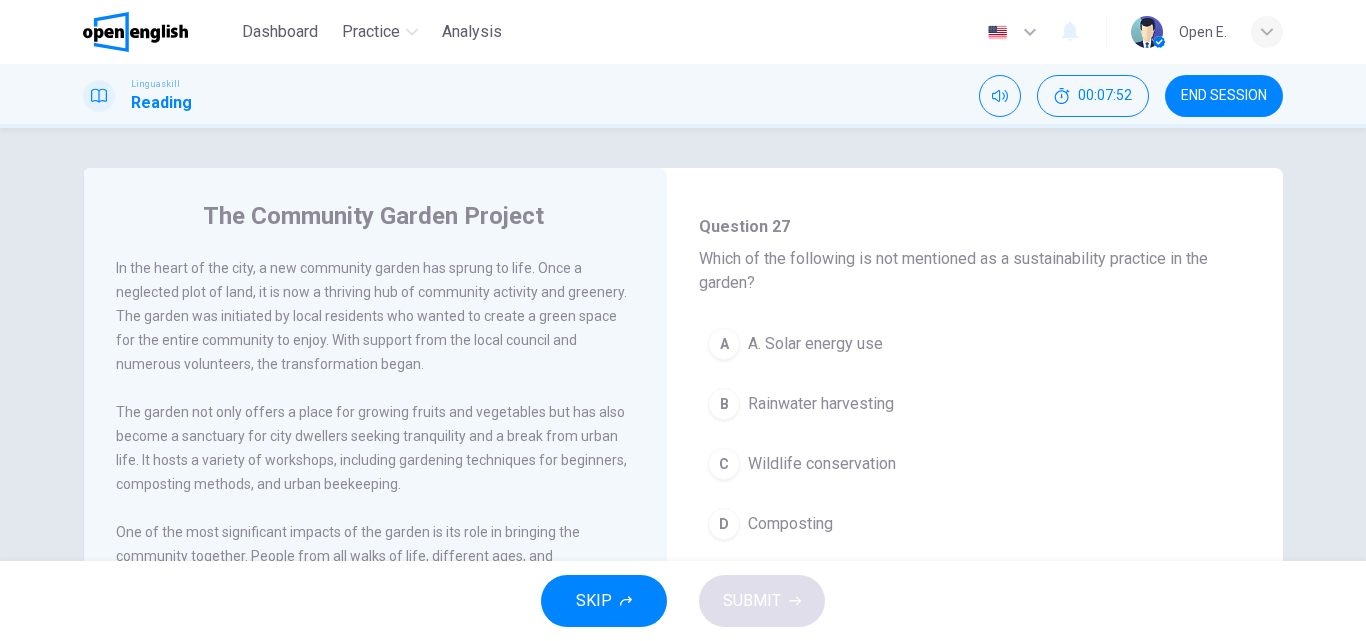 scroll, scrollTop: 1203, scrollLeft: 0, axis: vertical 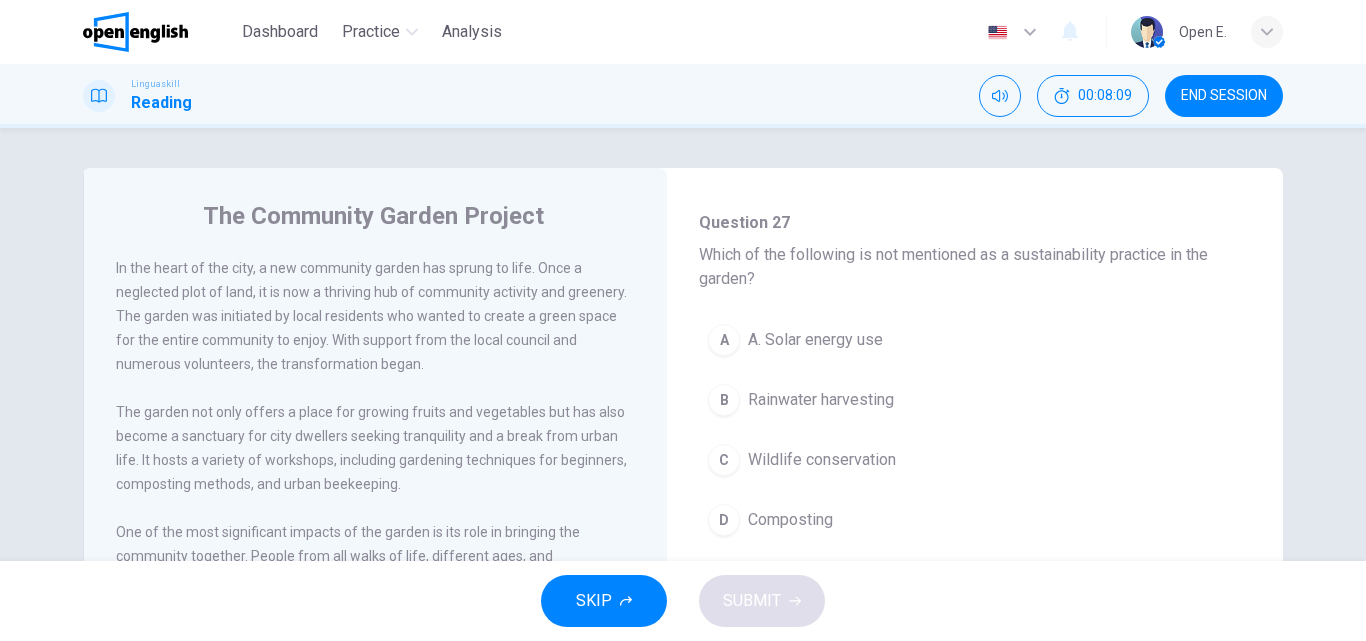 click on "B" at bounding box center [724, 400] 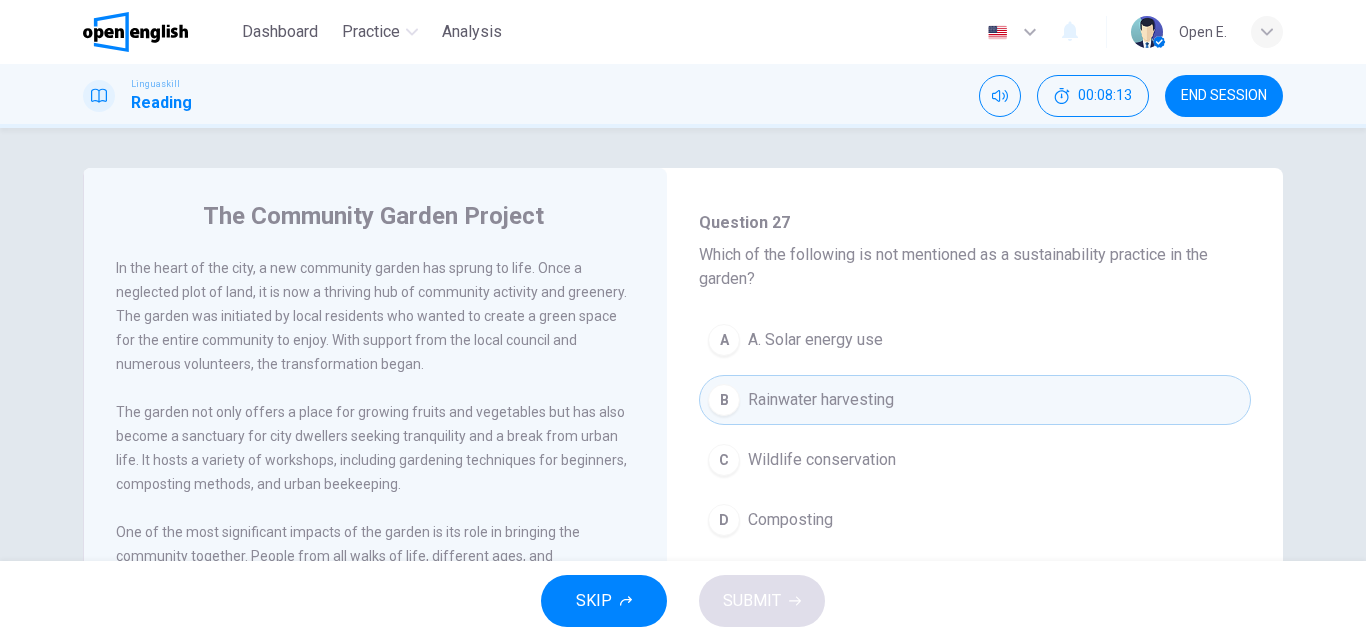 scroll, scrollTop: 342, scrollLeft: 0, axis: vertical 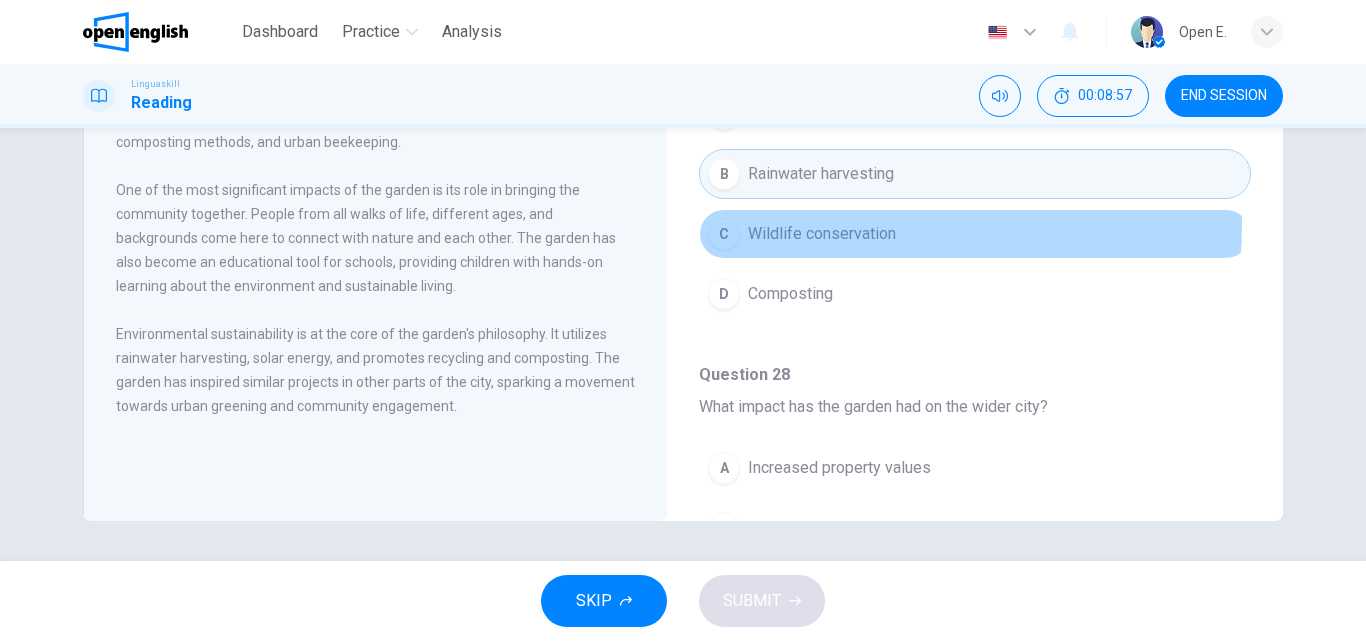 click on "Wildlife conservation" at bounding box center (822, 234) 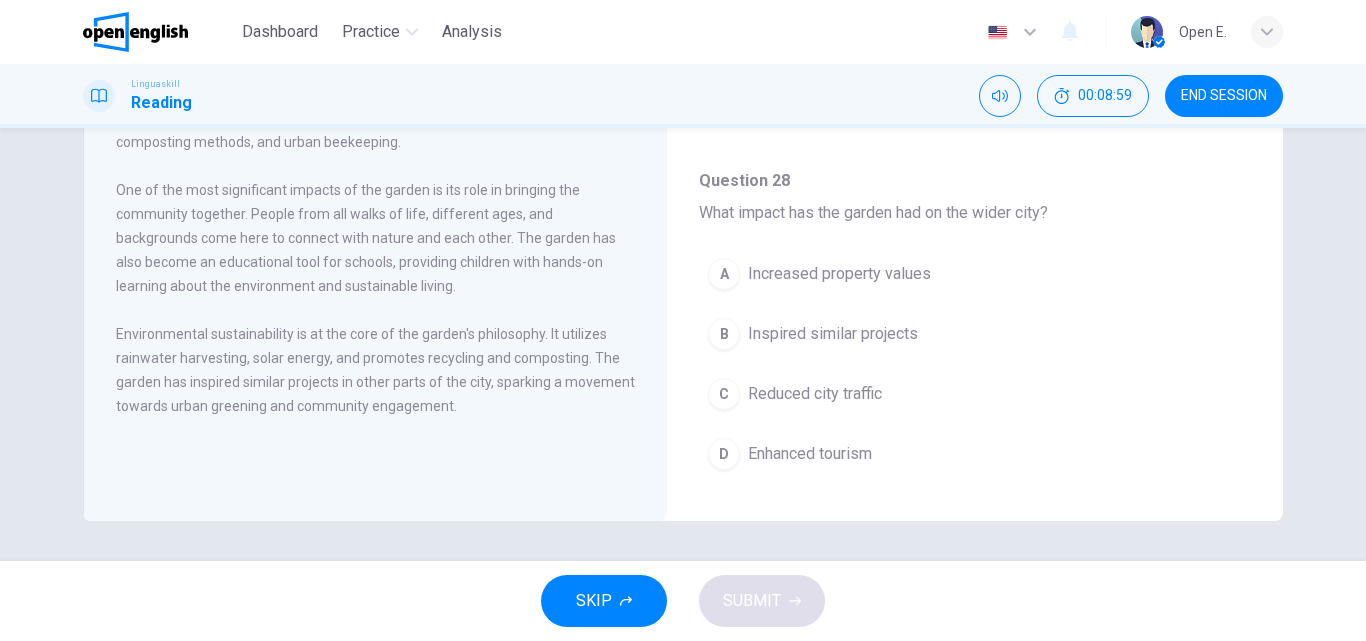 scroll, scrollTop: 1299, scrollLeft: 0, axis: vertical 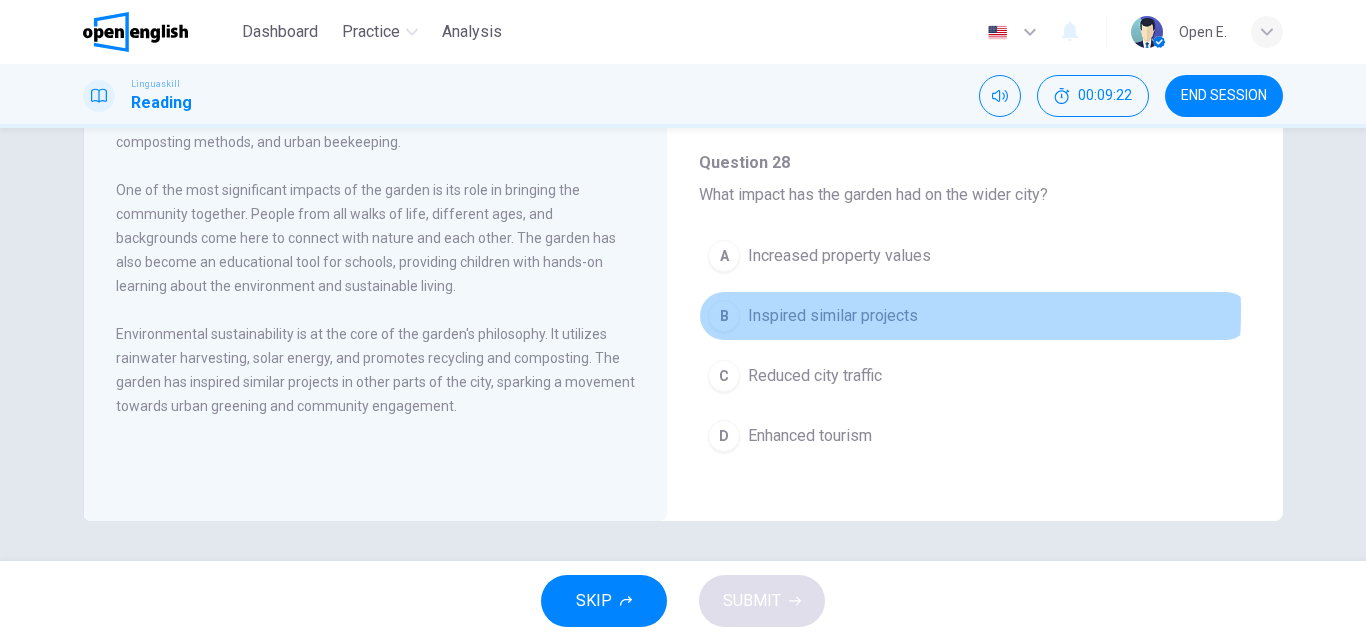 click on "Inspired similar projects" at bounding box center (833, 316) 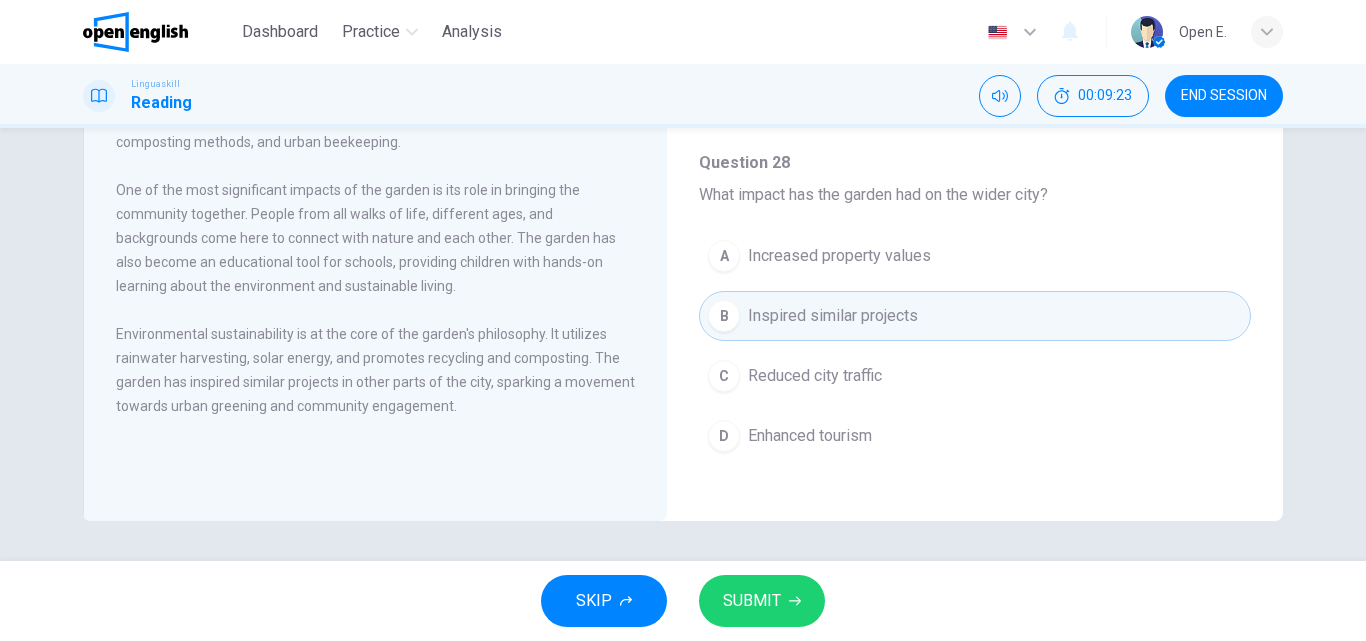 click on "SUBMIT" at bounding box center [752, 601] 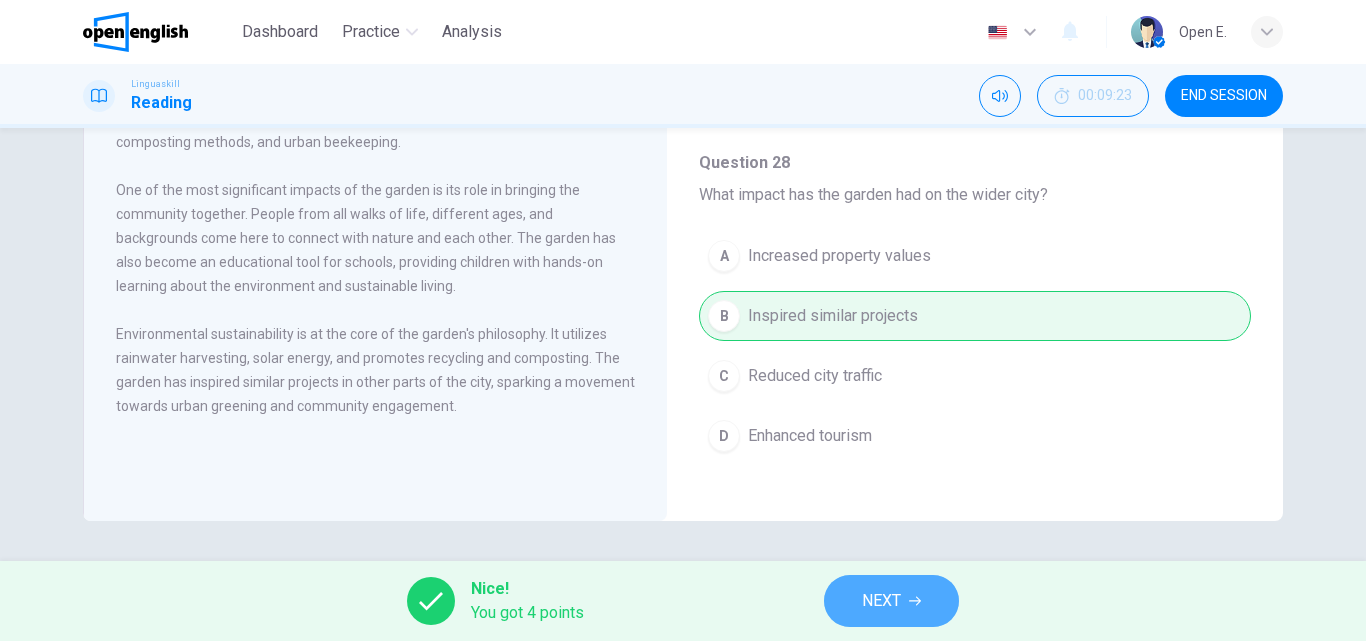 click on "NEXT" at bounding box center (881, 601) 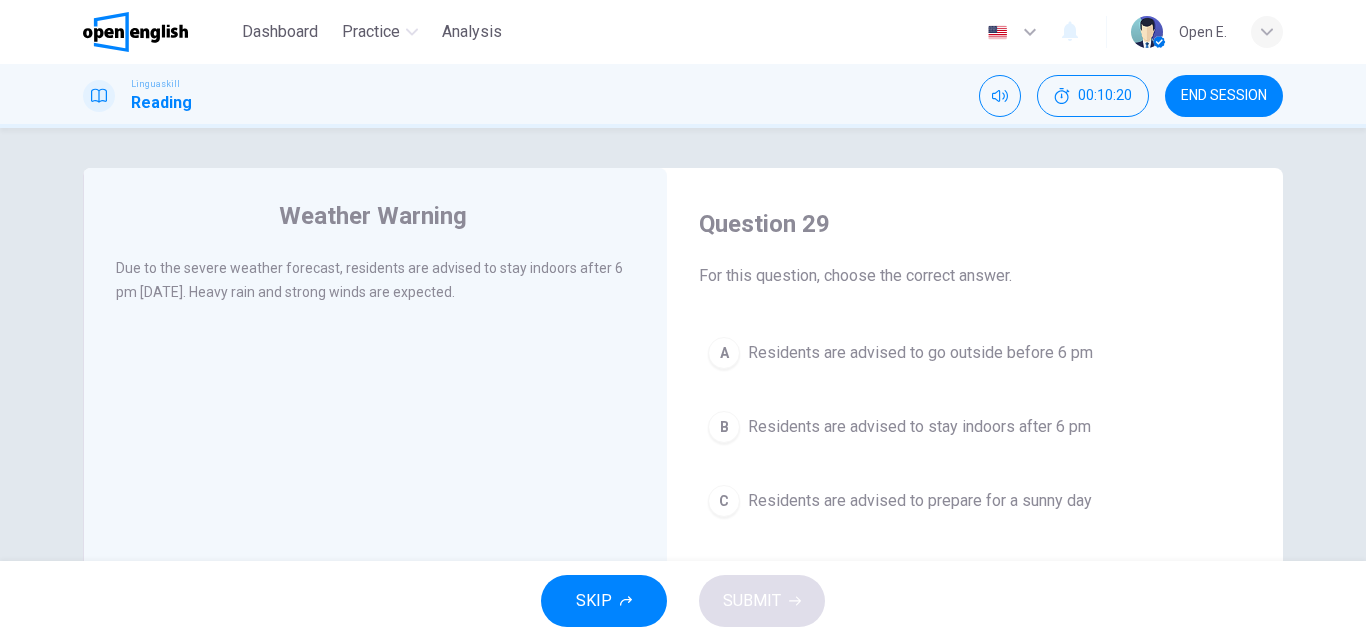 click on "A" at bounding box center [724, 353] 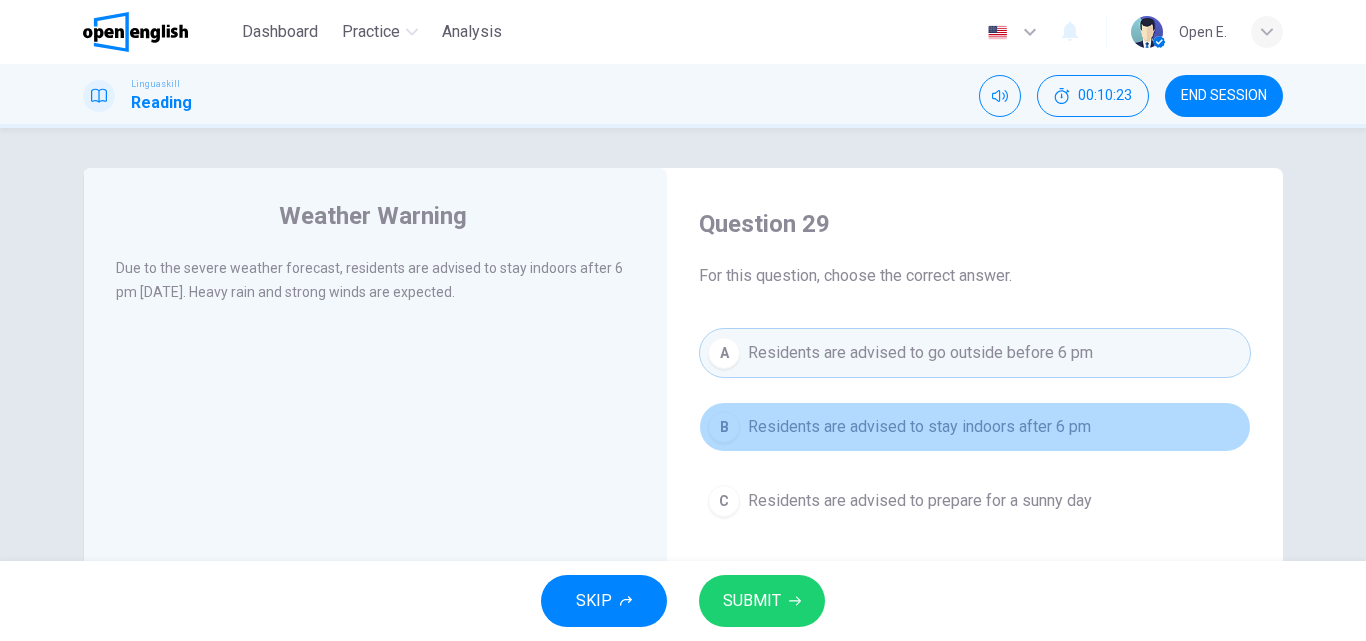 click on "B" at bounding box center (724, 427) 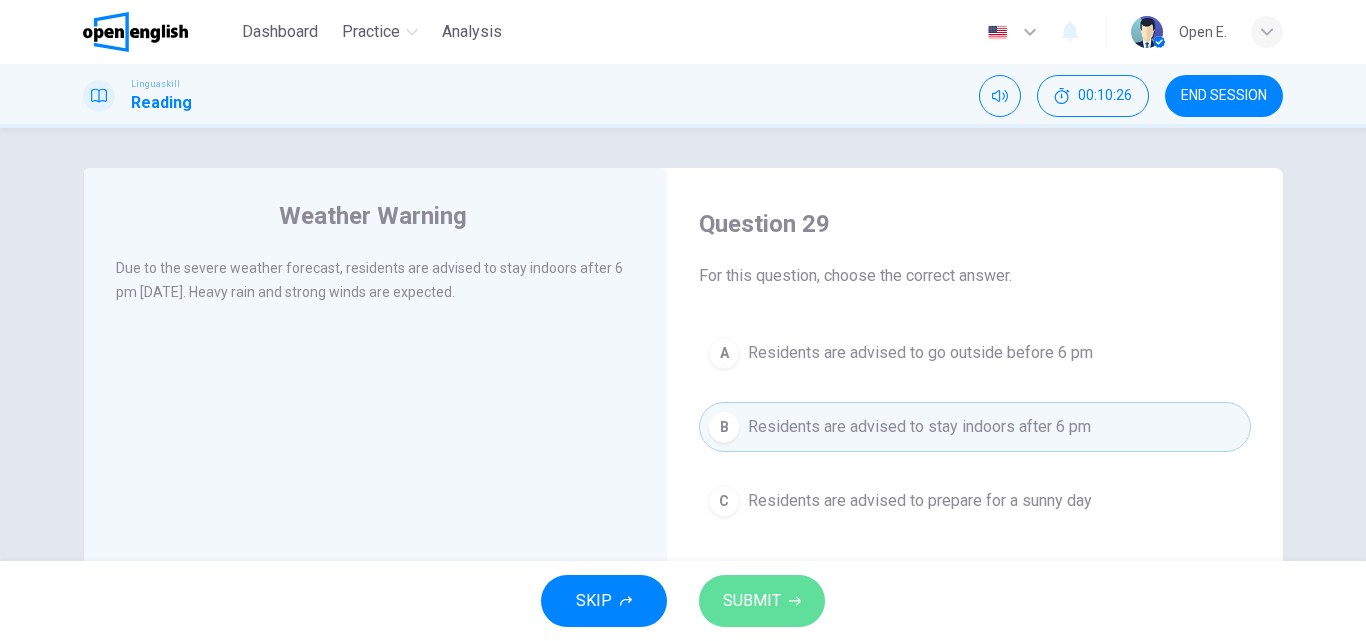 click on "SUBMIT" at bounding box center [762, 601] 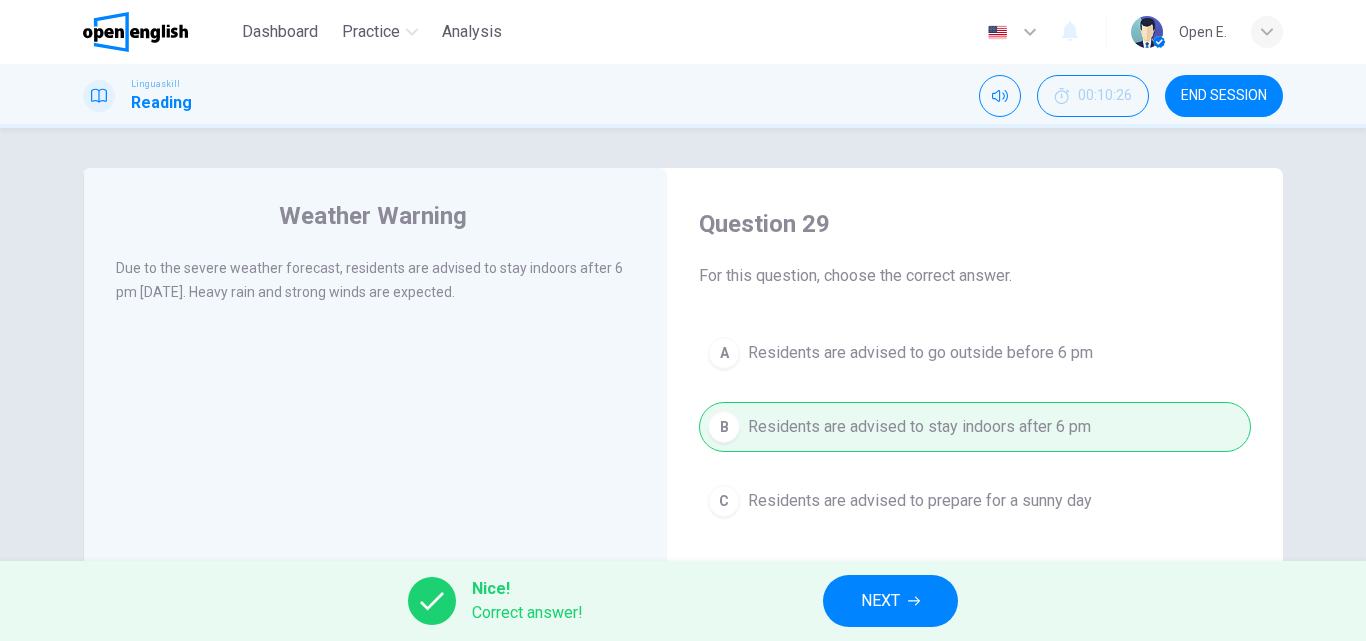 click on "NEXT" at bounding box center (890, 601) 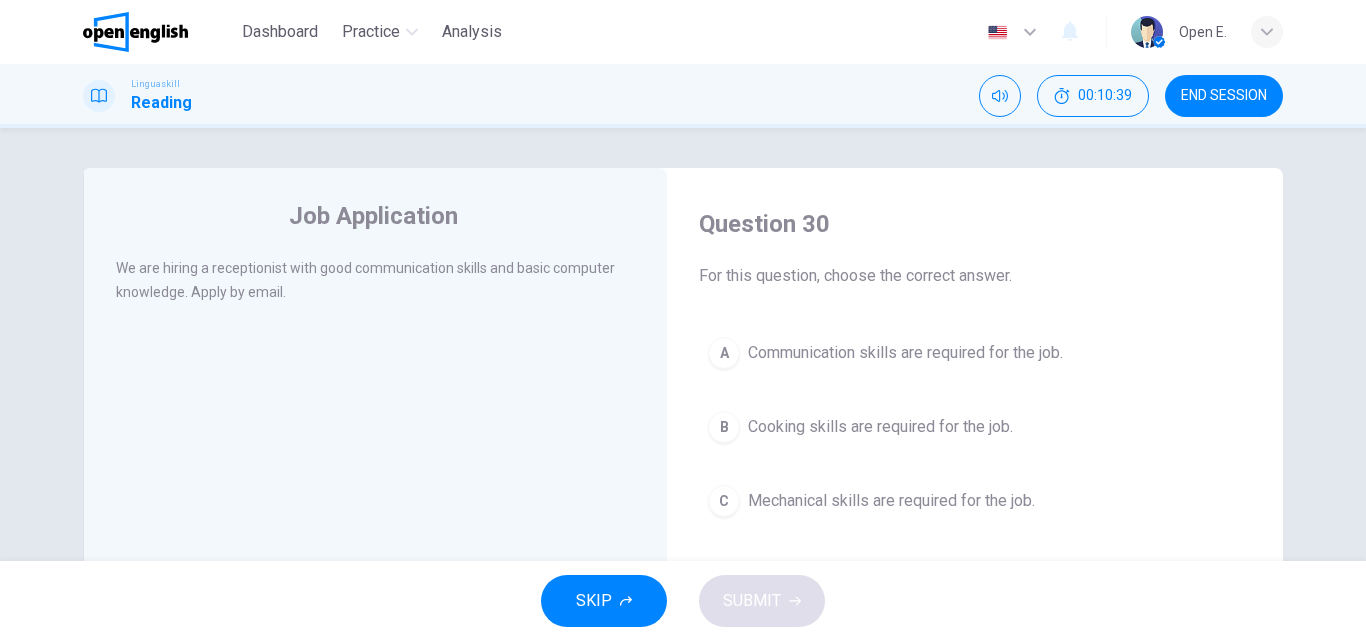 click on "A" at bounding box center (724, 353) 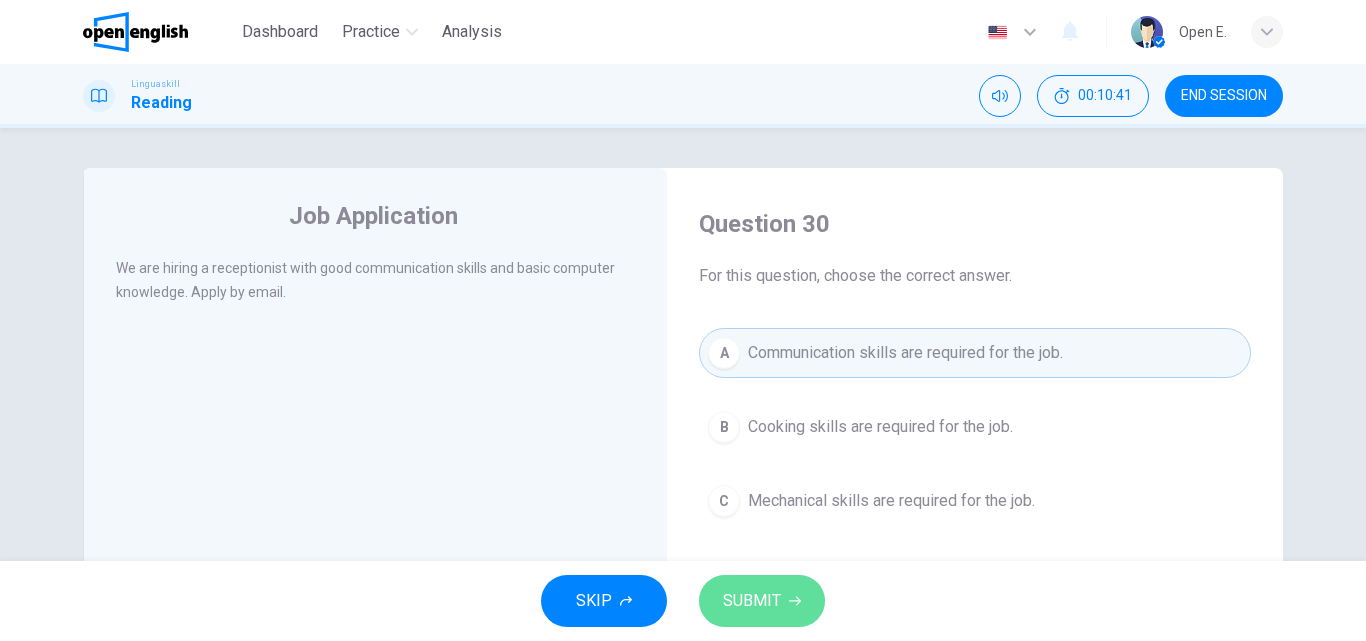 click on "SUBMIT" at bounding box center [762, 601] 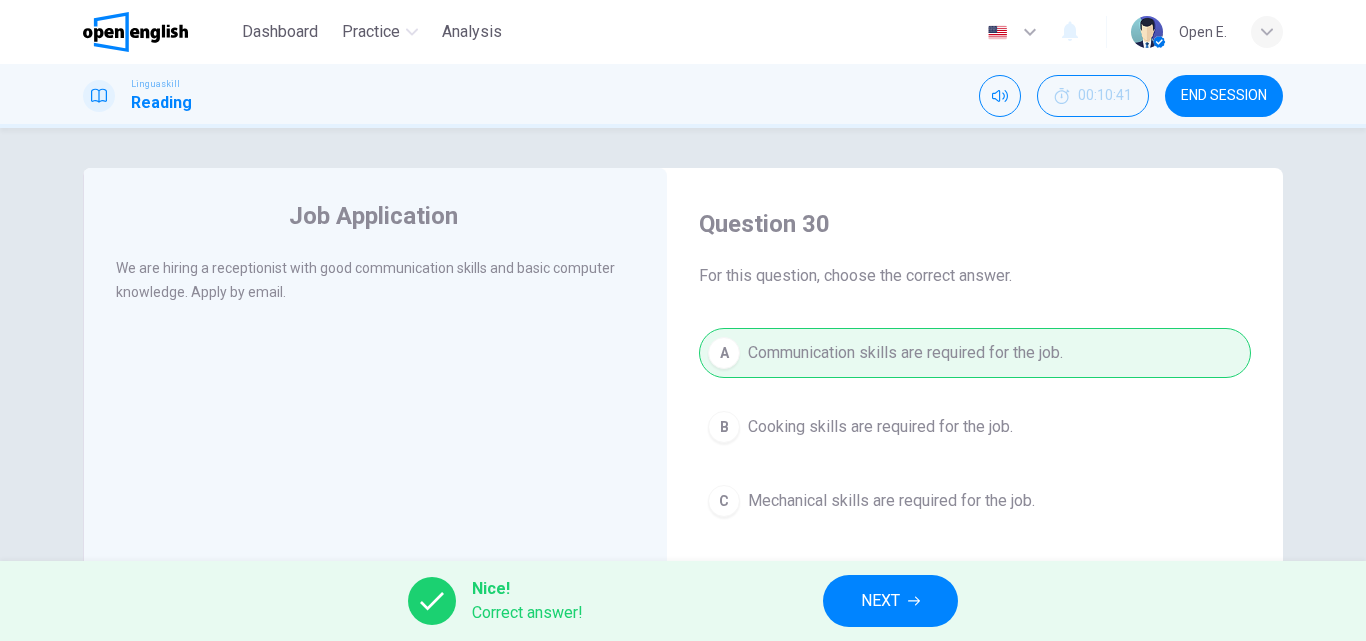 click on "NEXT" at bounding box center [890, 601] 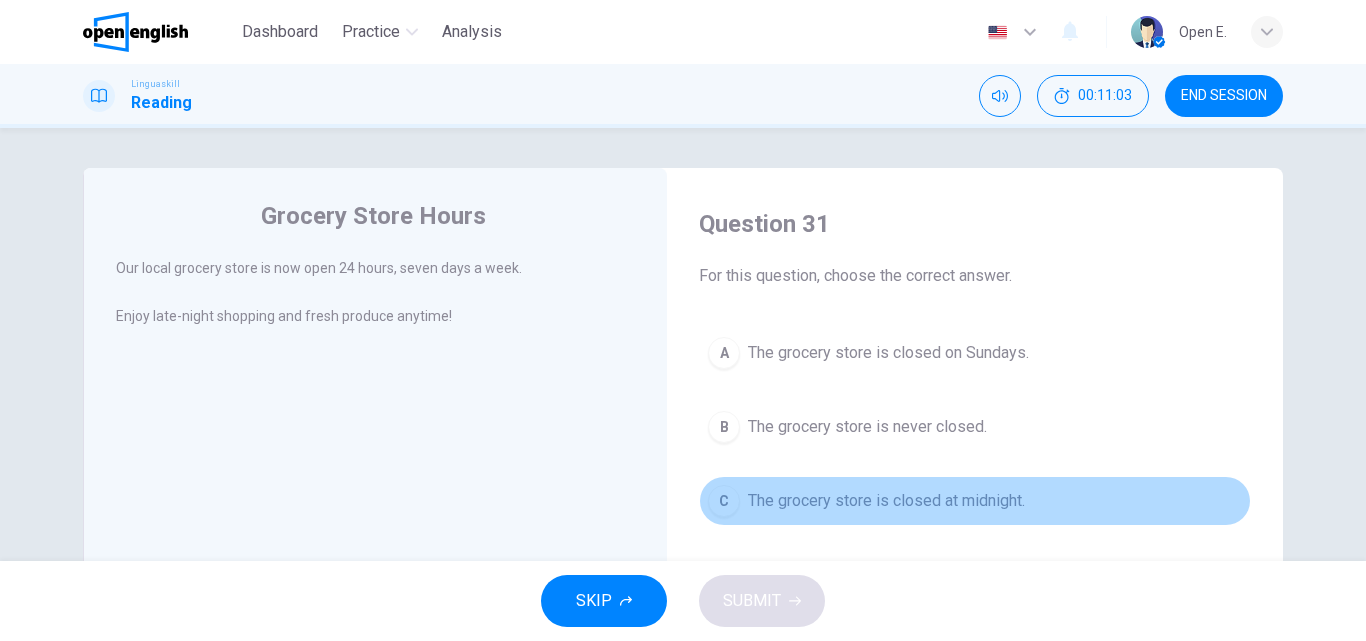 click on "C" at bounding box center [724, 501] 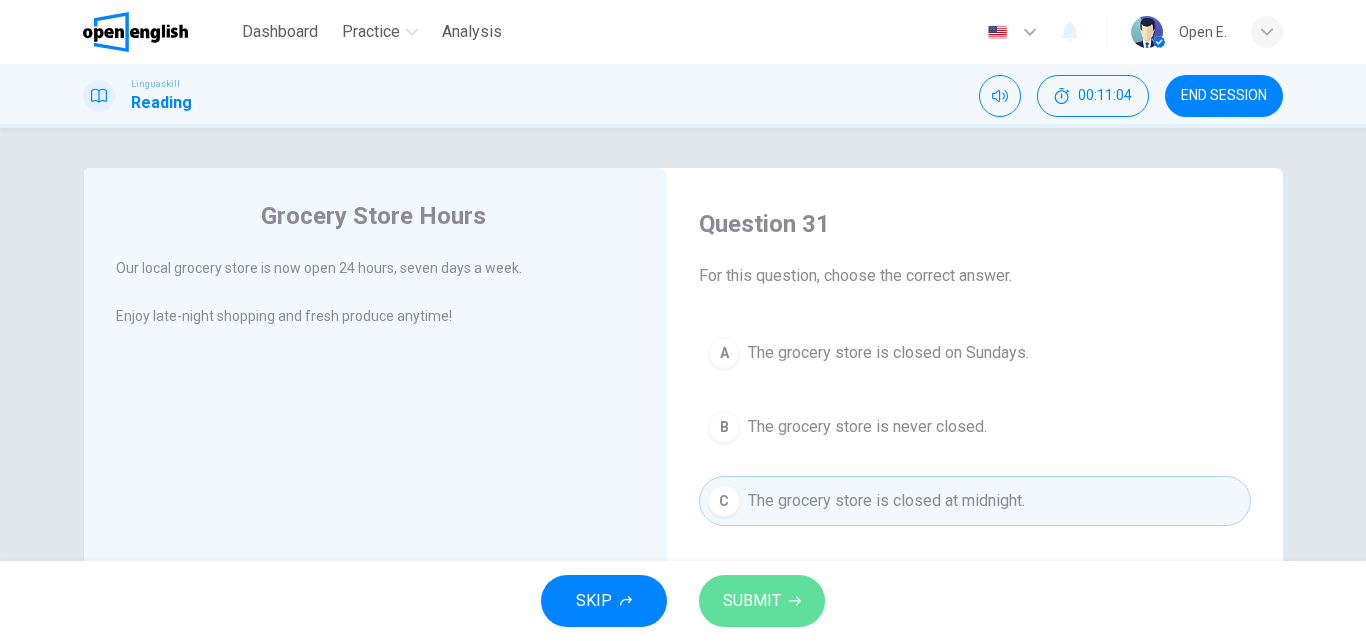 click on "SUBMIT" at bounding box center (752, 601) 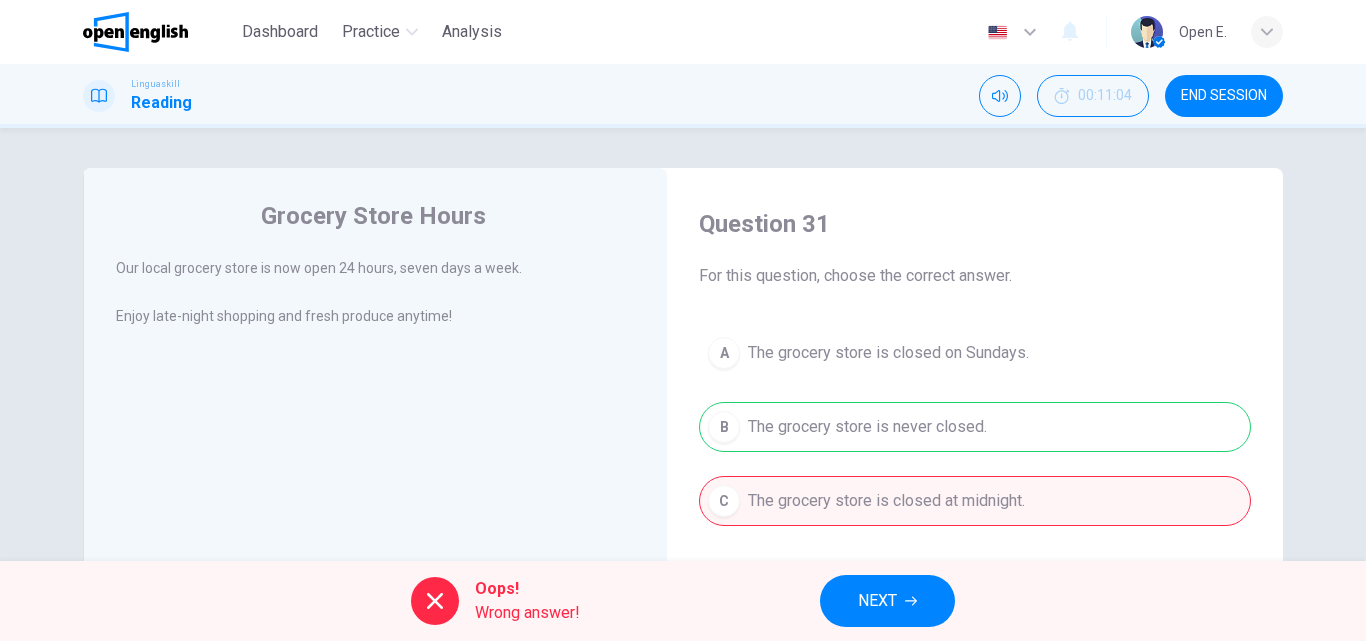 click on "NEXT" at bounding box center (887, 601) 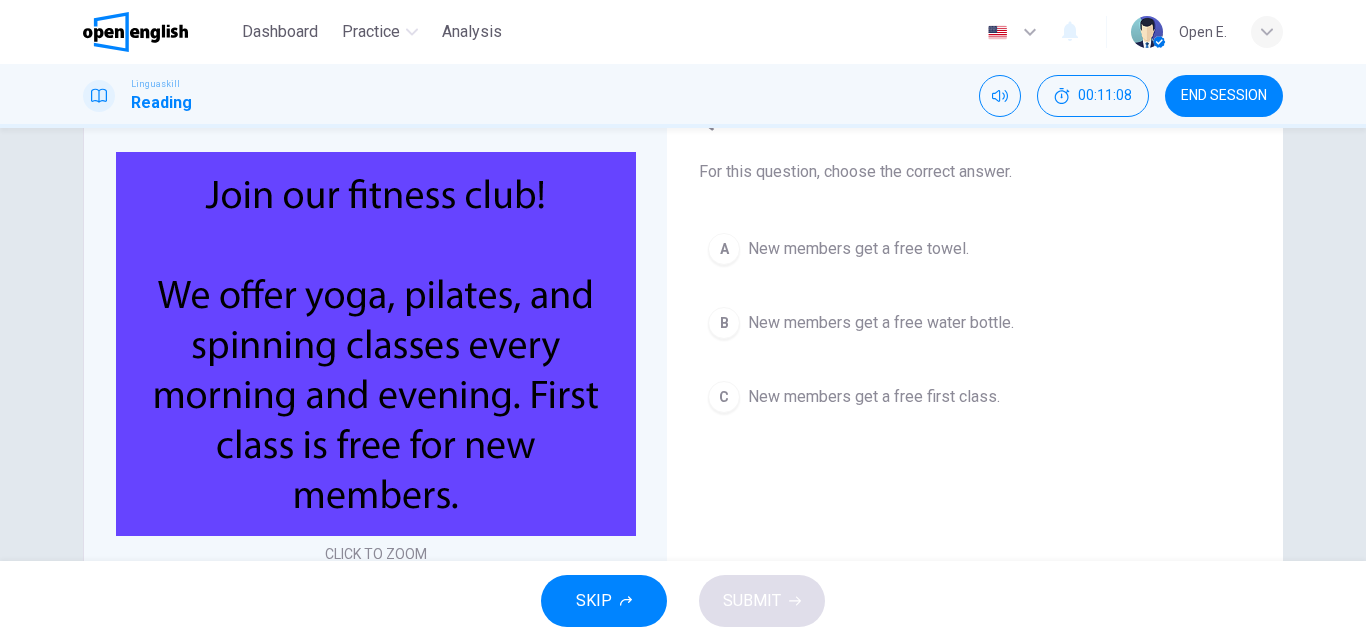 scroll, scrollTop: 102, scrollLeft: 0, axis: vertical 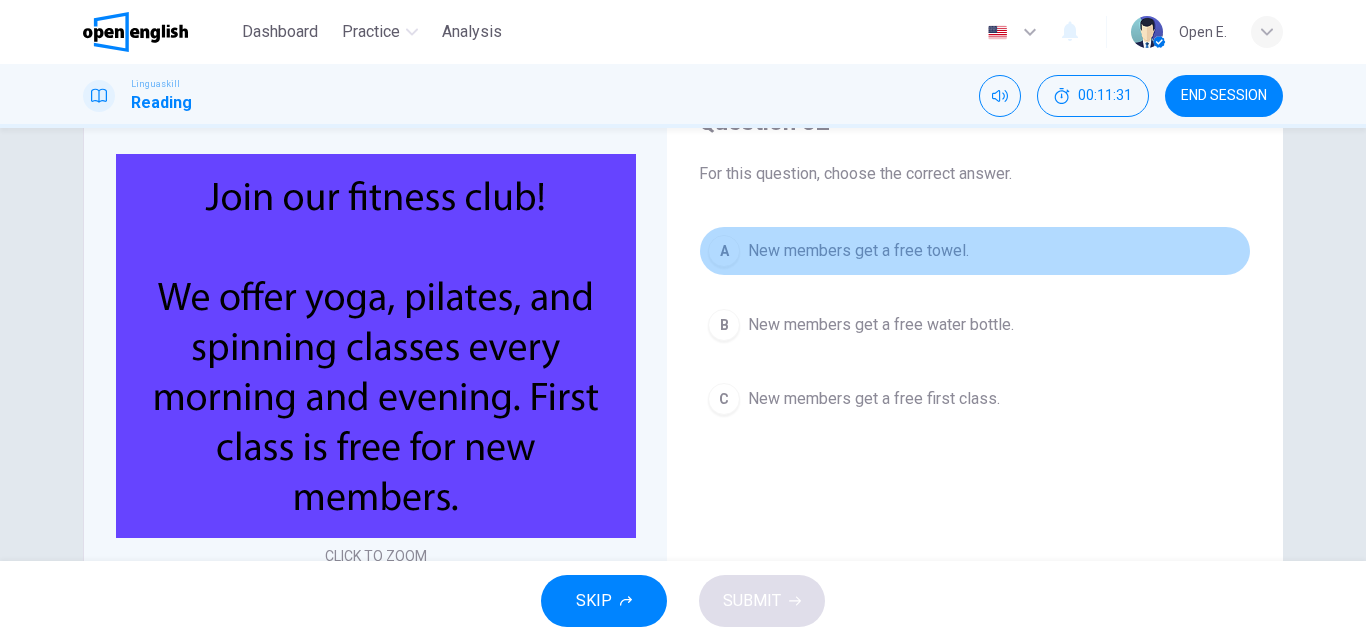click on "A" at bounding box center (724, 251) 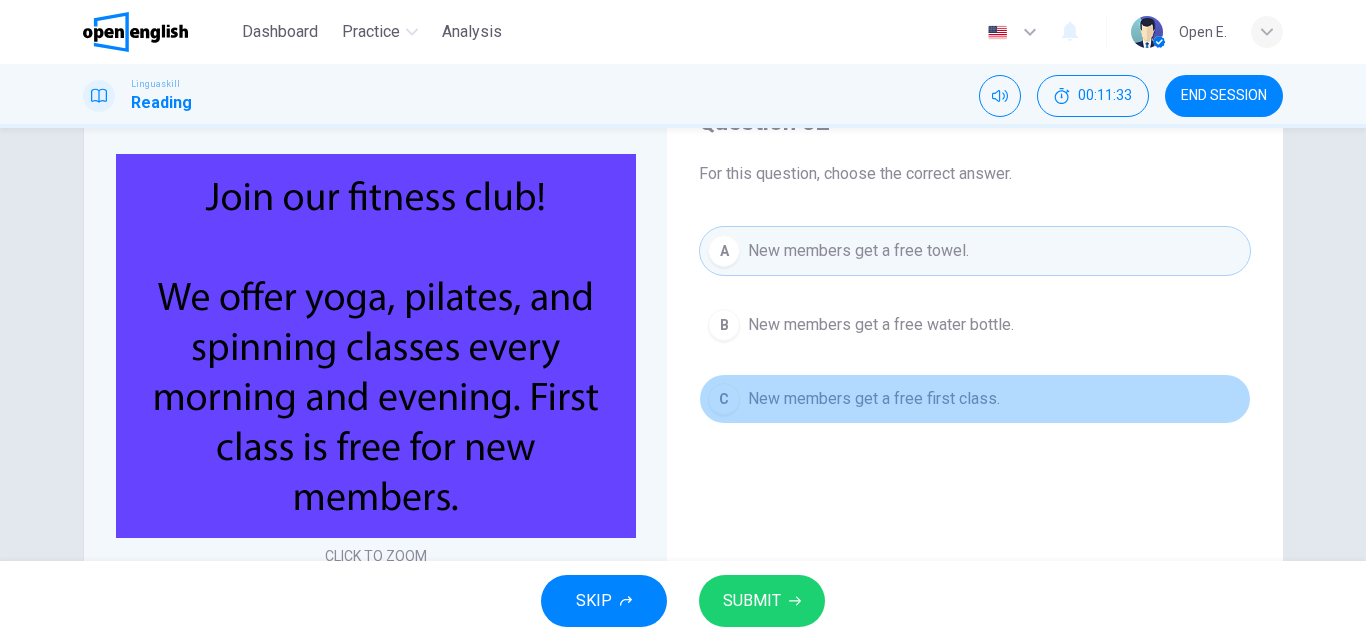 click on "C" at bounding box center (724, 399) 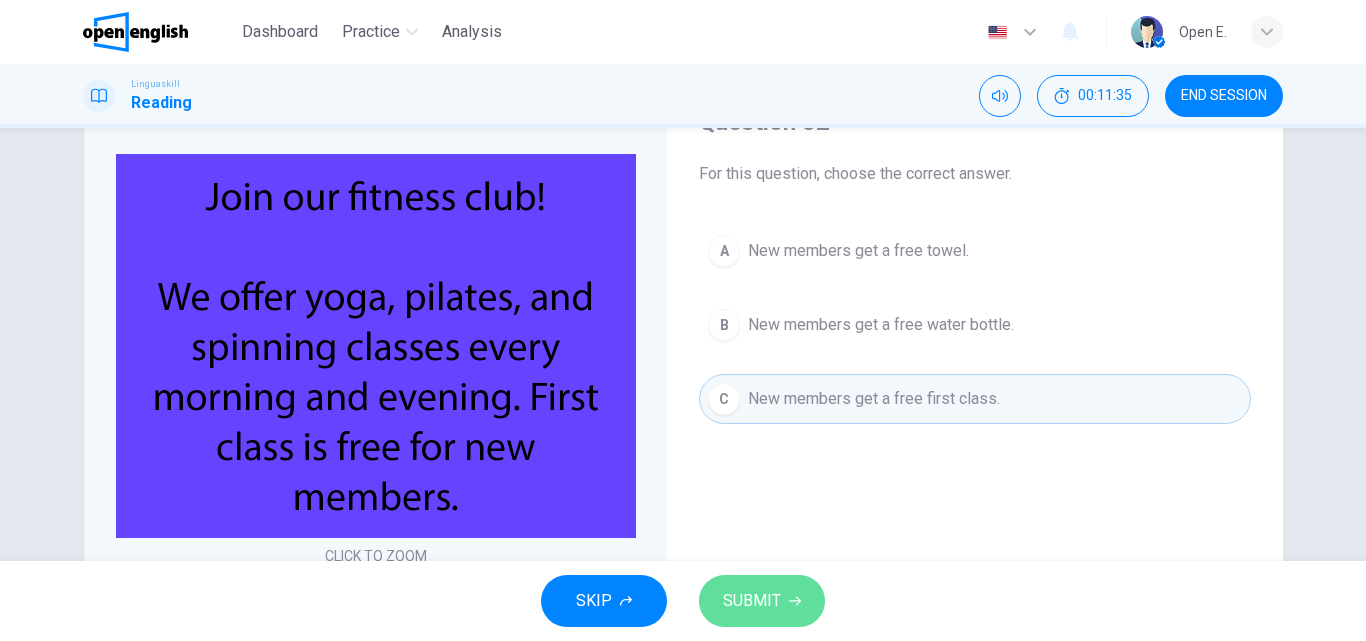 click on "SUBMIT" at bounding box center [752, 601] 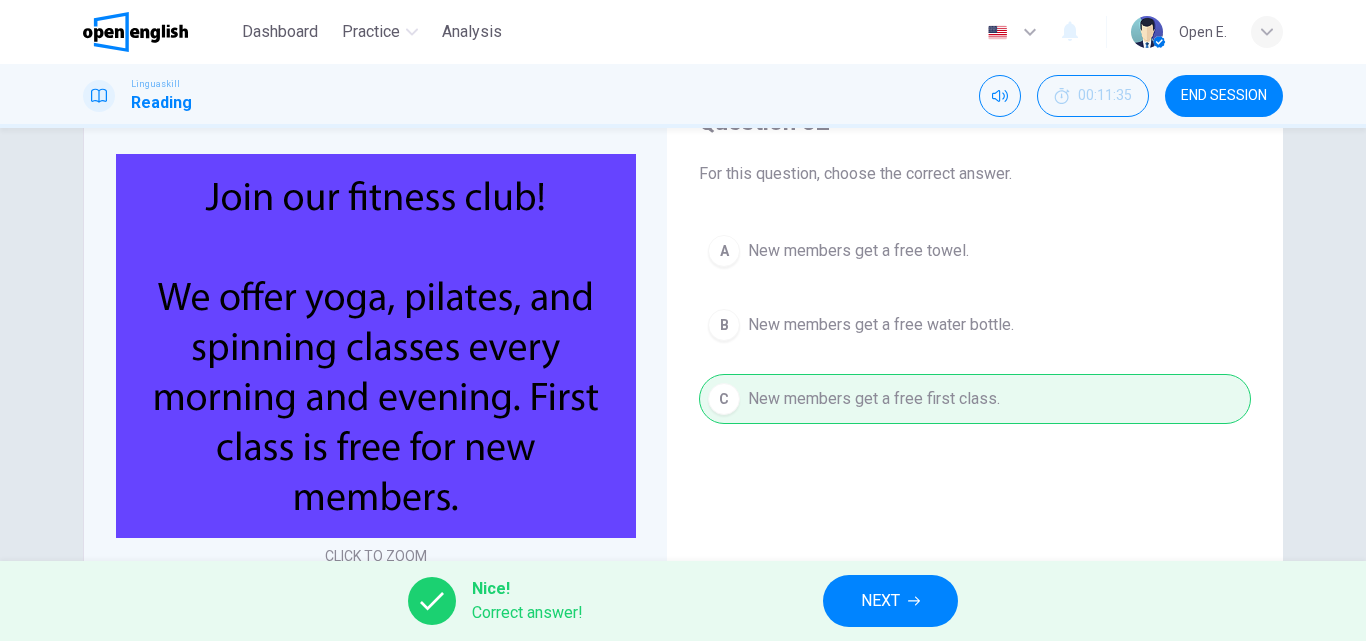 click on "NEXT" at bounding box center [880, 601] 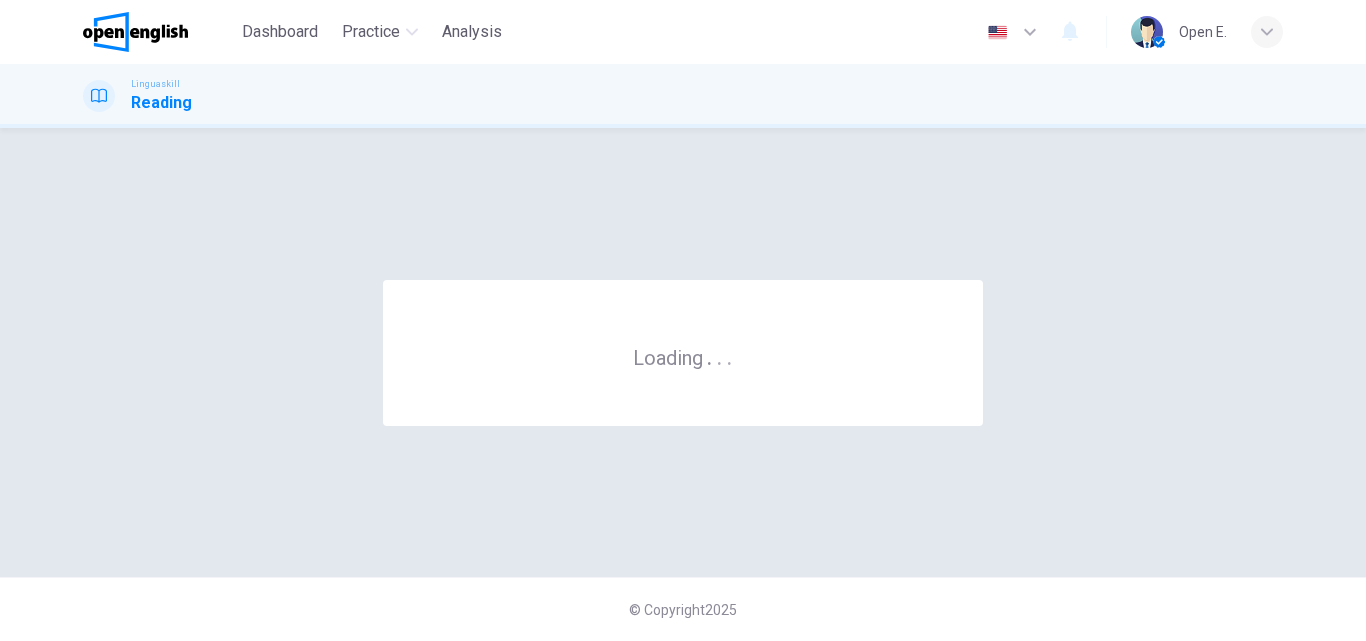 scroll, scrollTop: 0, scrollLeft: 0, axis: both 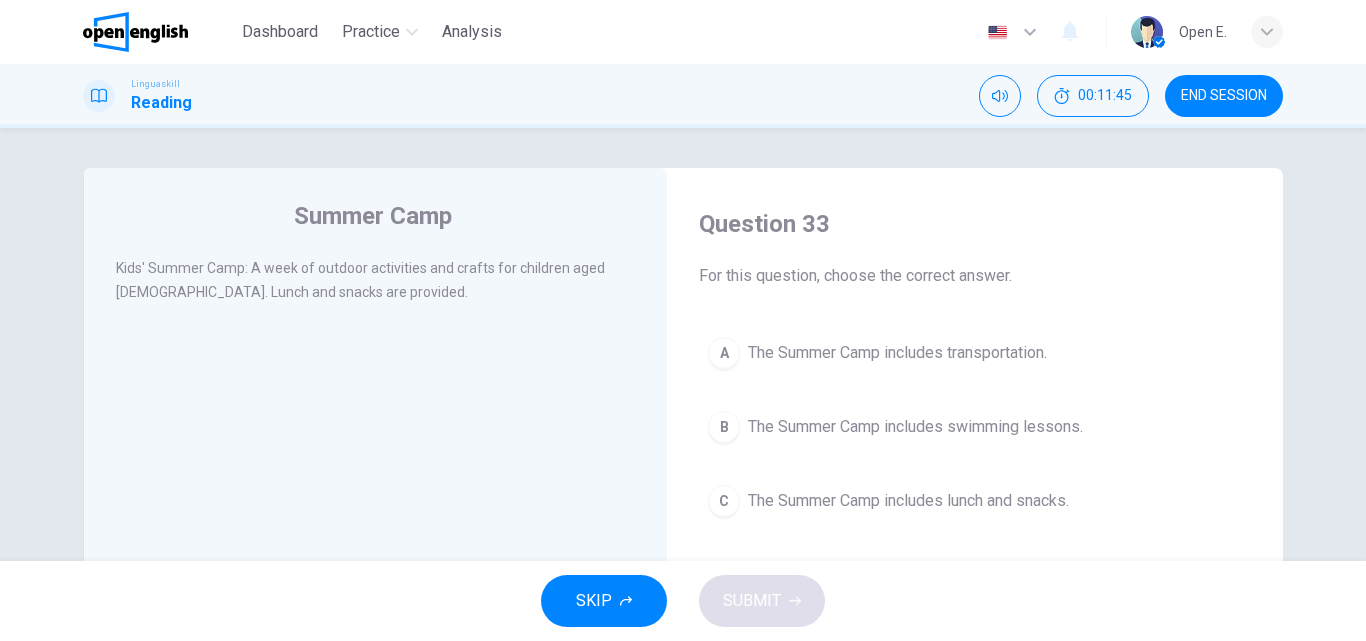 click on "Summer Camp Kids' Summer Camp: A week of outdoor activities and crafts for children aged [DEMOGRAPHIC_DATA]. Lunch and snacks are provided." at bounding box center [375, 515] 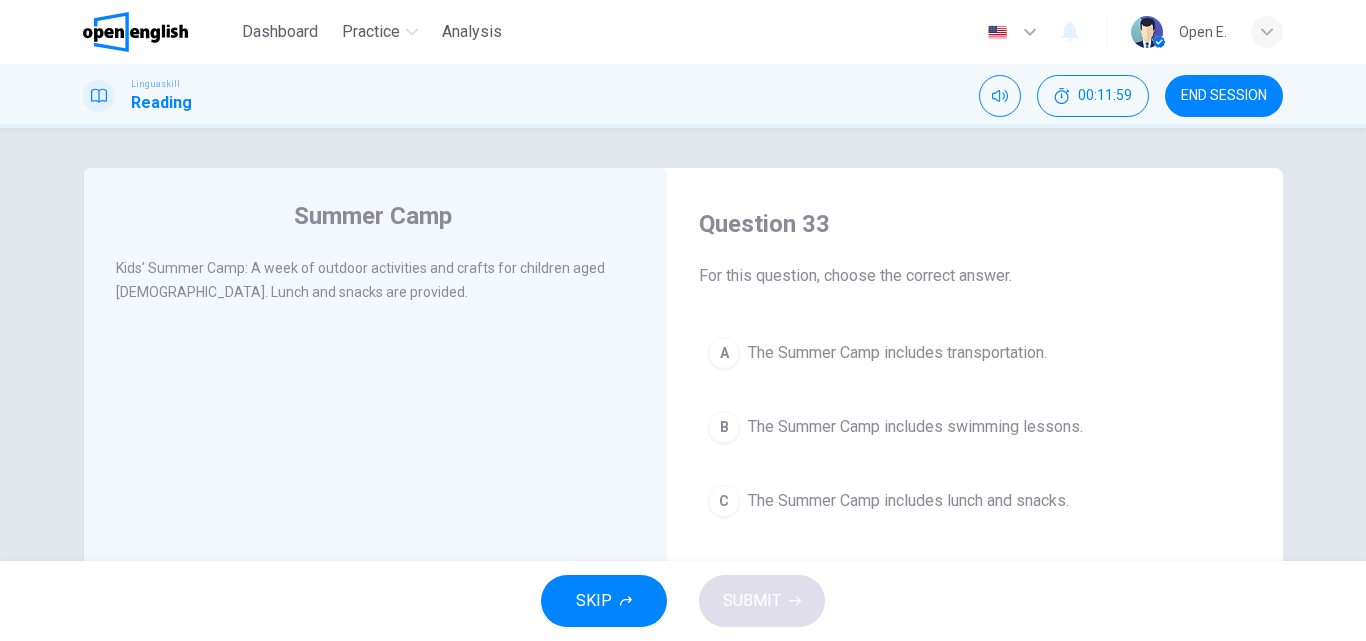 click on "C" at bounding box center [724, 501] 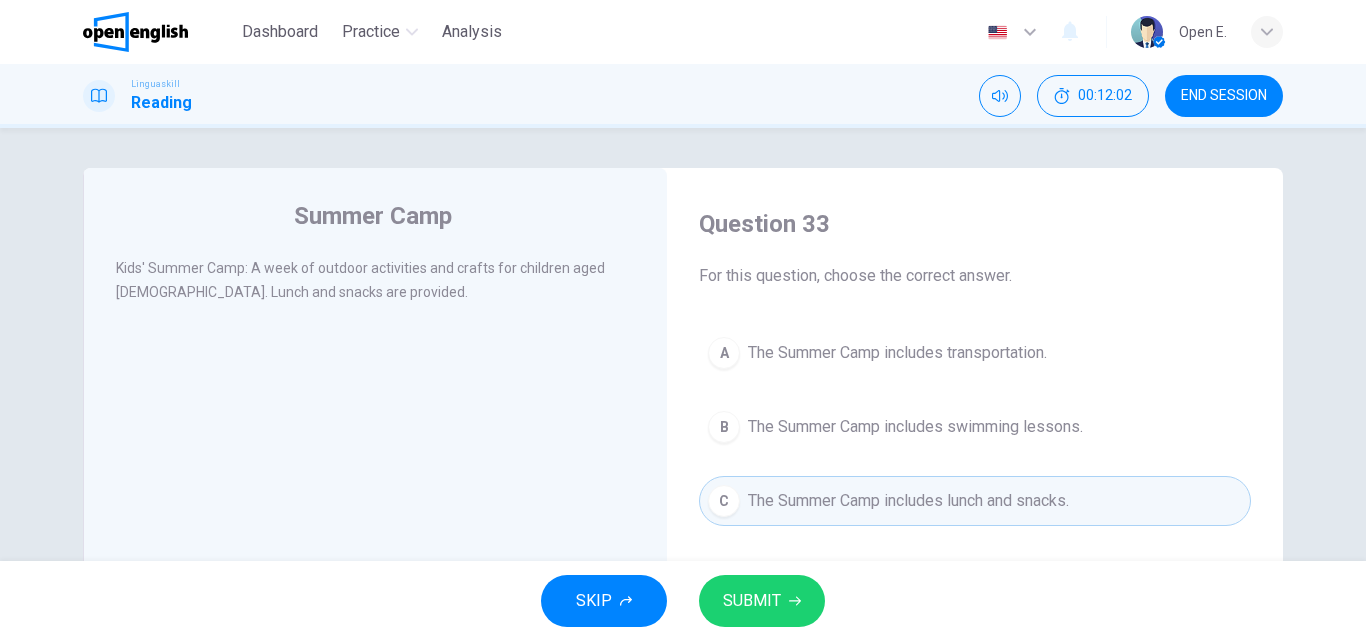 click on "SUBMIT" at bounding box center [752, 601] 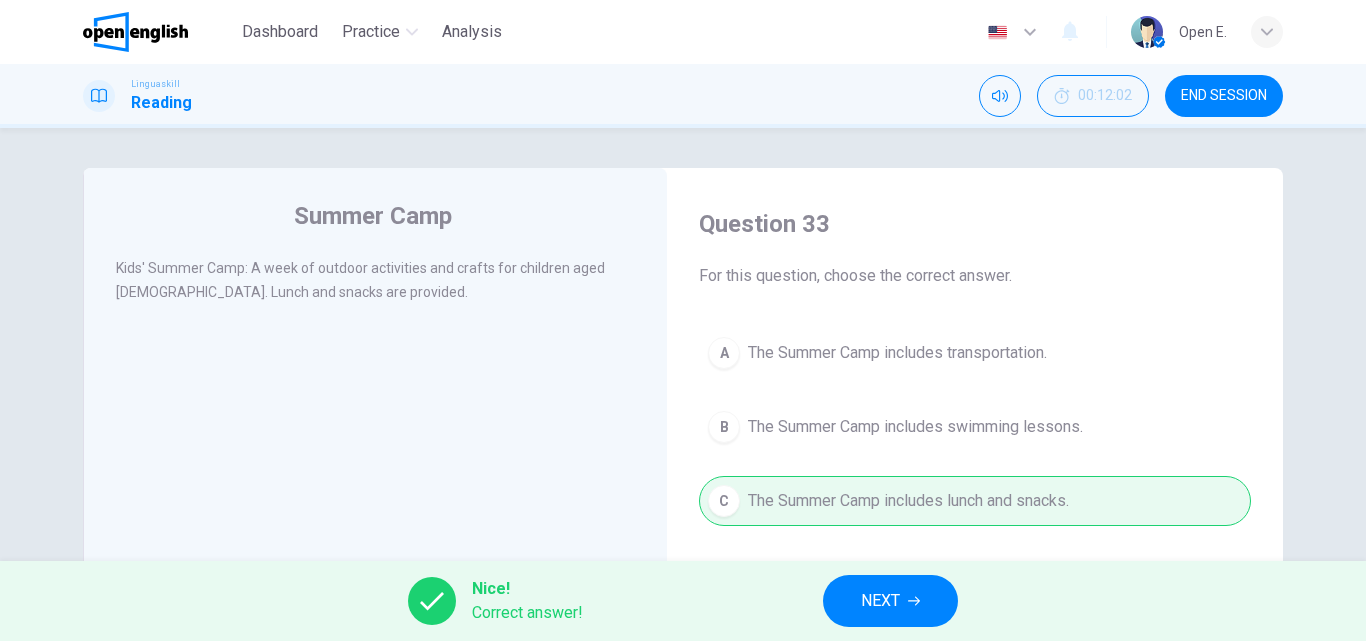click on "NEXT" at bounding box center [890, 601] 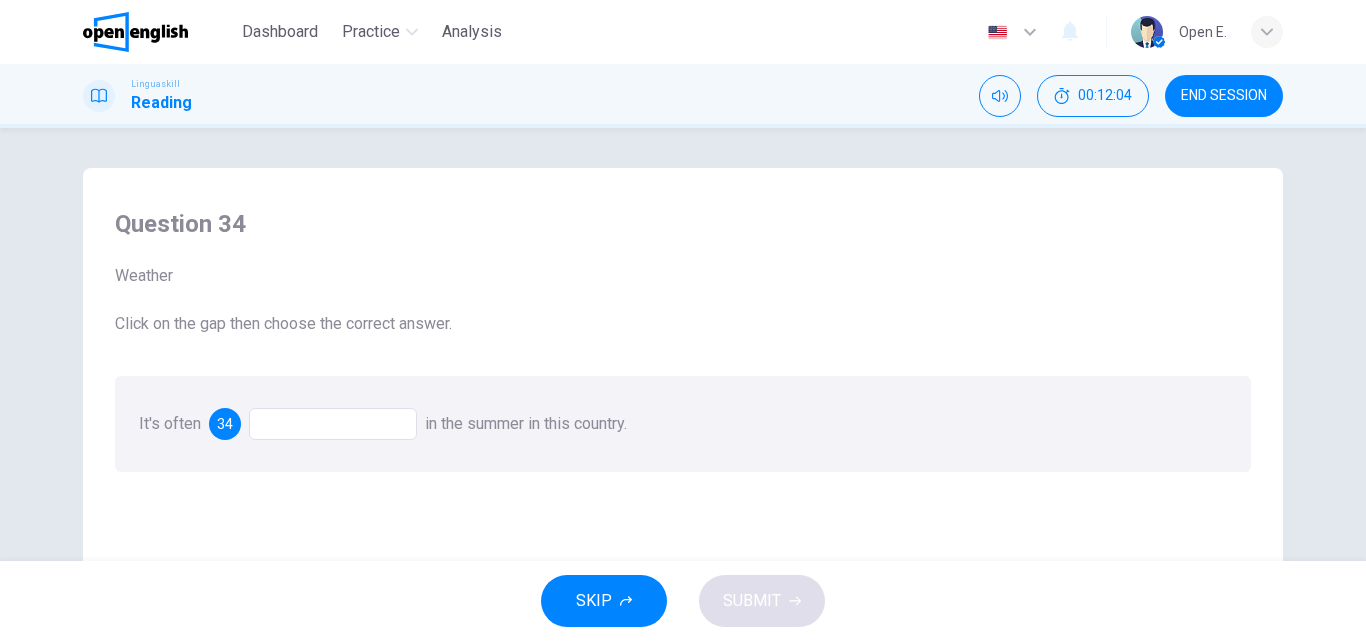 click at bounding box center [333, 424] 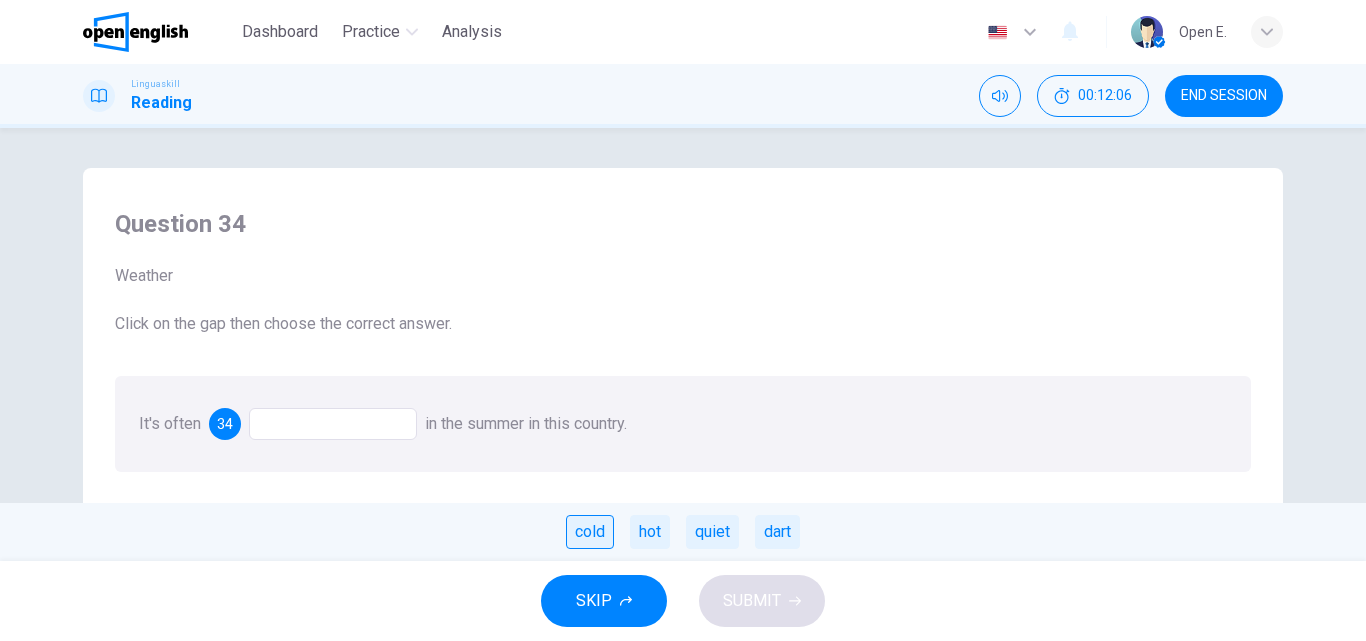 click on "cold" at bounding box center [590, 532] 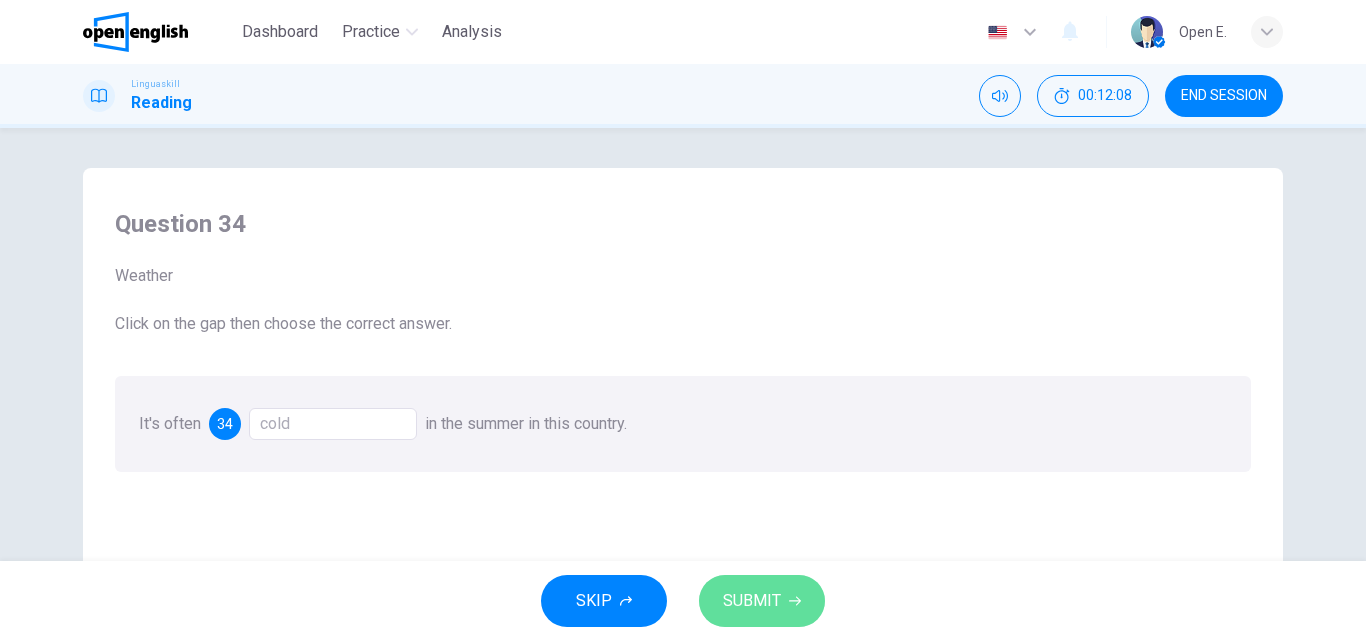 click on "SUBMIT" at bounding box center [752, 601] 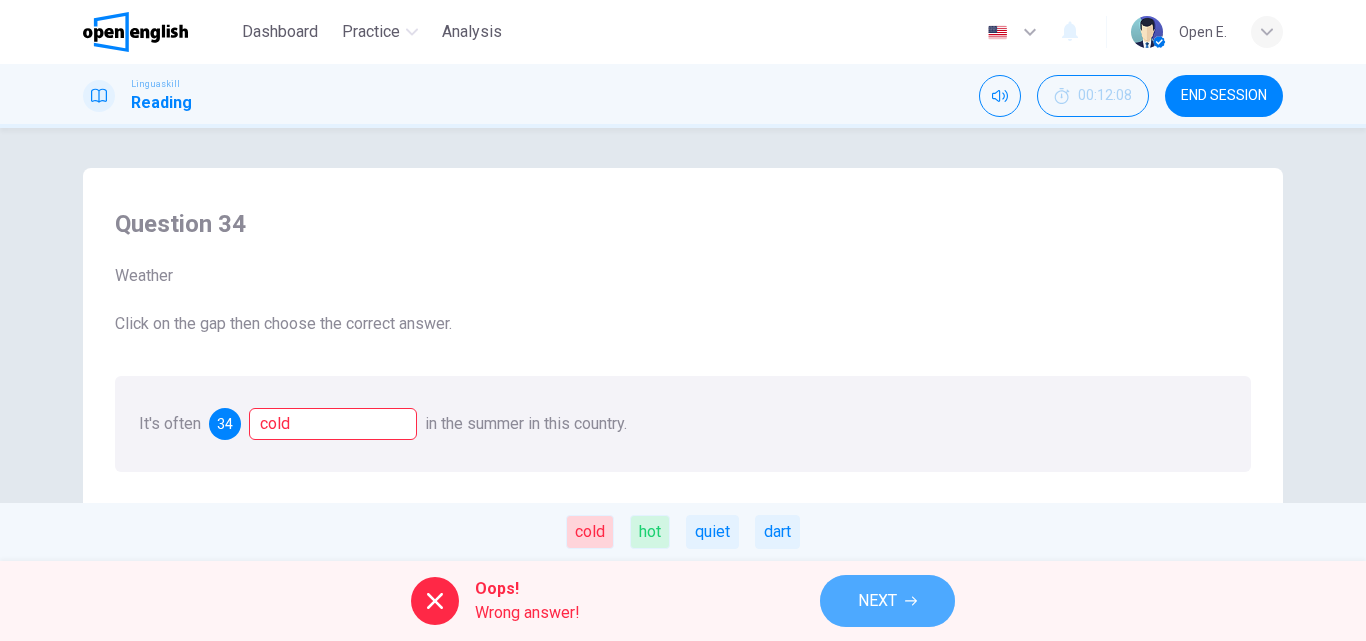 click on "NEXT" at bounding box center (887, 601) 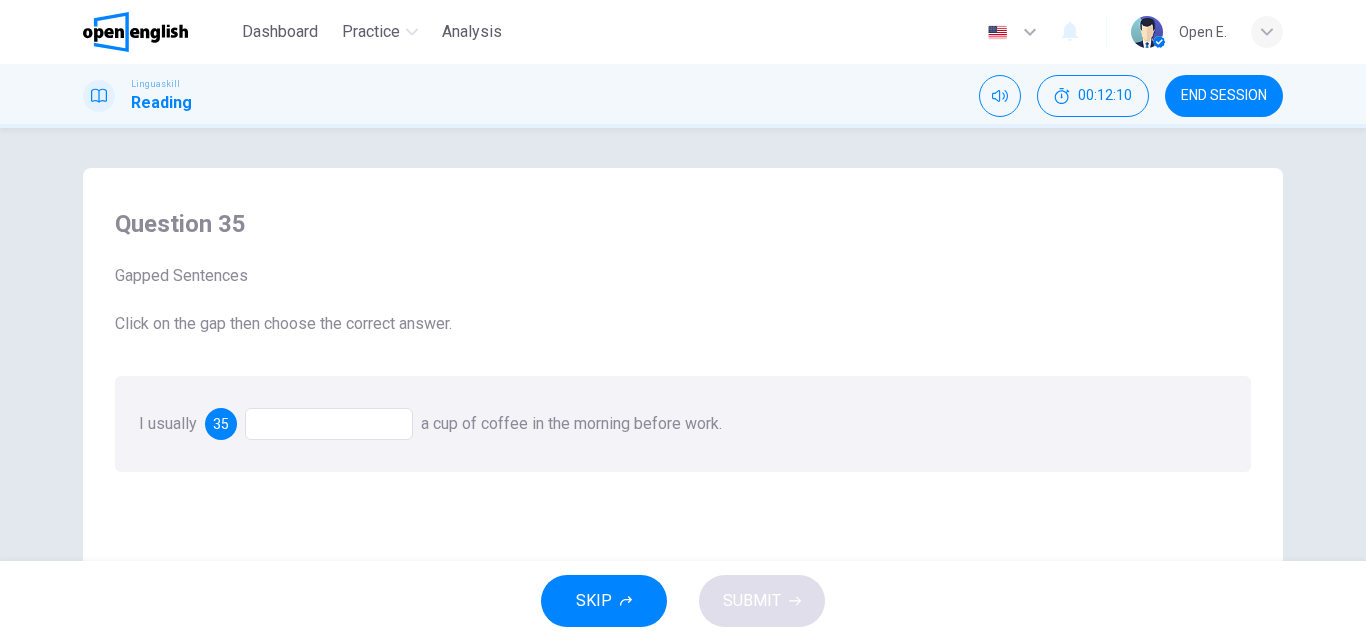 click at bounding box center [329, 424] 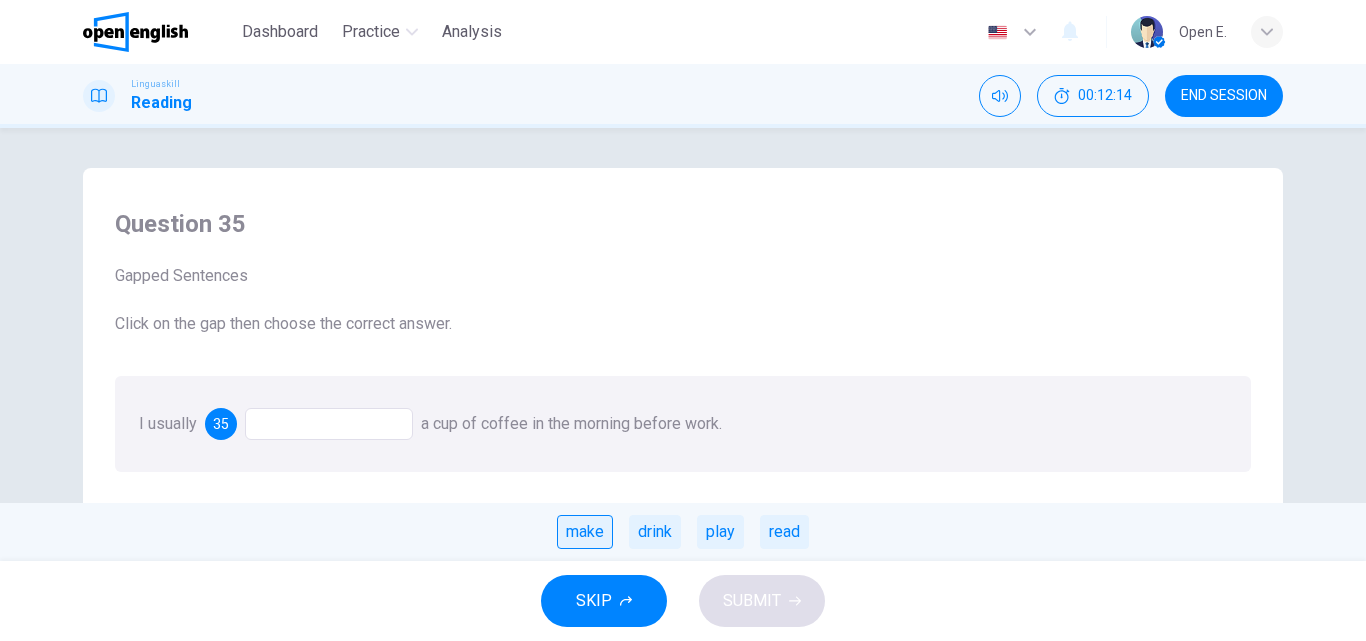 click on "make" at bounding box center (585, 532) 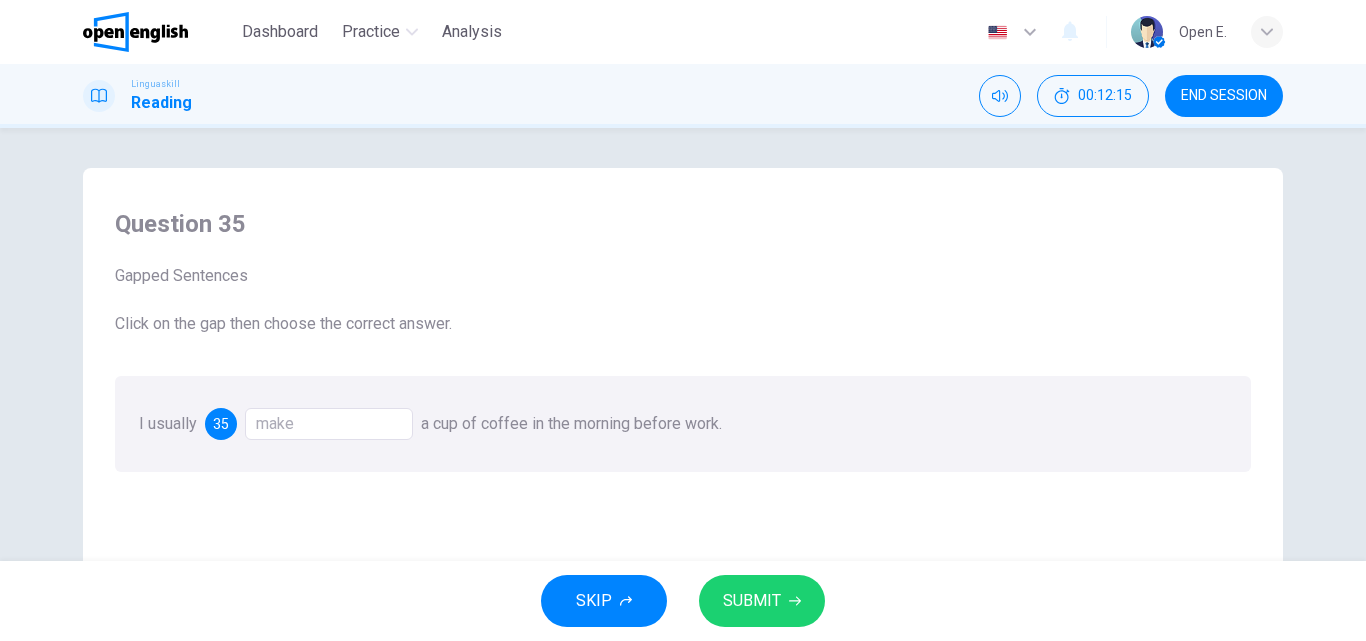 click on "SKIP SUBMIT" at bounding box center [683, 601] 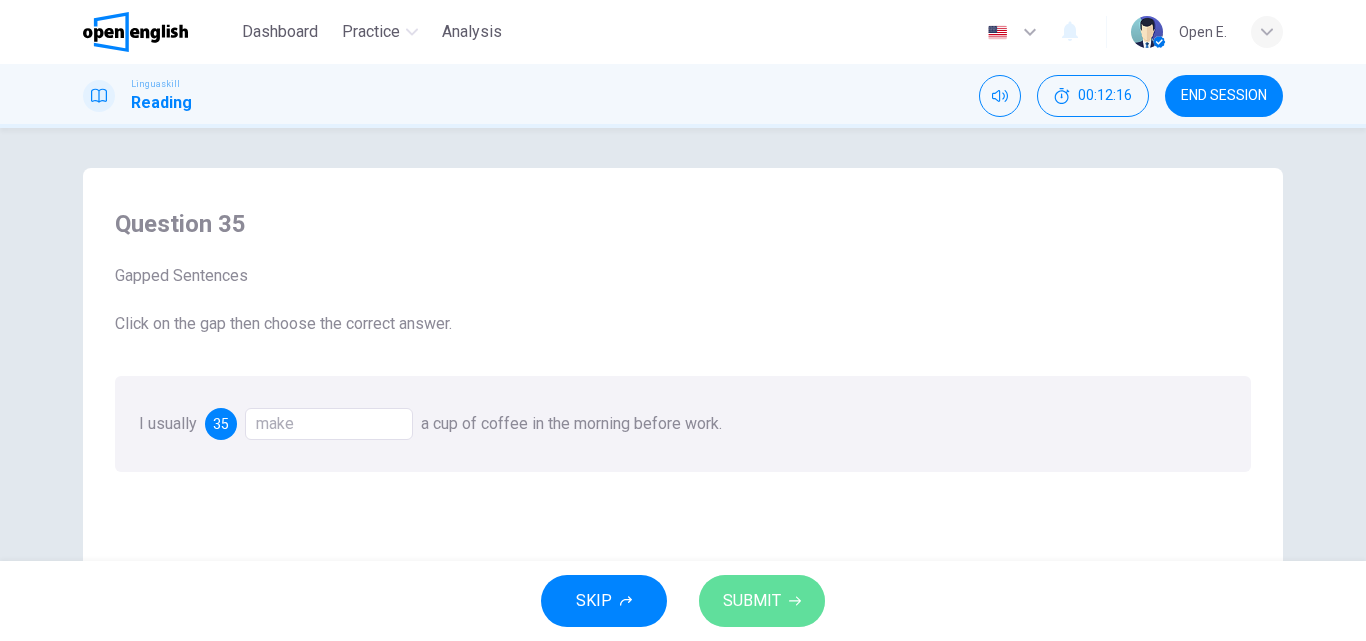 click on "SUBMIT" at bounding box center [752, 601] 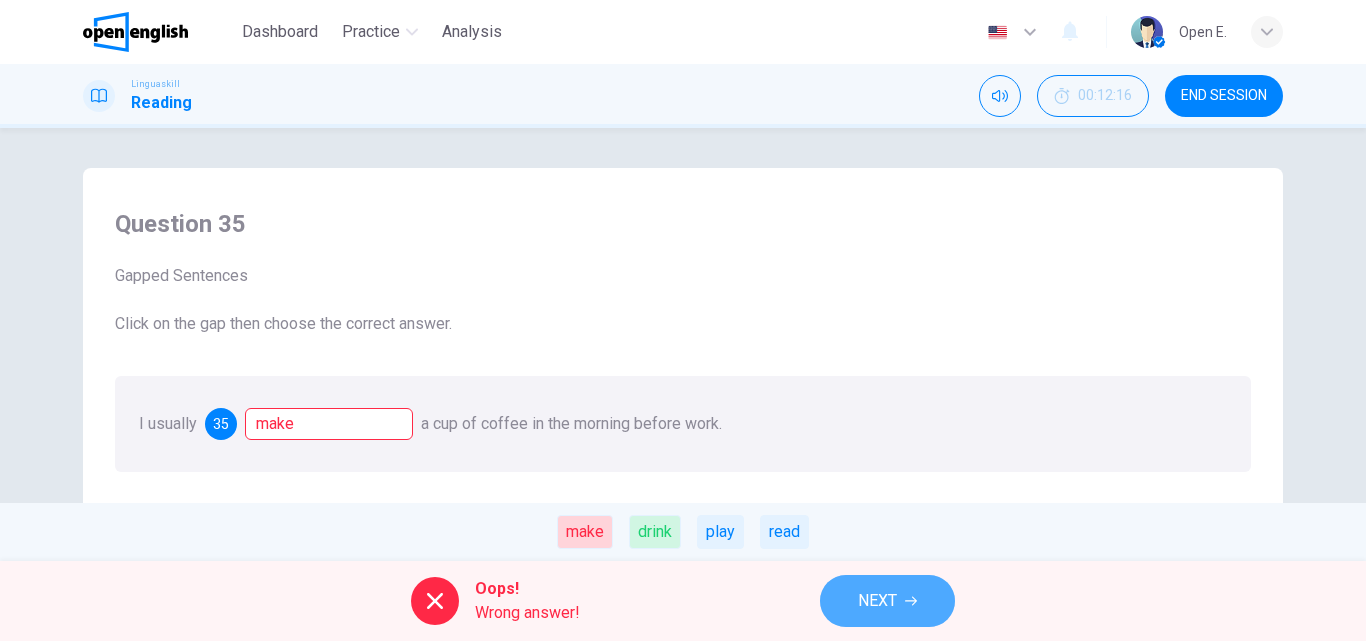 click on "NEXT" at bounding box center (877, 601) 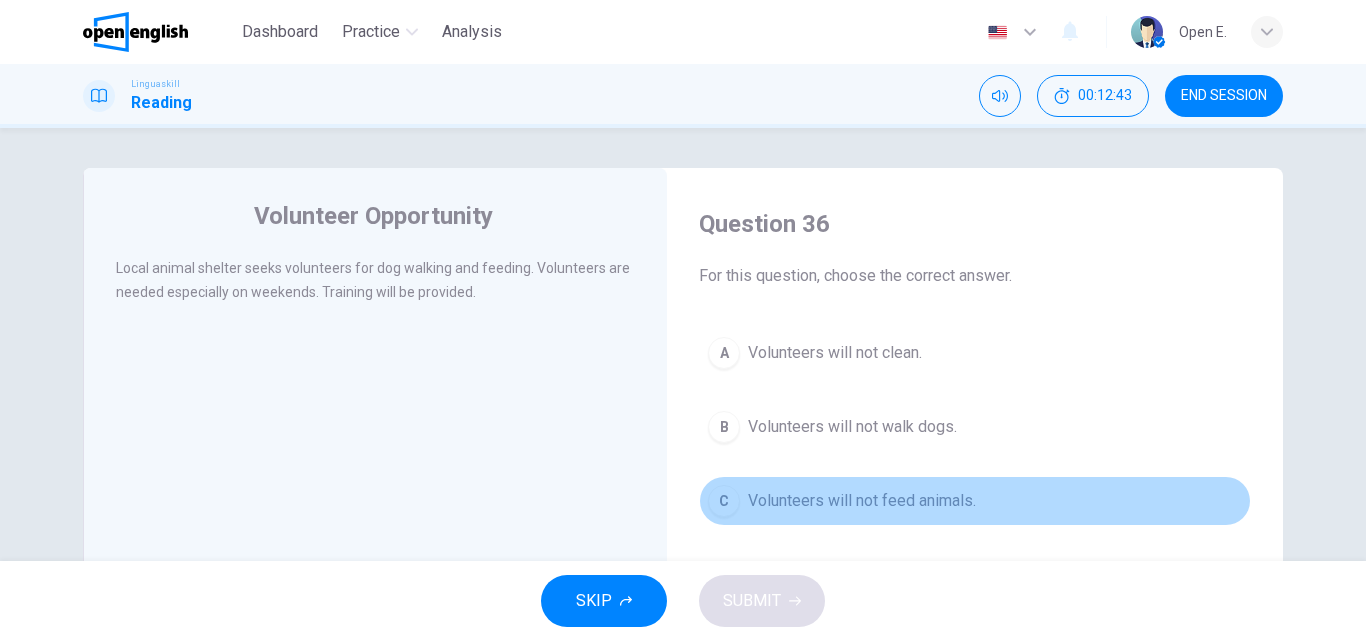 click on "C" at bounding box center (724, 501) 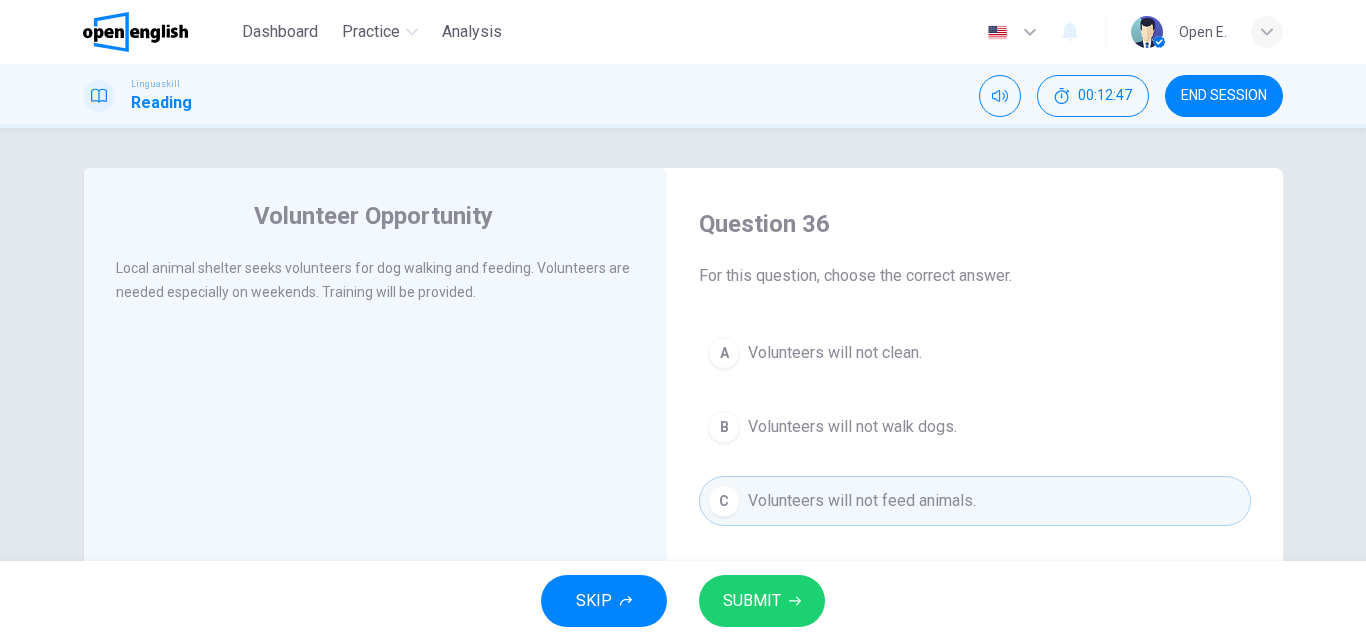 click on "SUBMIT" at bounding box center (752, 601) 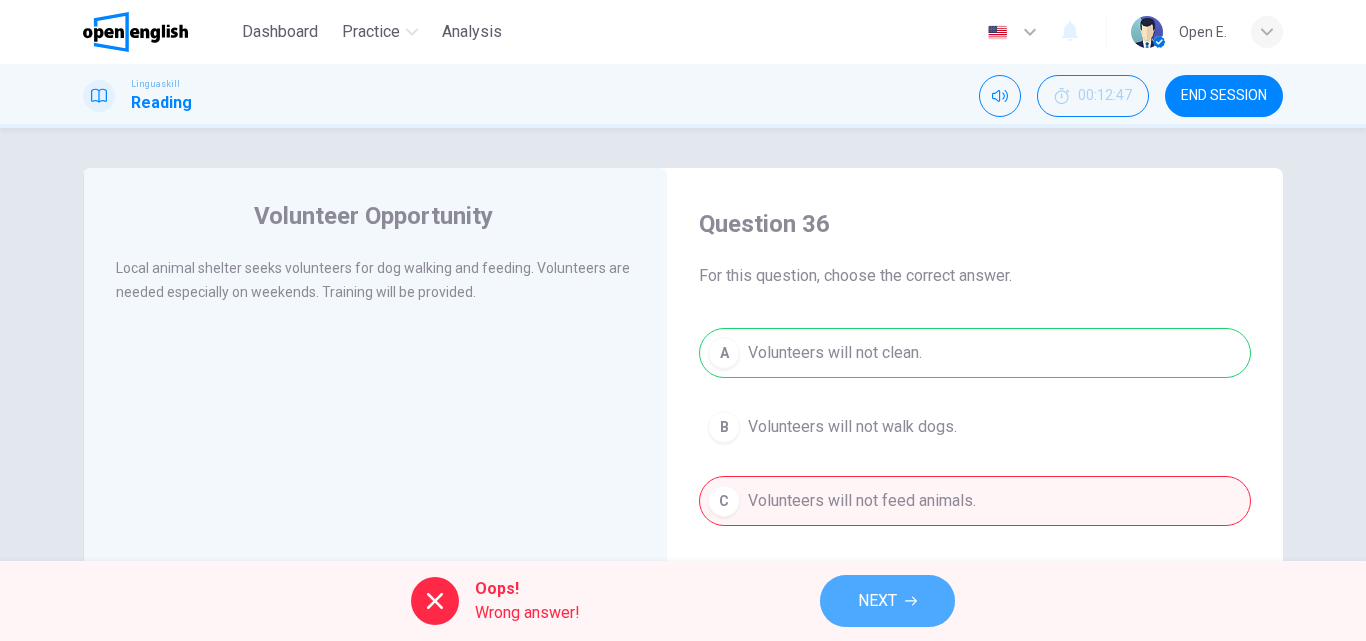 click on "NEXT" at bounding box center (887, 601) 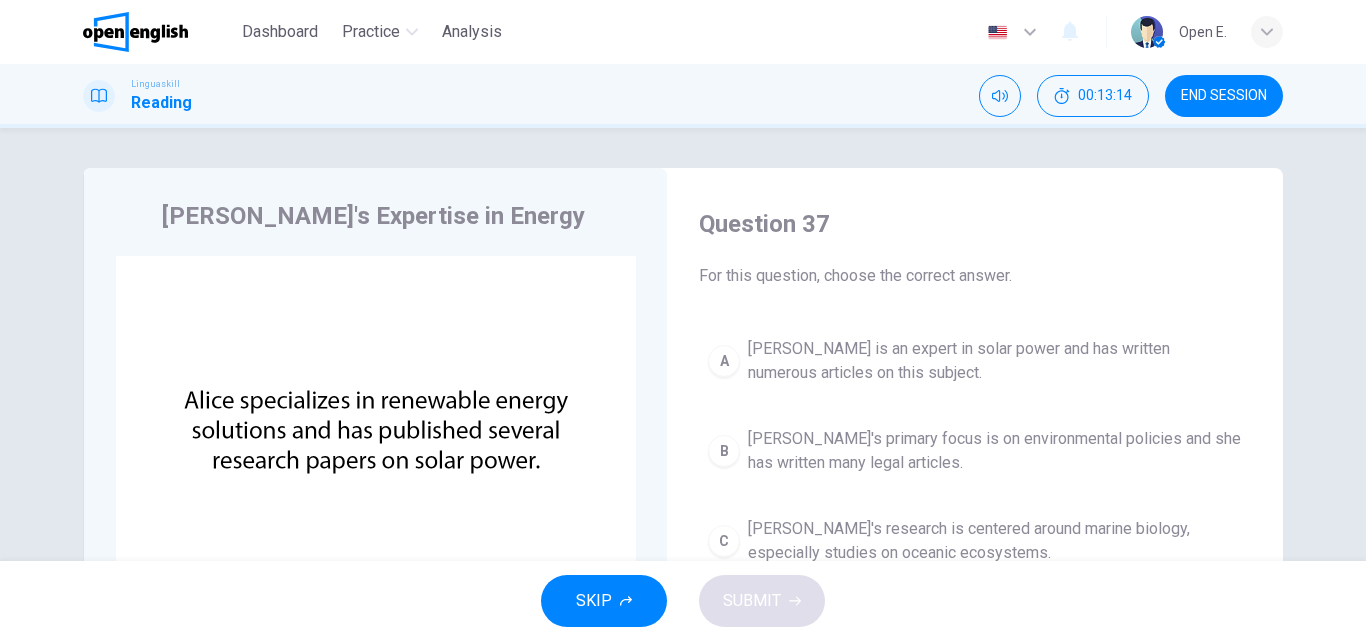 scroll, scrollTop: 342, scrollLeft: 0, axis: vertical 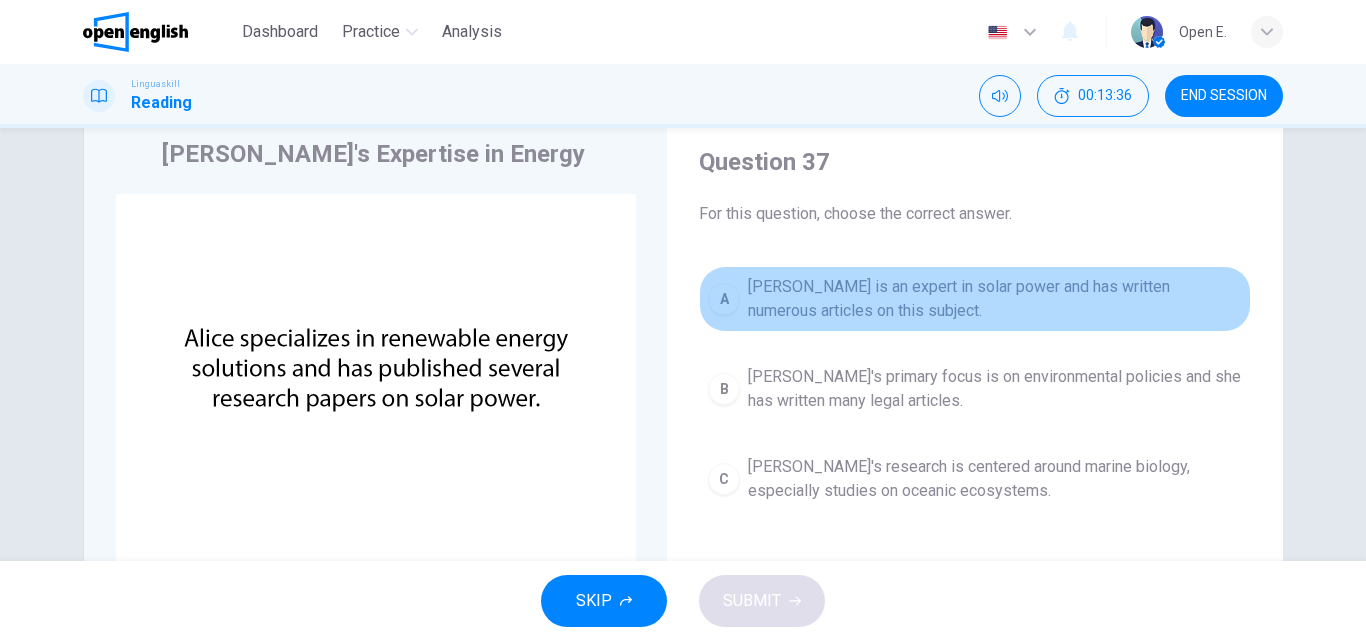 click on "A" at bounding box center (724, 299) 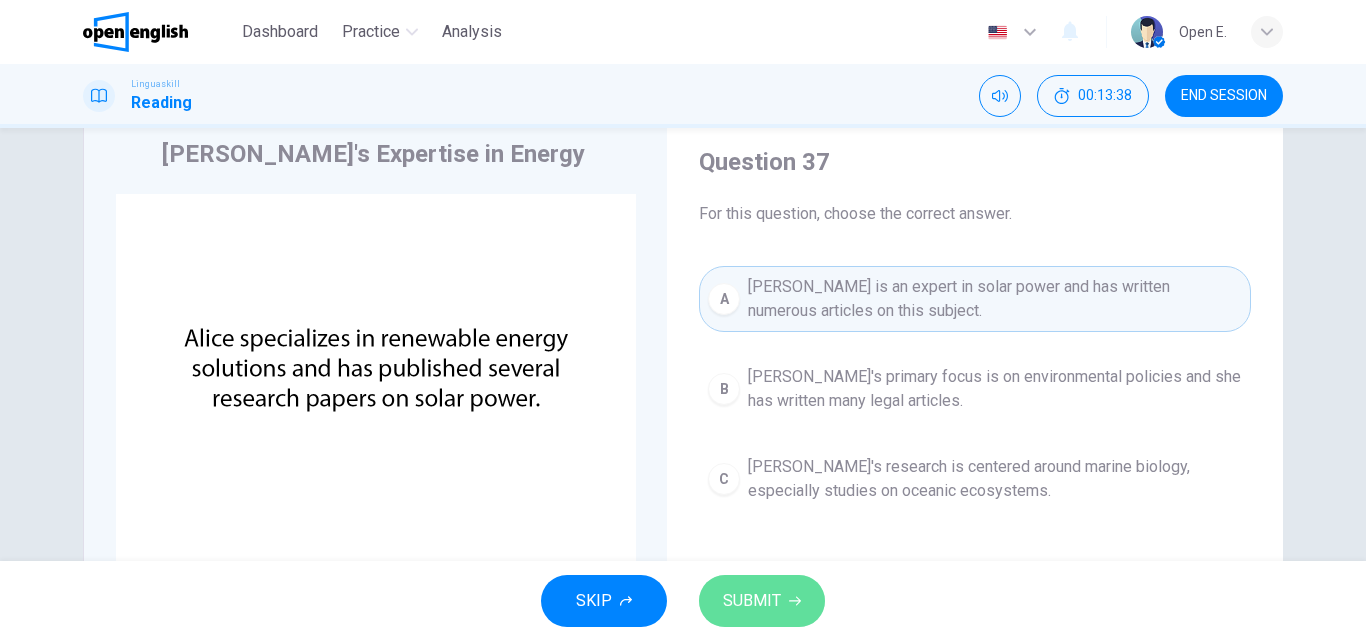 click on "SUBMIT" at bounding box center [762, 601] 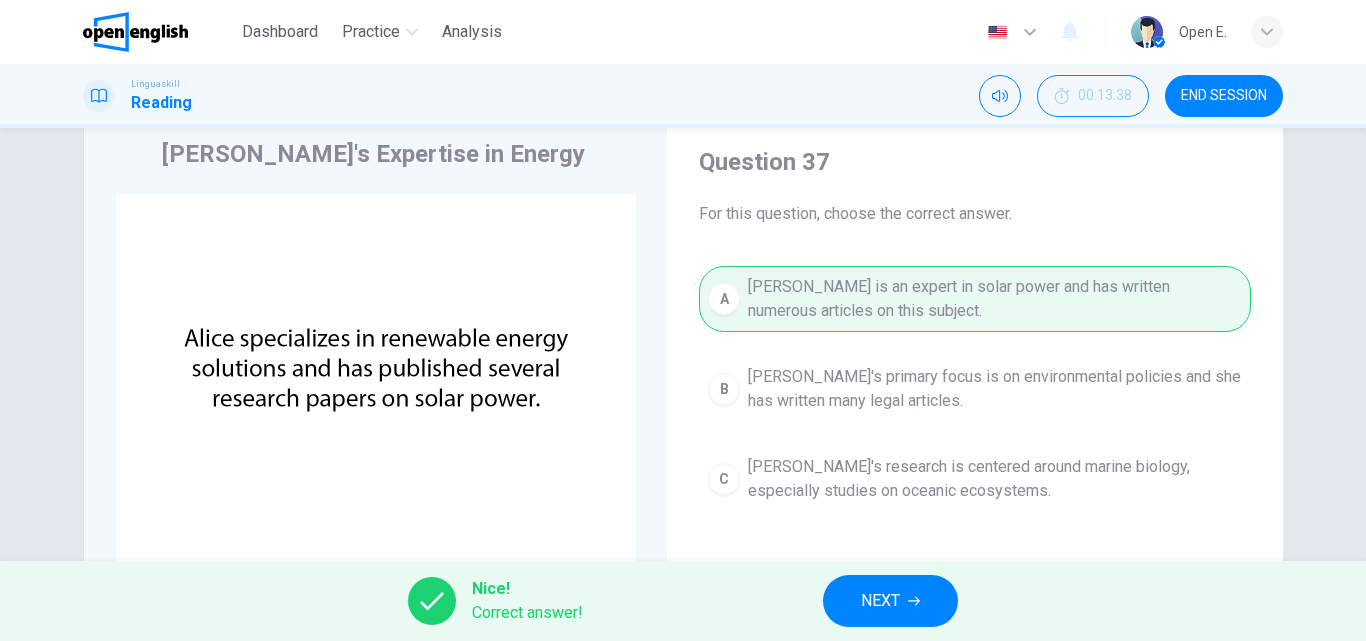 click on "NEXT" at bounding box center [890, 601] 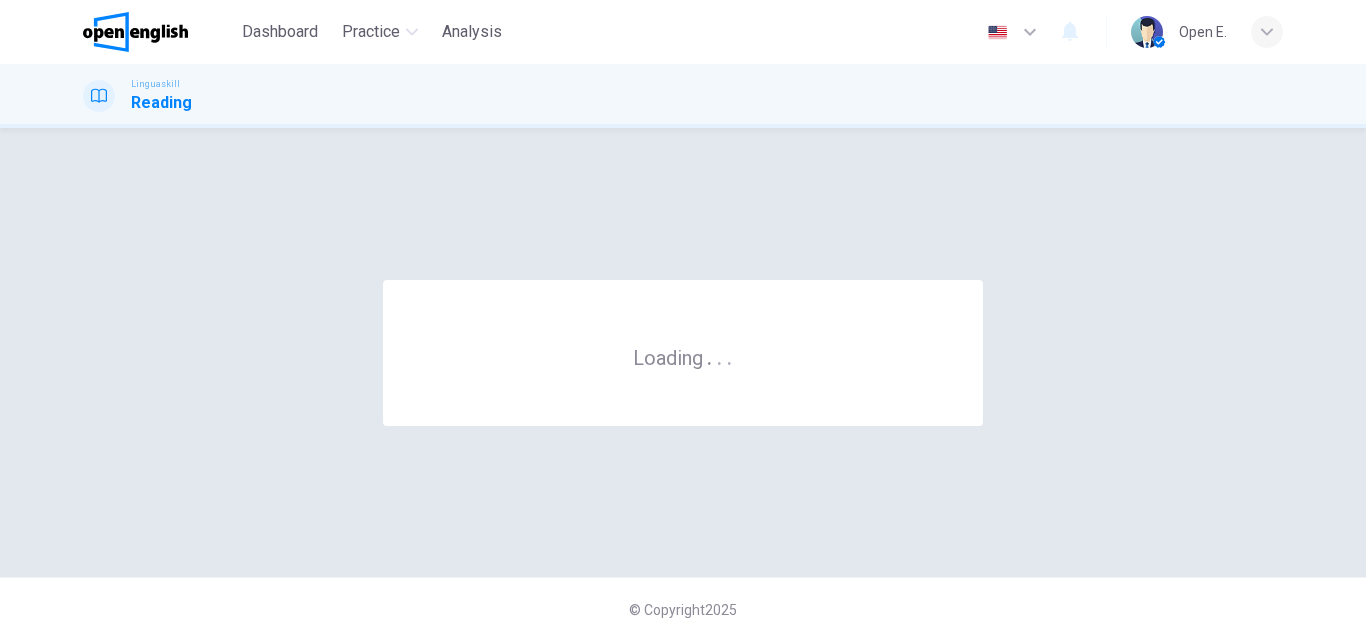 scroll, scrollTop: 0, scrollLeft: 0, axis: both 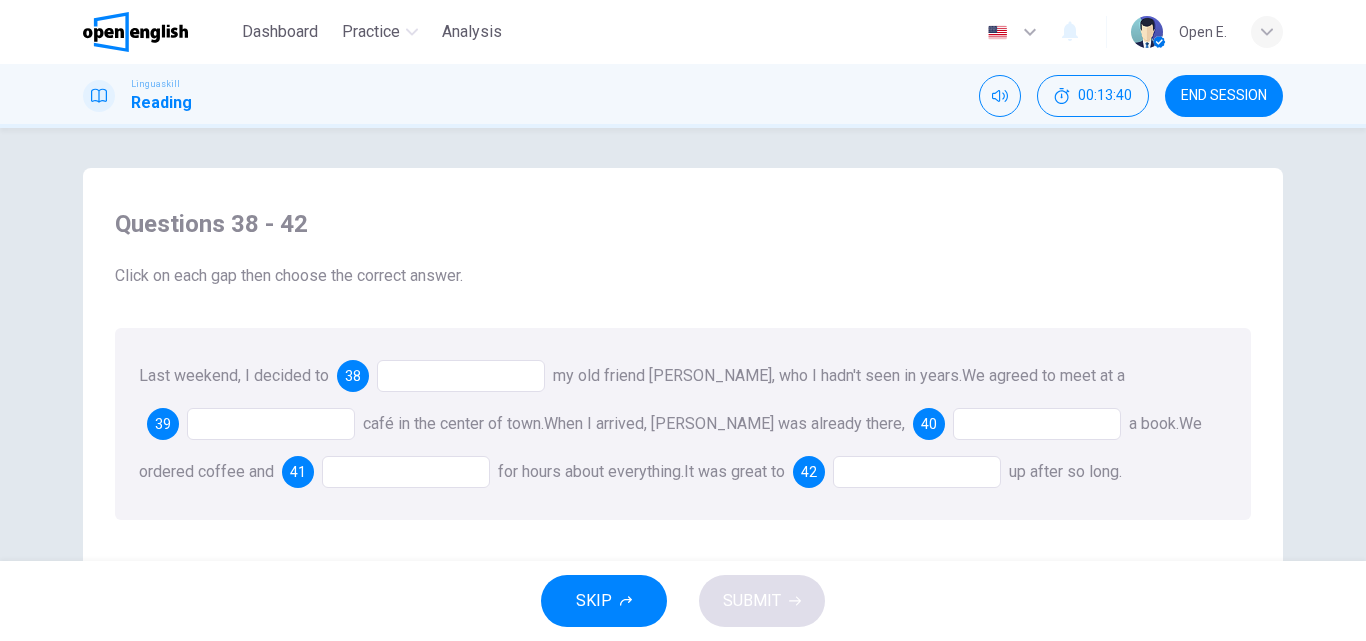 click at bounding box center [461, 376] 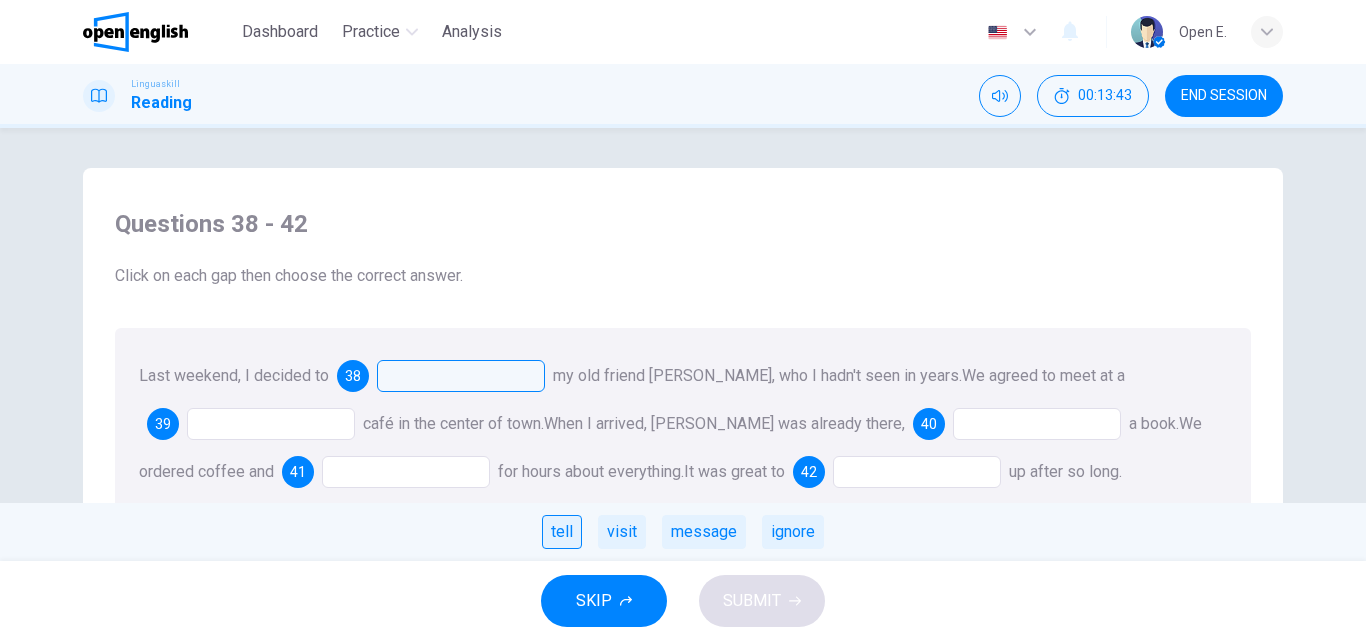 click on "tell" at bounding box center (562, 532) 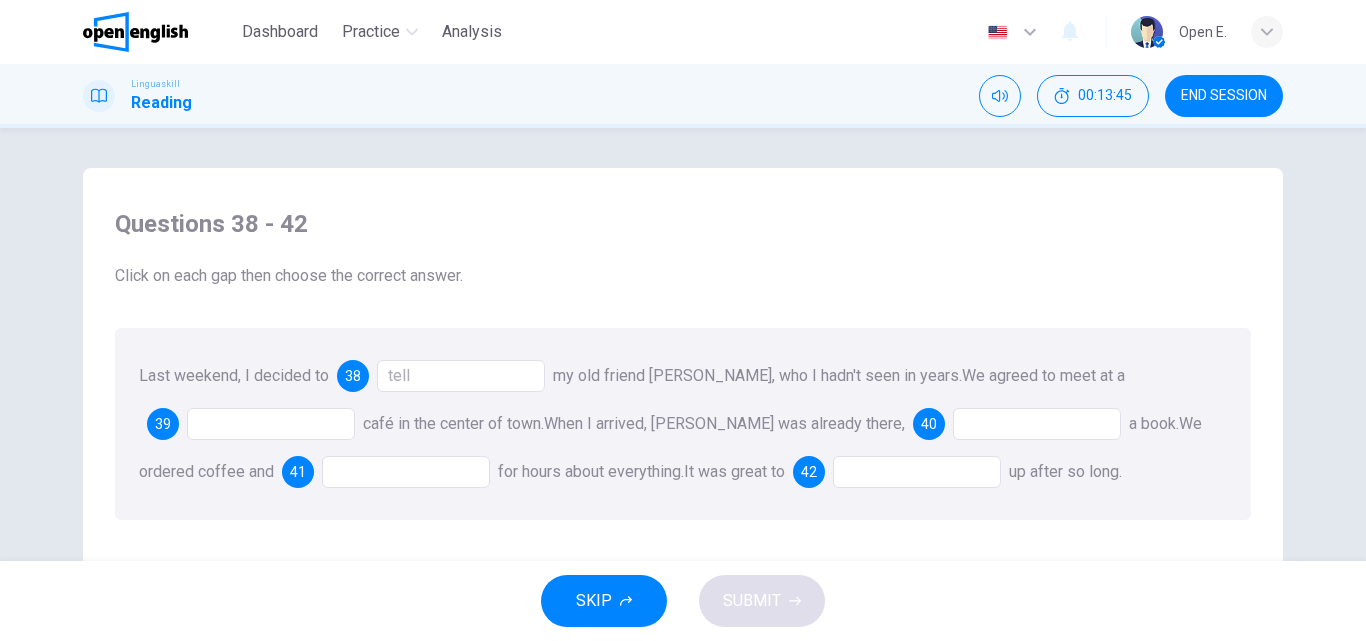 click at bounding box center [271, 424] 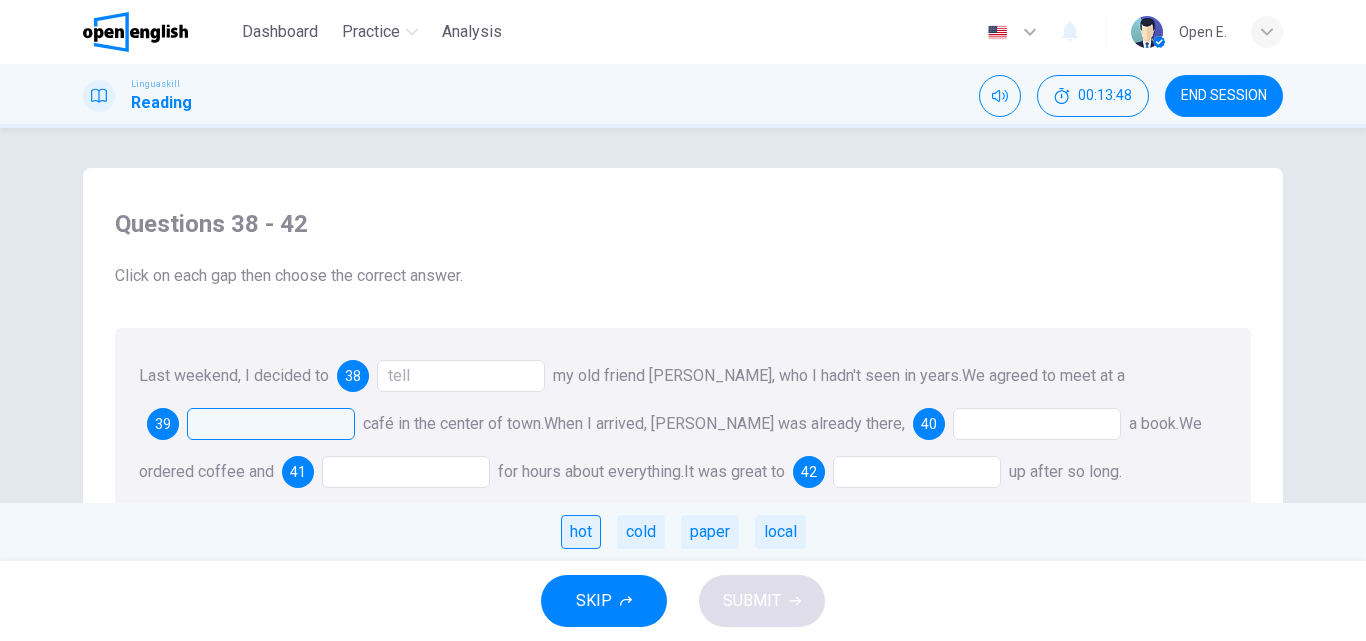 click on "hot" at bounding box center [581, 532] 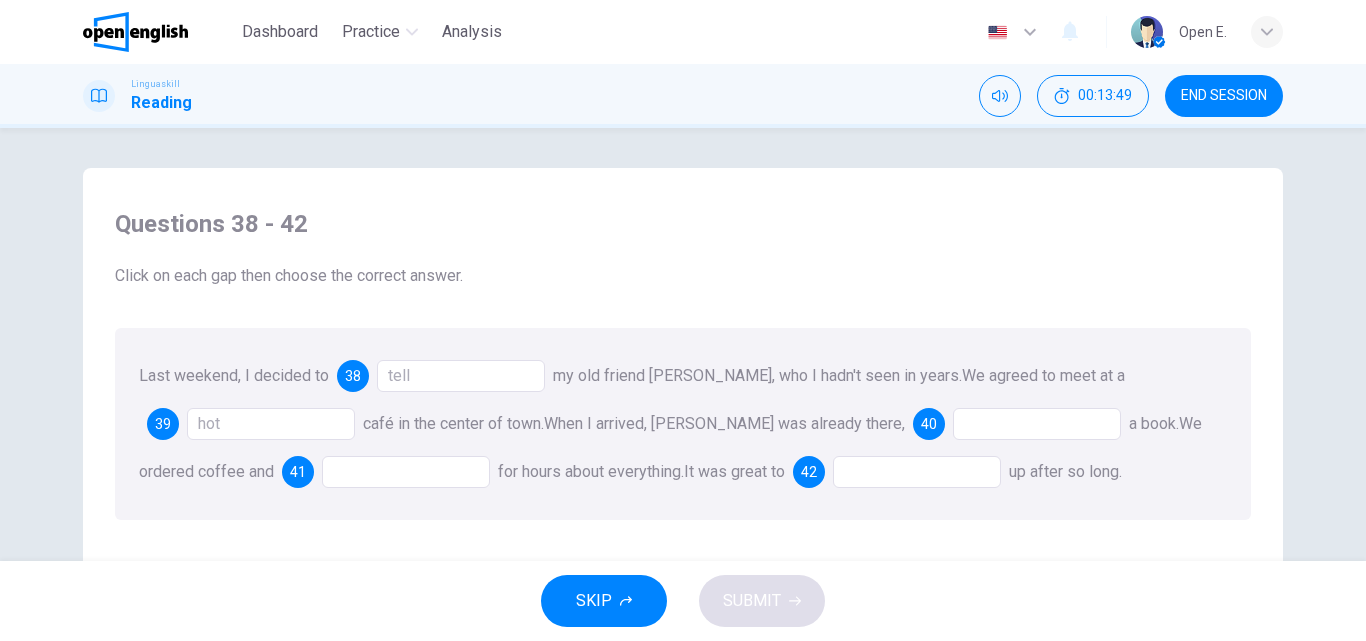 click at bounding box center [1037, 424] 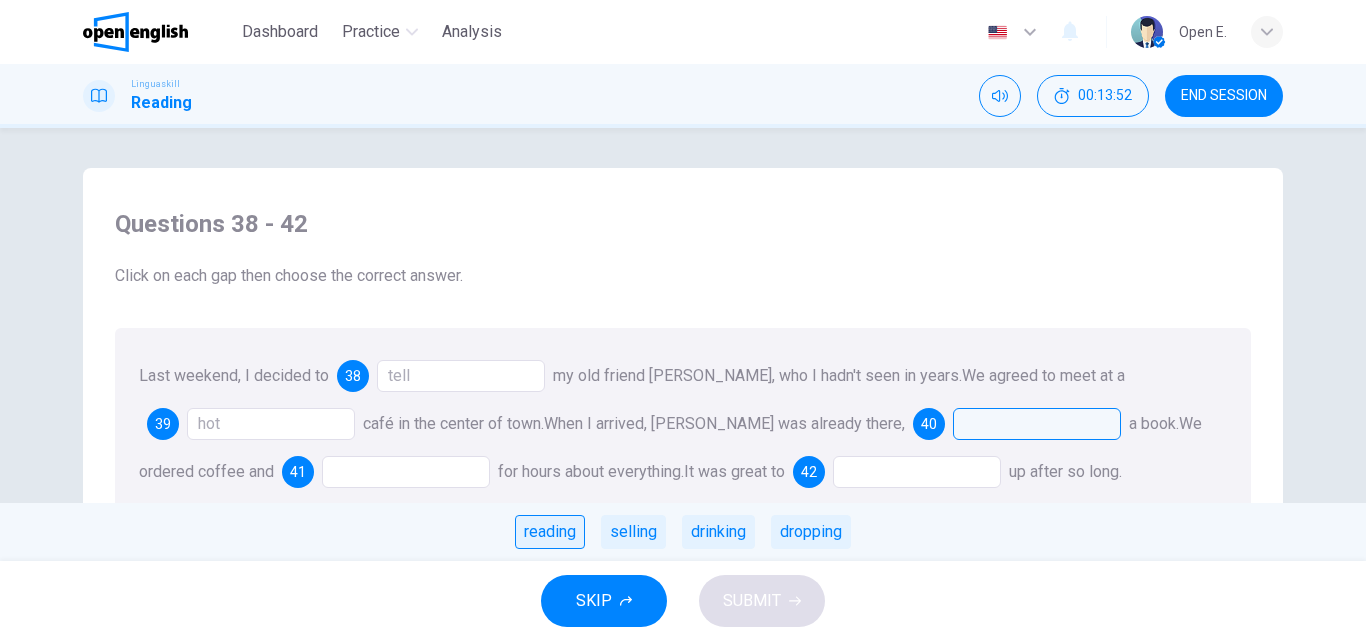 click on "reading" at bounding box center [550, 532] 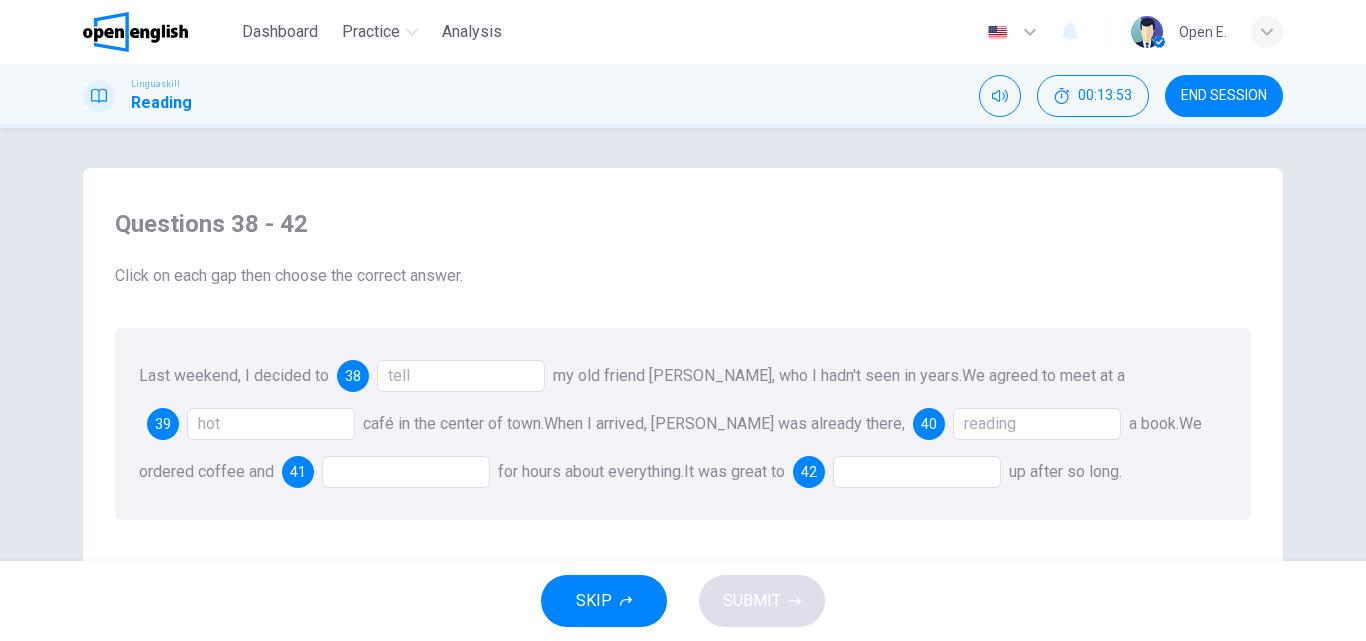 click at bounding box center (406, 472) 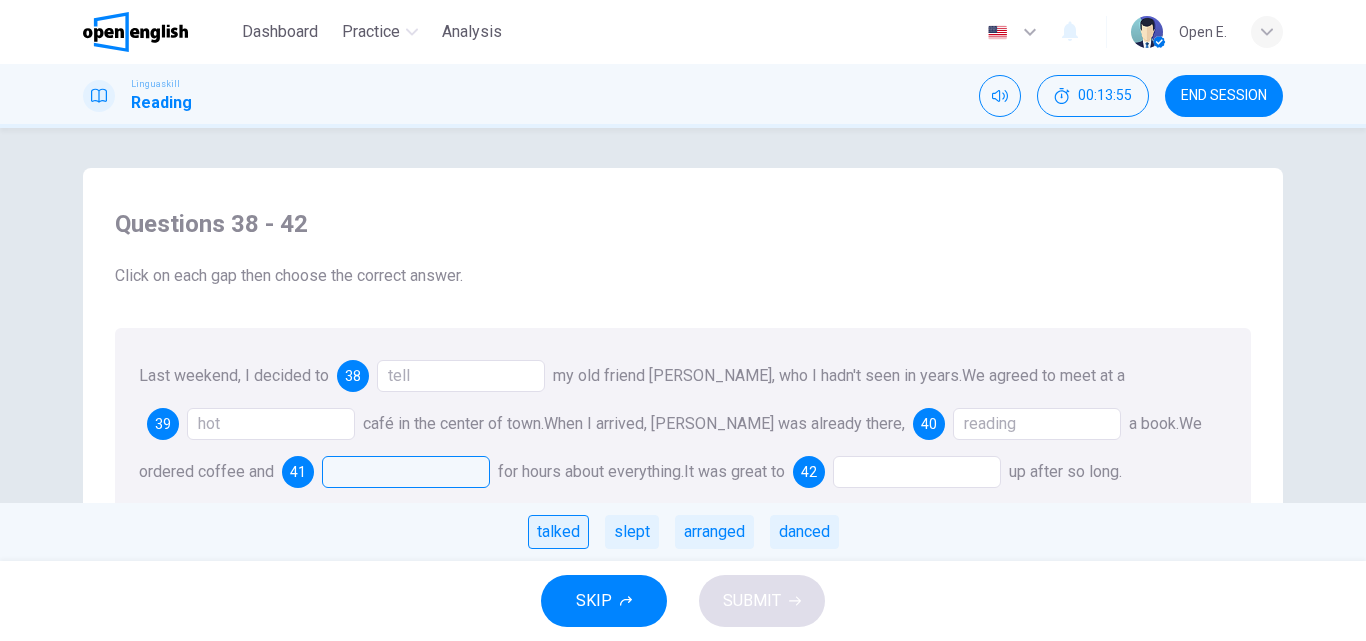 click on "talked" at bounding box center (558, 532) 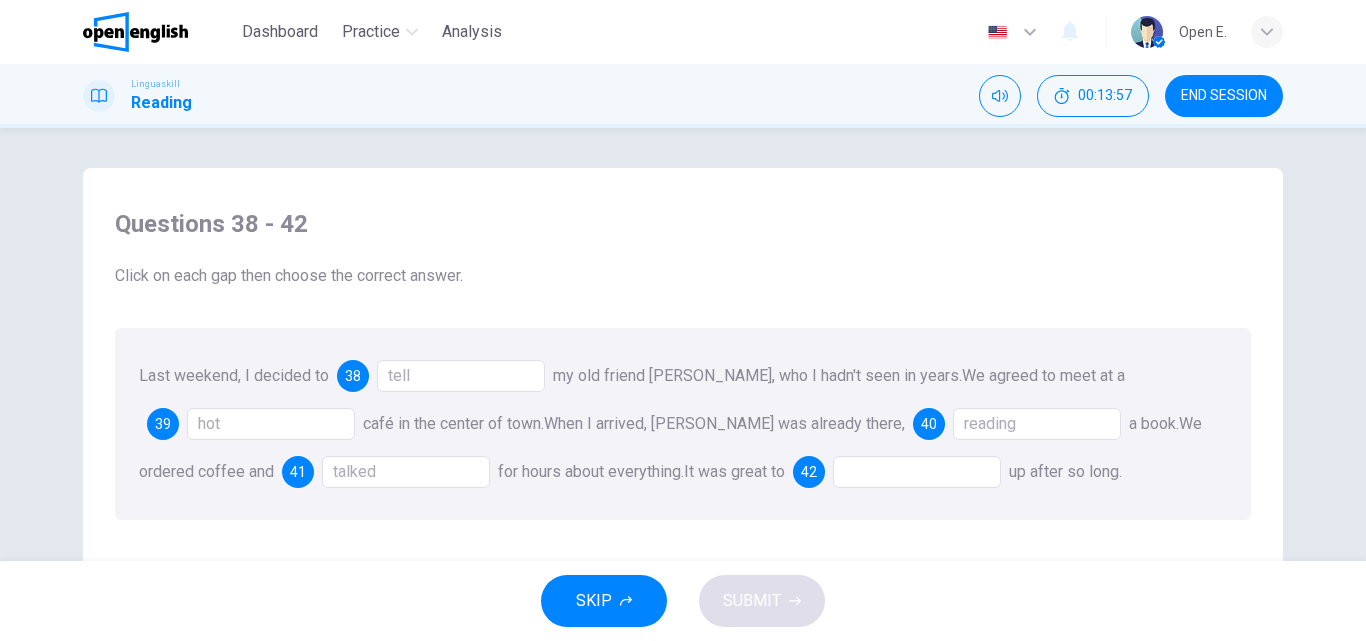 click at bounding box center [917, 472] 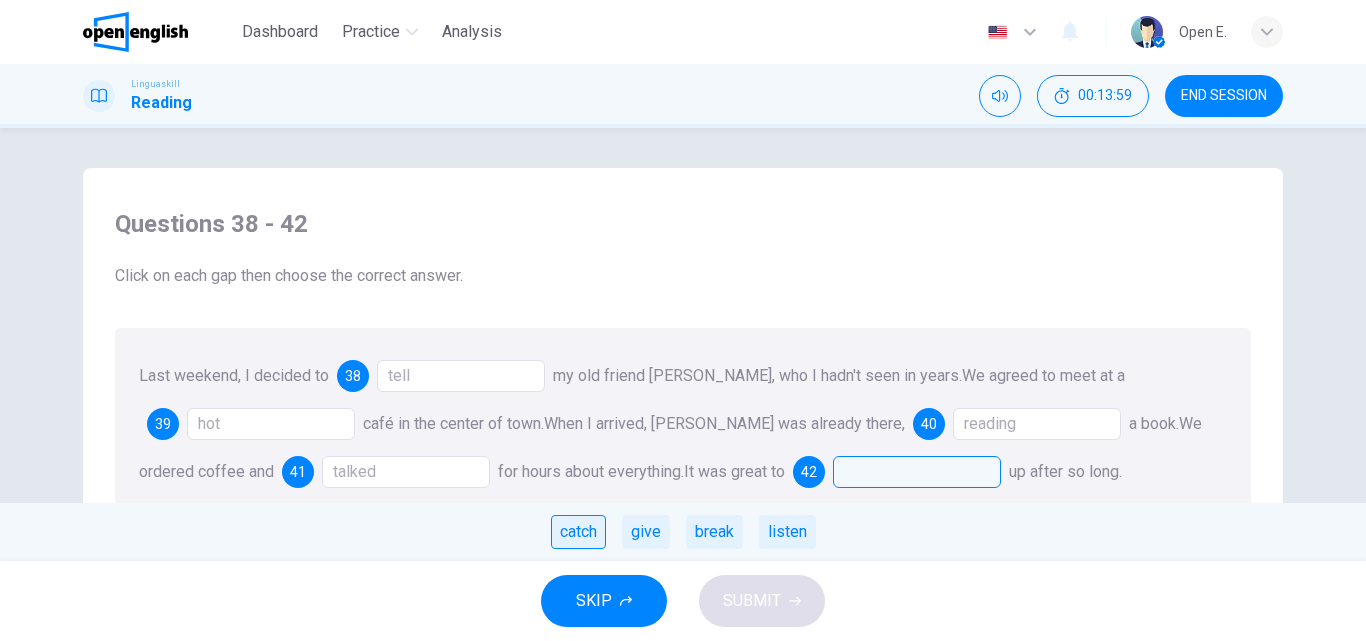 click on "catch" at bounding box center [578, 532] 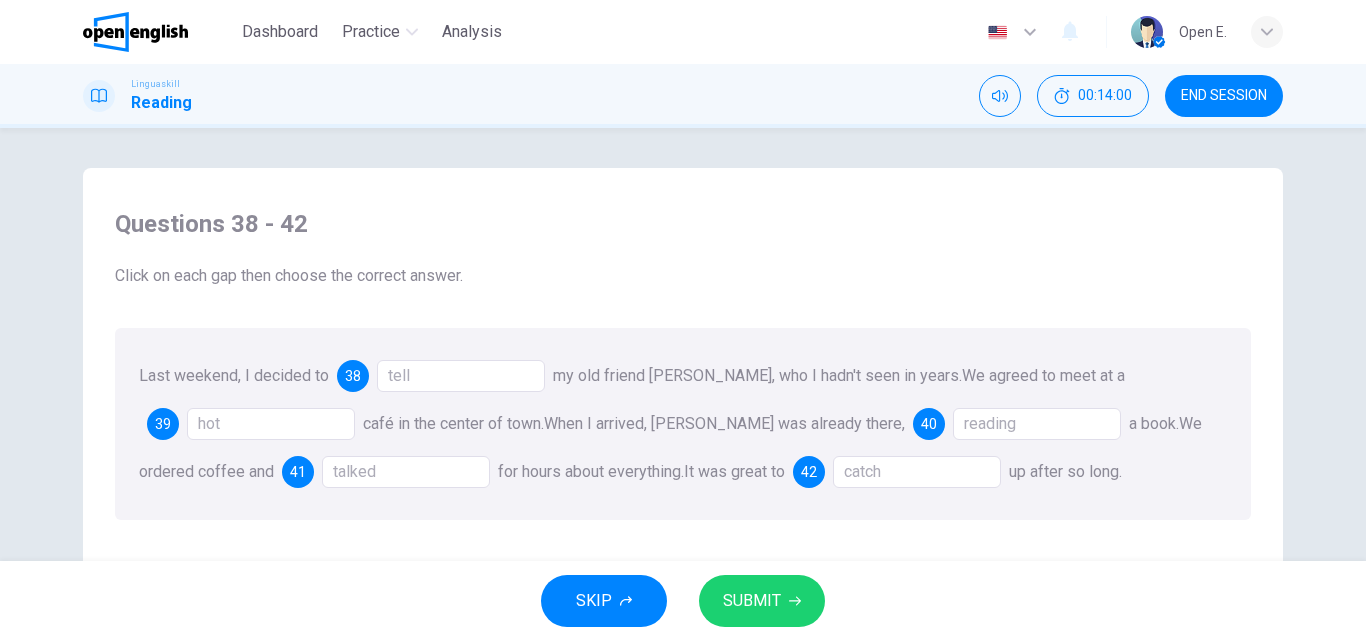 click on "SUBMIT" at bounding box center (752, 601) 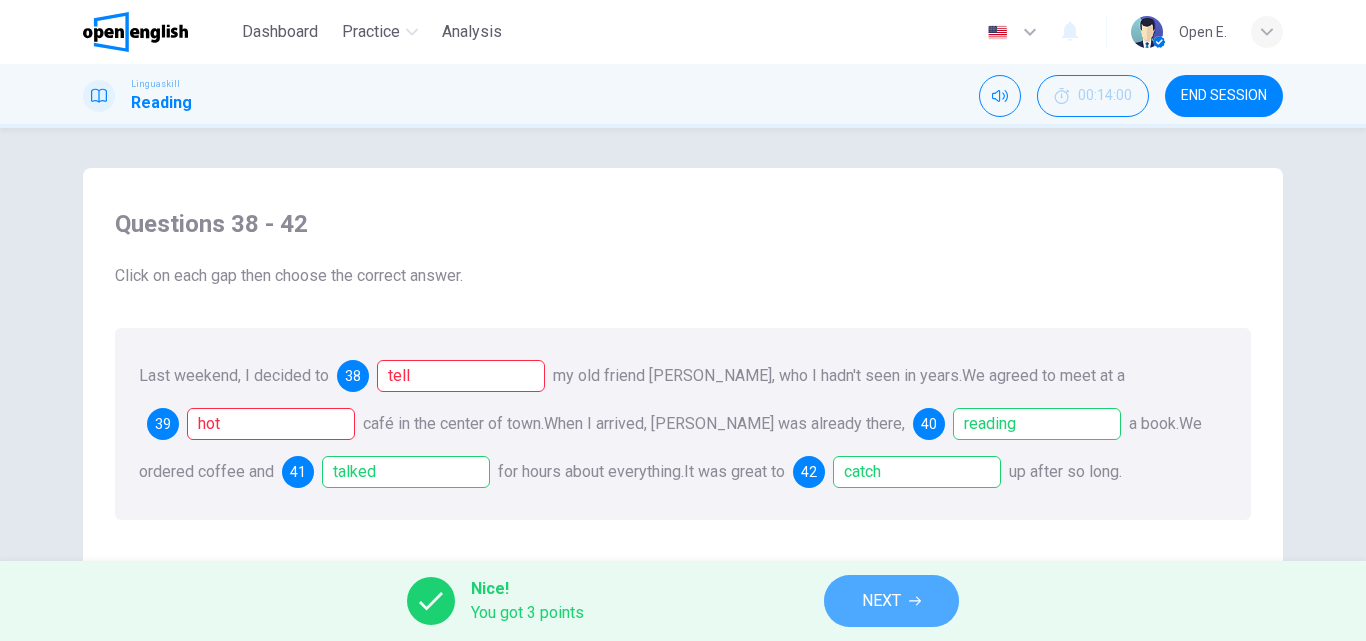 click on "NEXT" at bounding box center (881, 601) 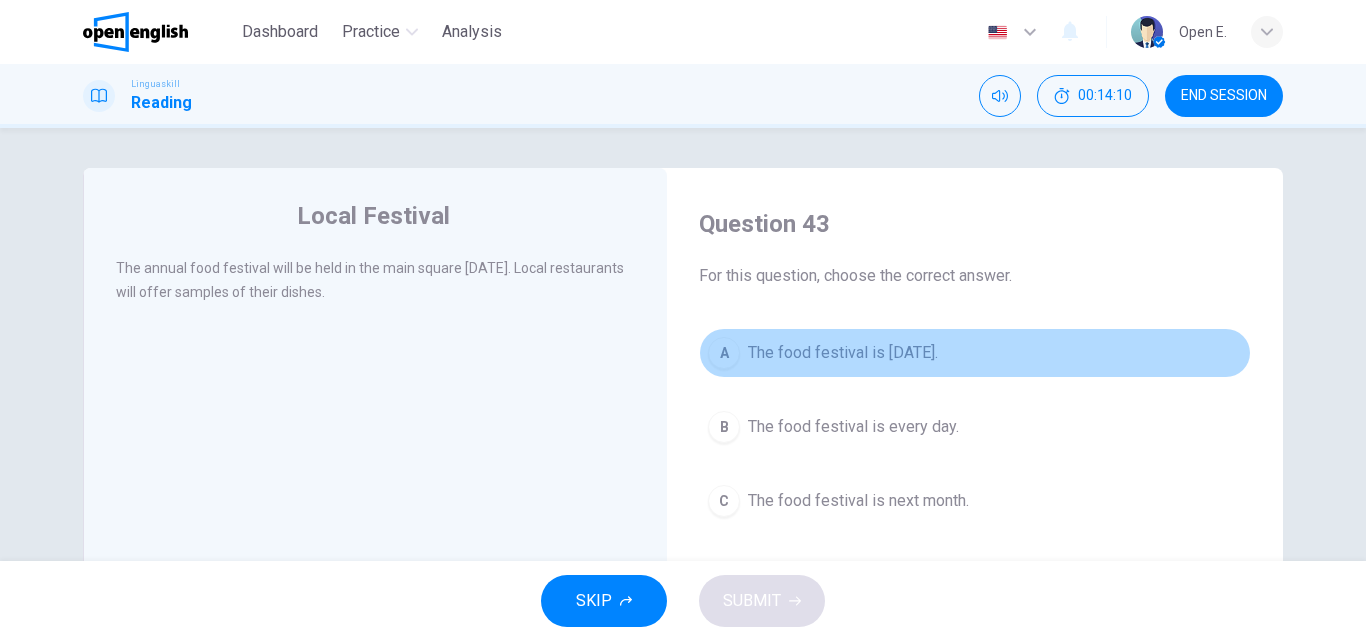 click on "A" at bounding box center [724, 353] 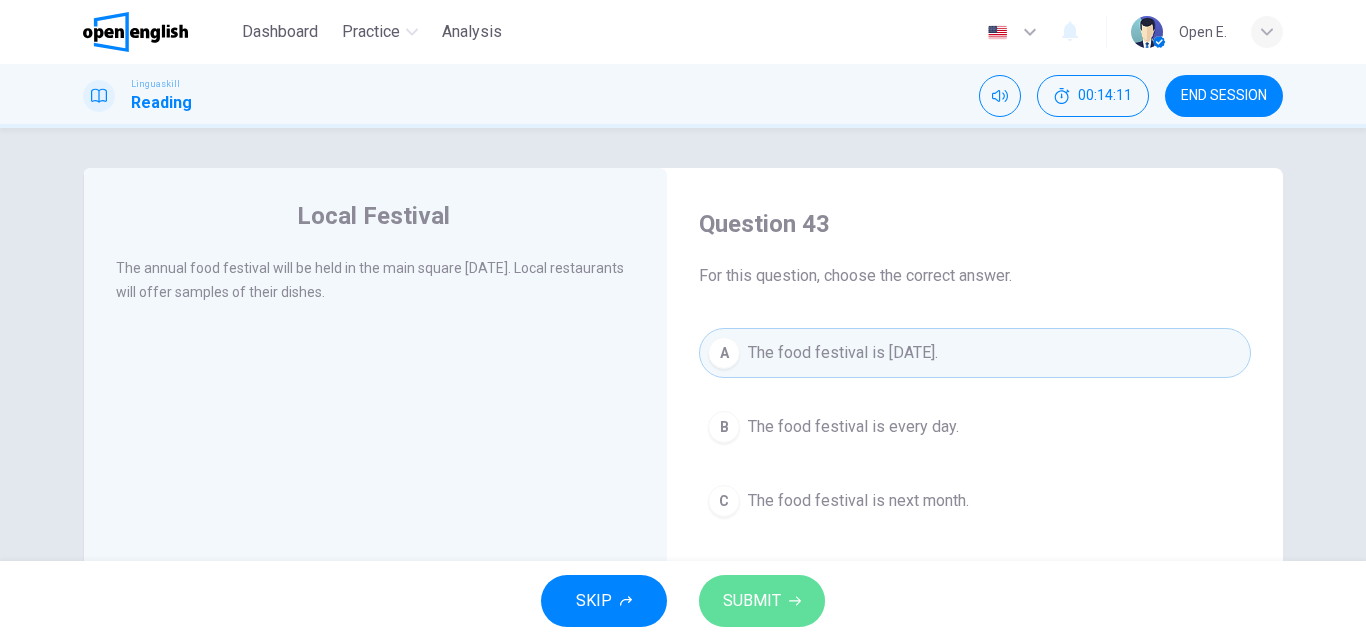 click on "SUBMIT" at bounding box center (752, 601) 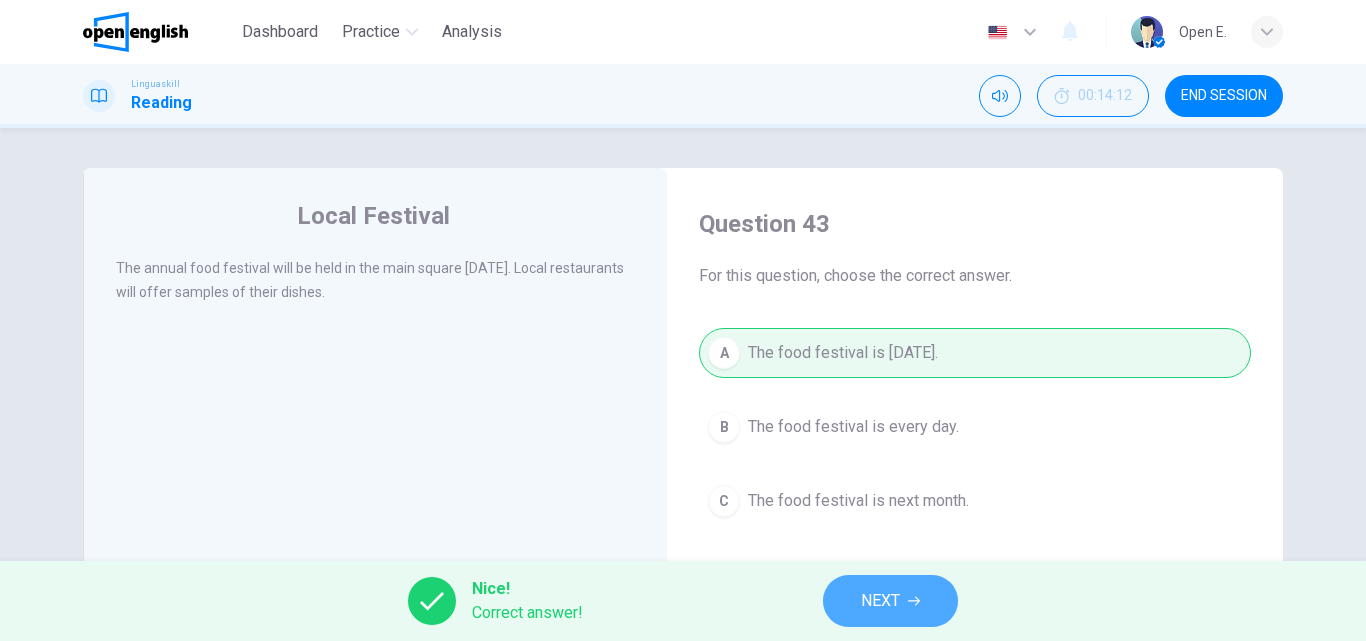 click on "NEXT" at bounding box center (880, 601) 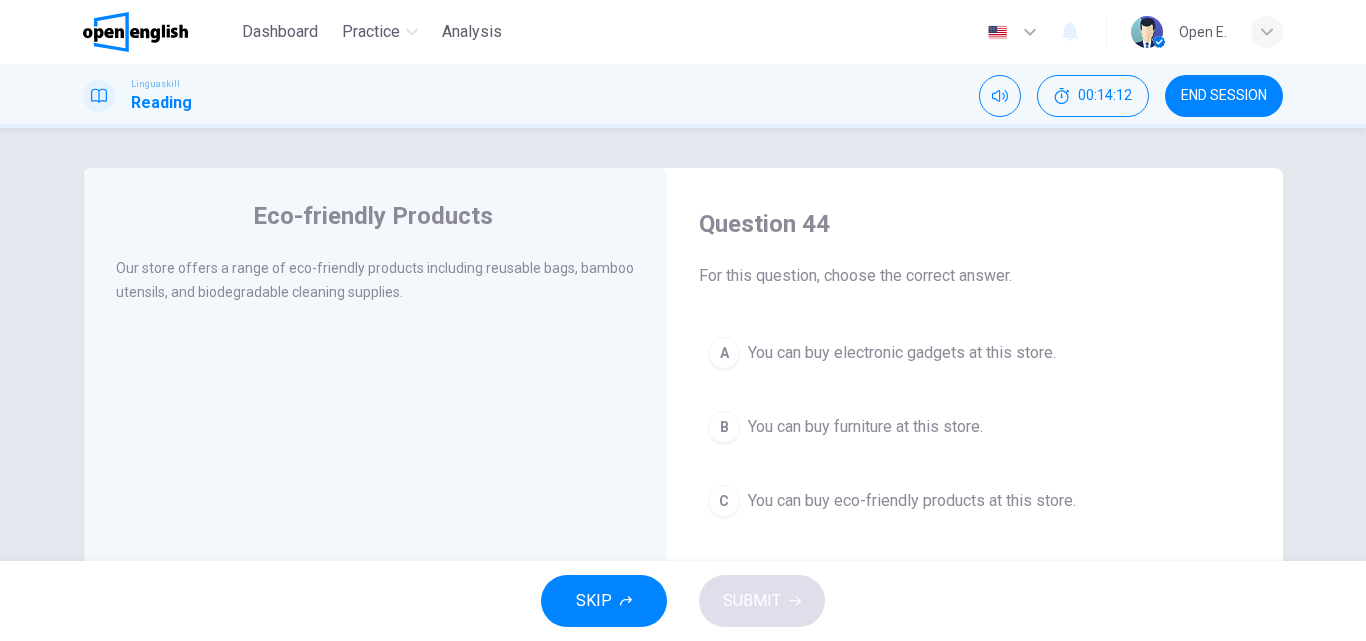 click on "SKIP SUBMIT" at bounding box center (683, 601) 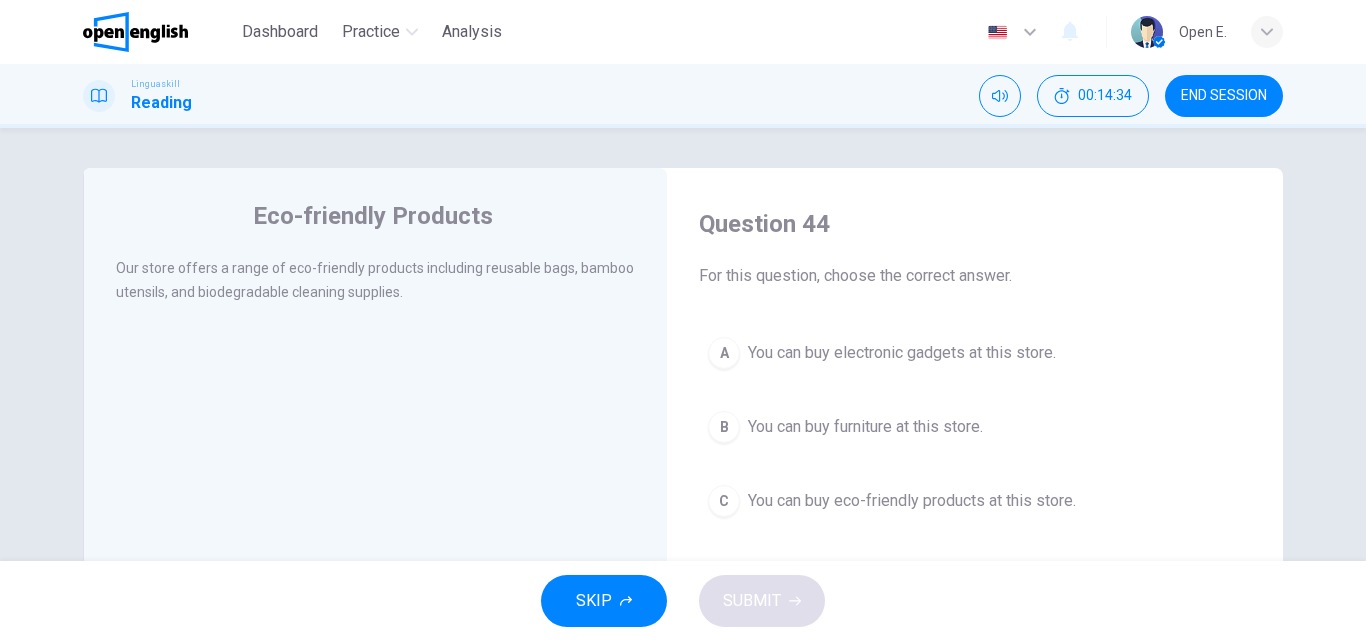 click on "A" at bounding box center (724, 353) 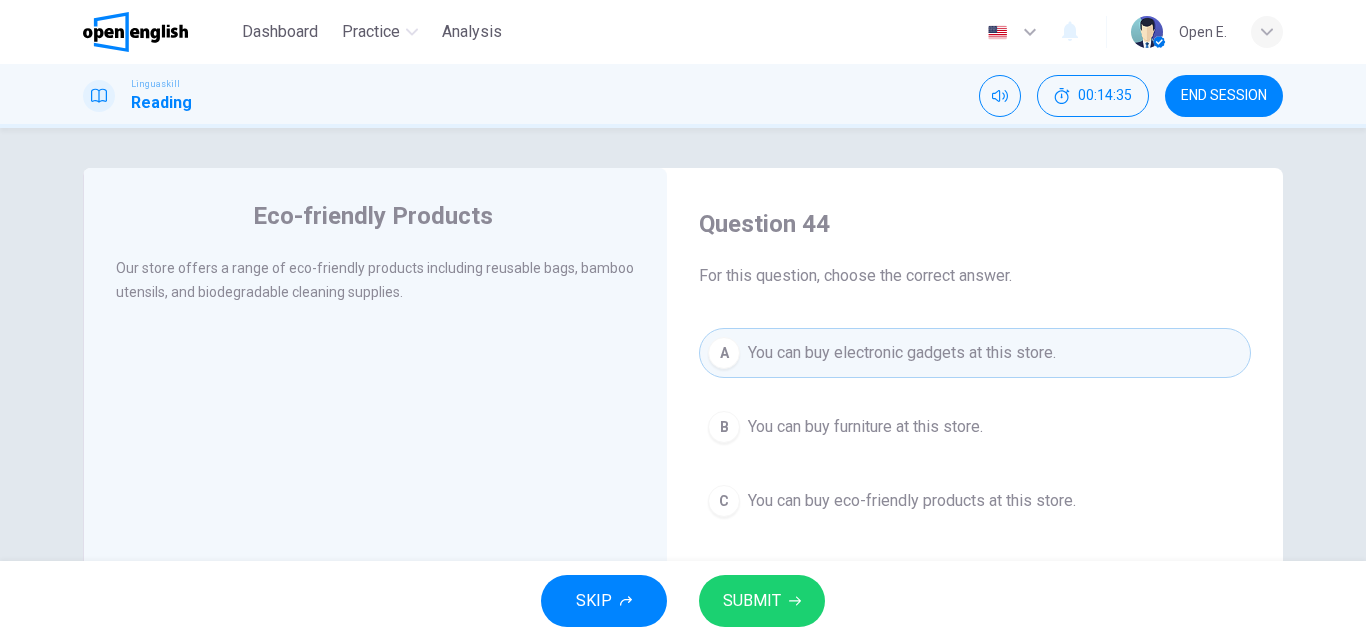 click on "SUBMIT" at bounding box center (752, 601) 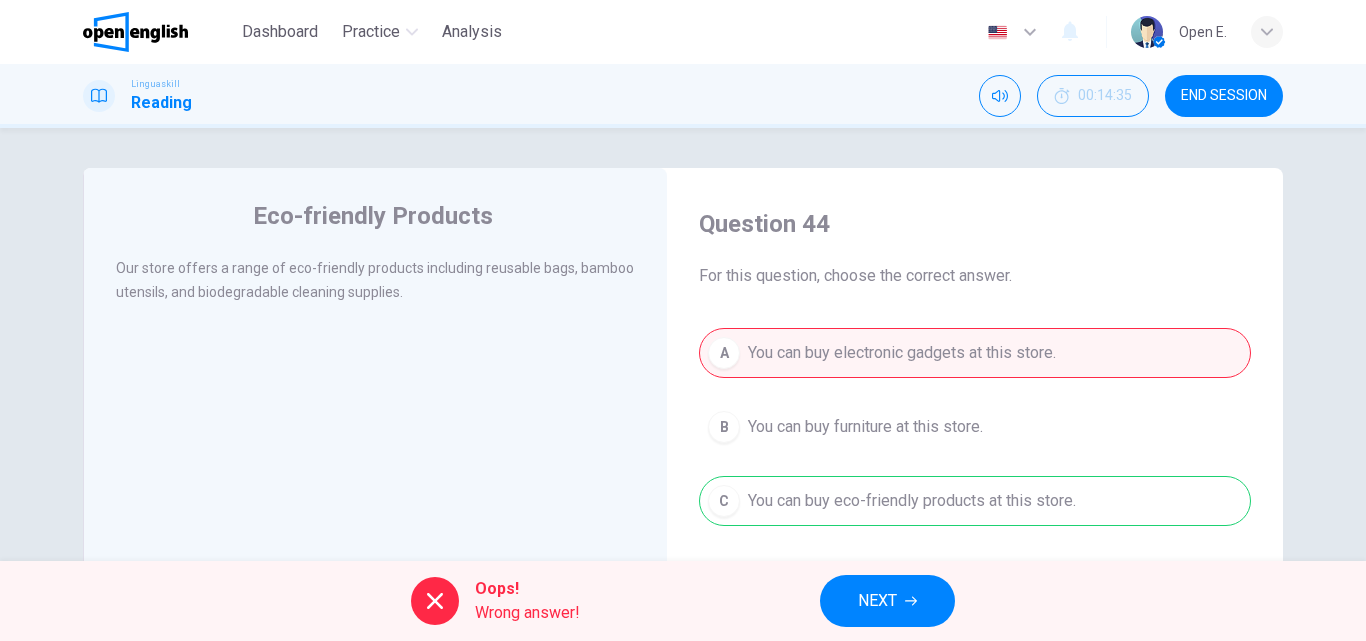 click on "NEXT" at bounding box center [887, 601] 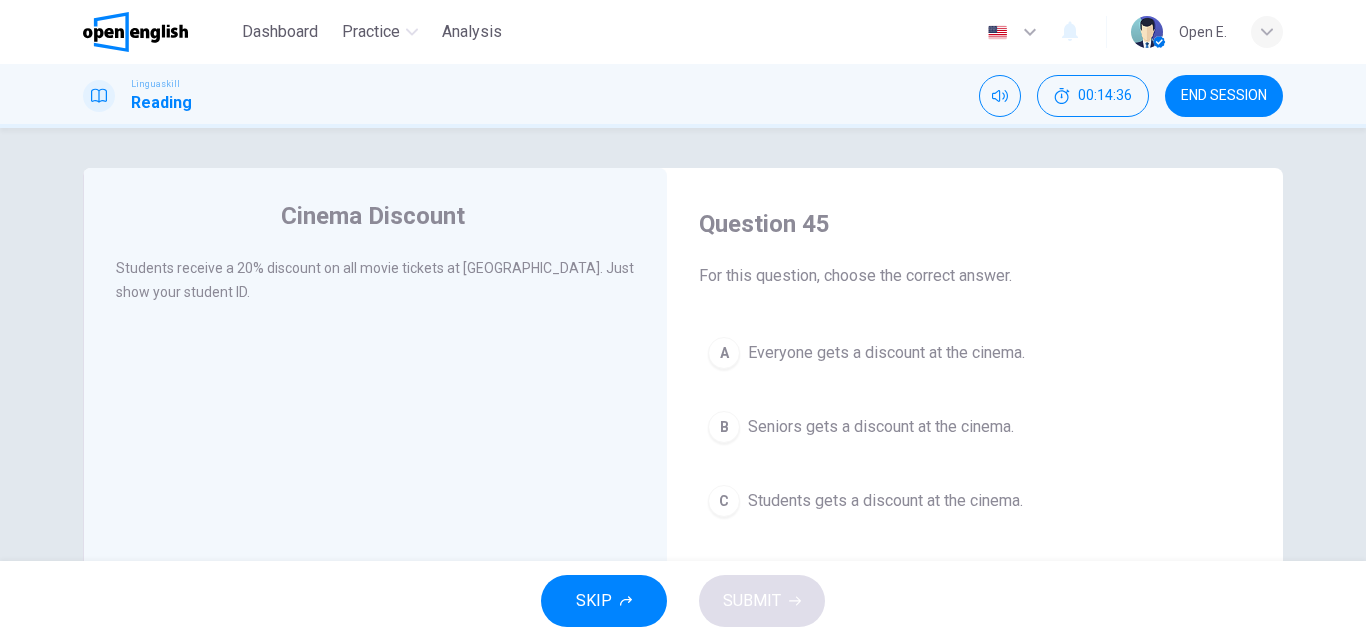 click on "SKIP SUBMIT" at bounding box center [683, 601] 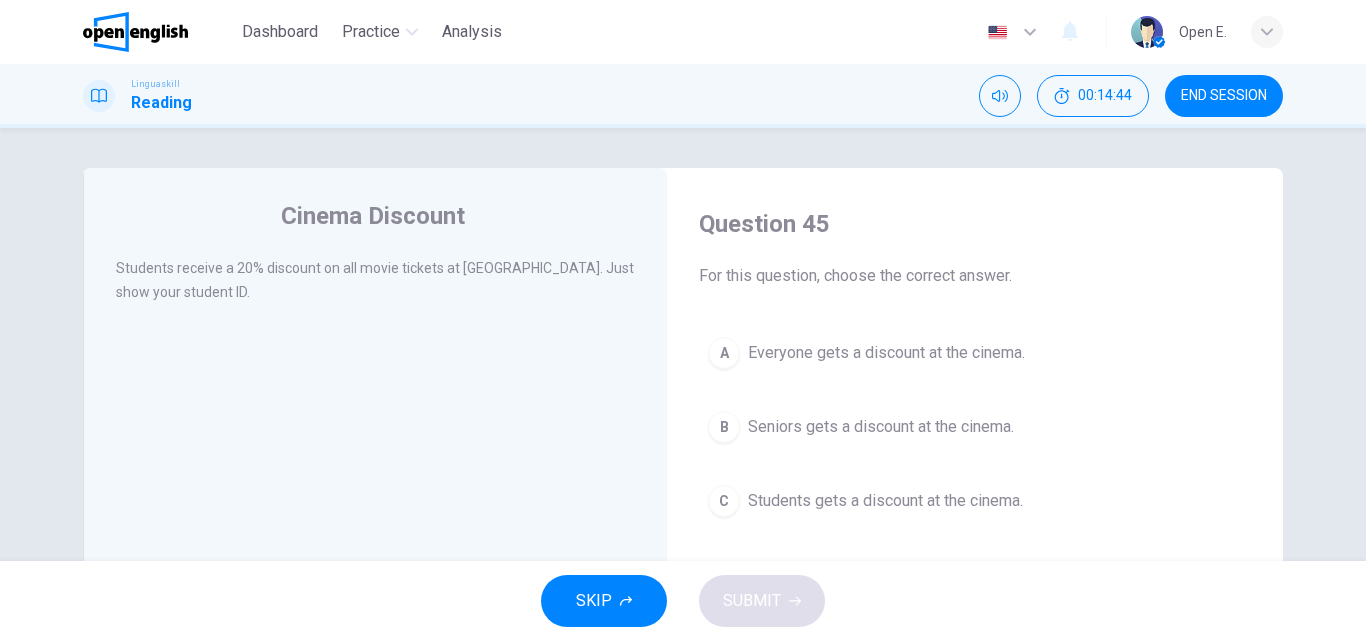 click on "C" at bounding box center (724, 501) 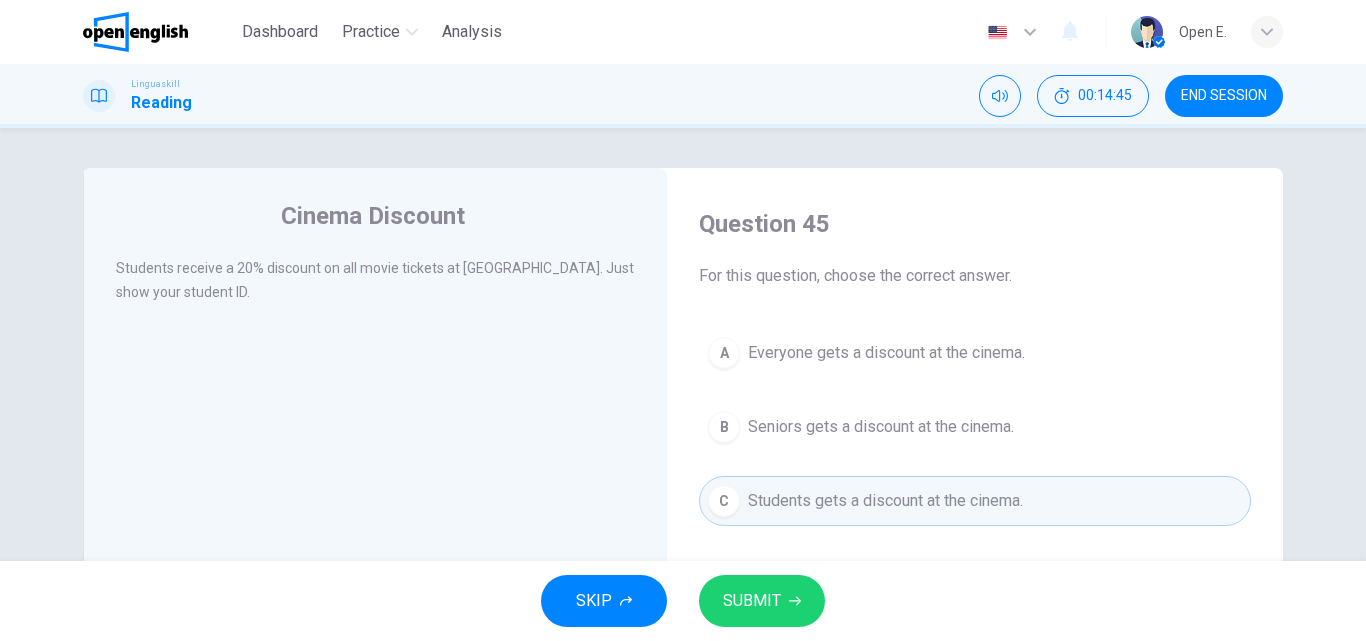click on "SUBMIT" at bounding box center (752, 601) 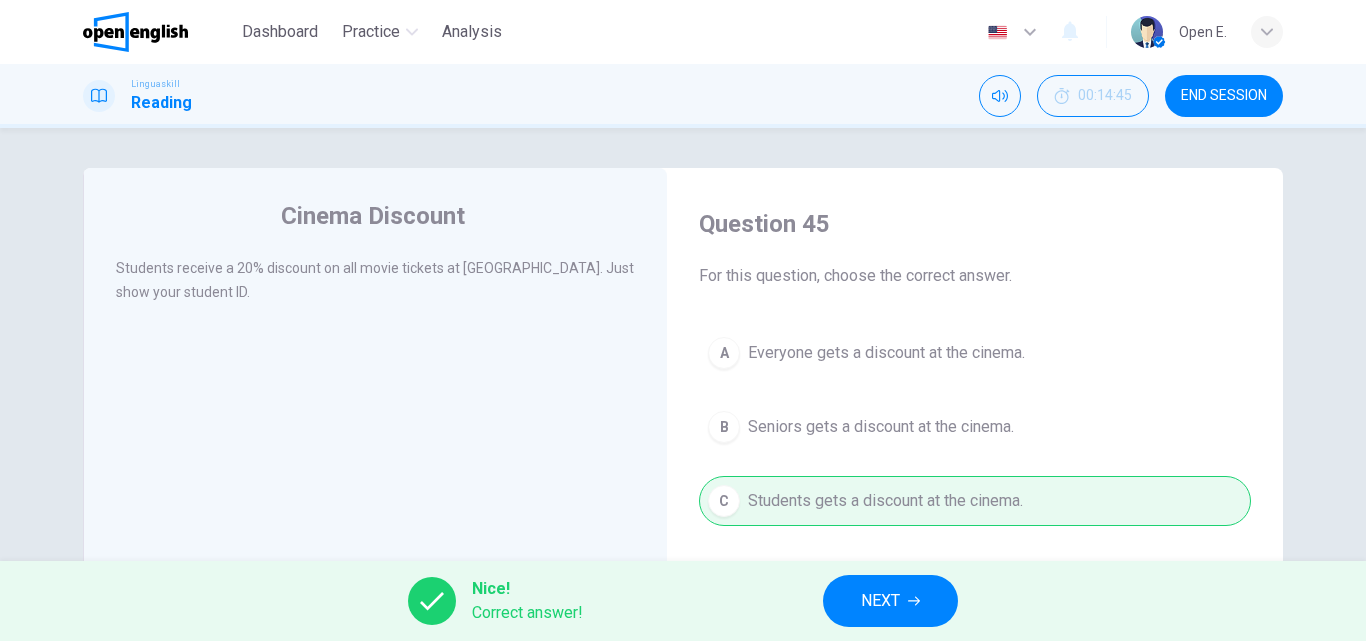 click on "NEXT" at bounding box center [890, 601] 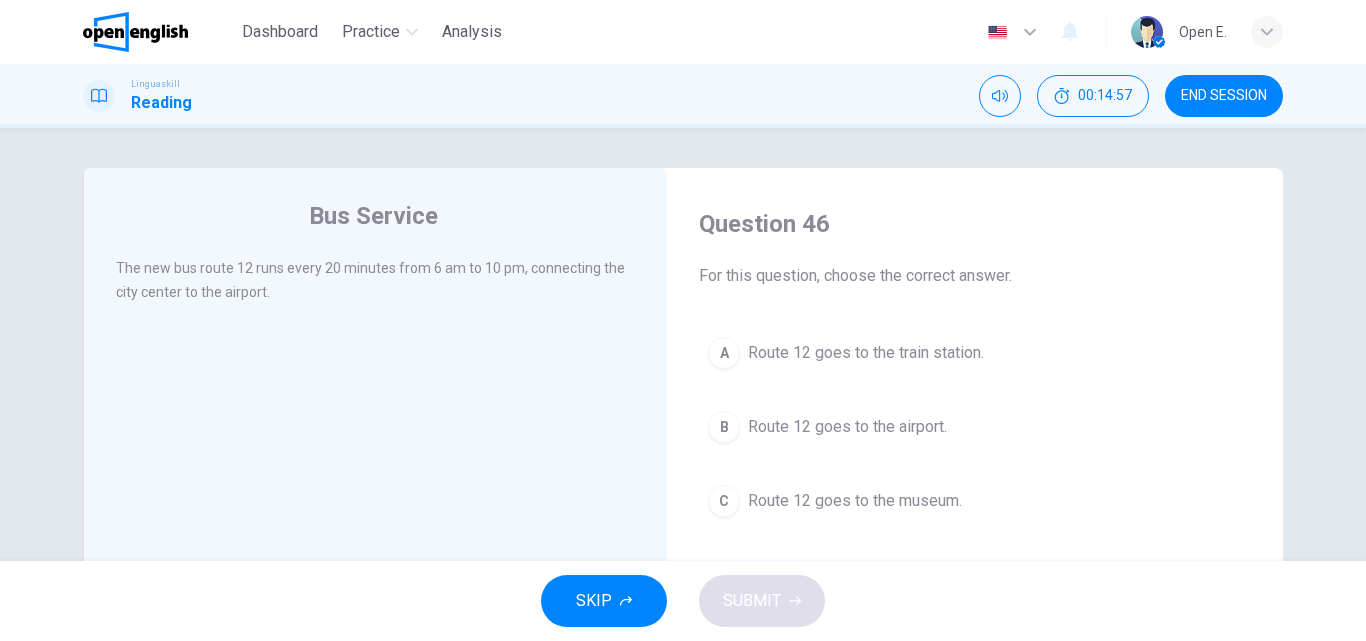 click on "B" at bounding box center (724, 427) 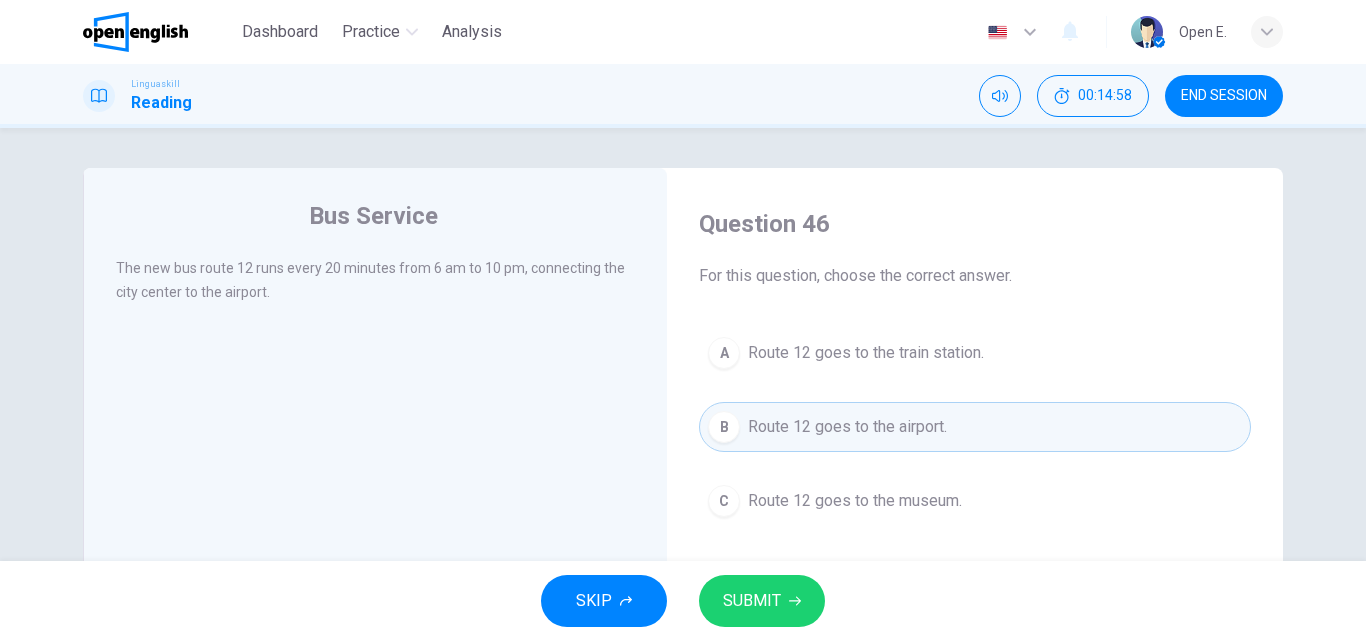 click on "SUBMIT" at bounding box center [752, 601] 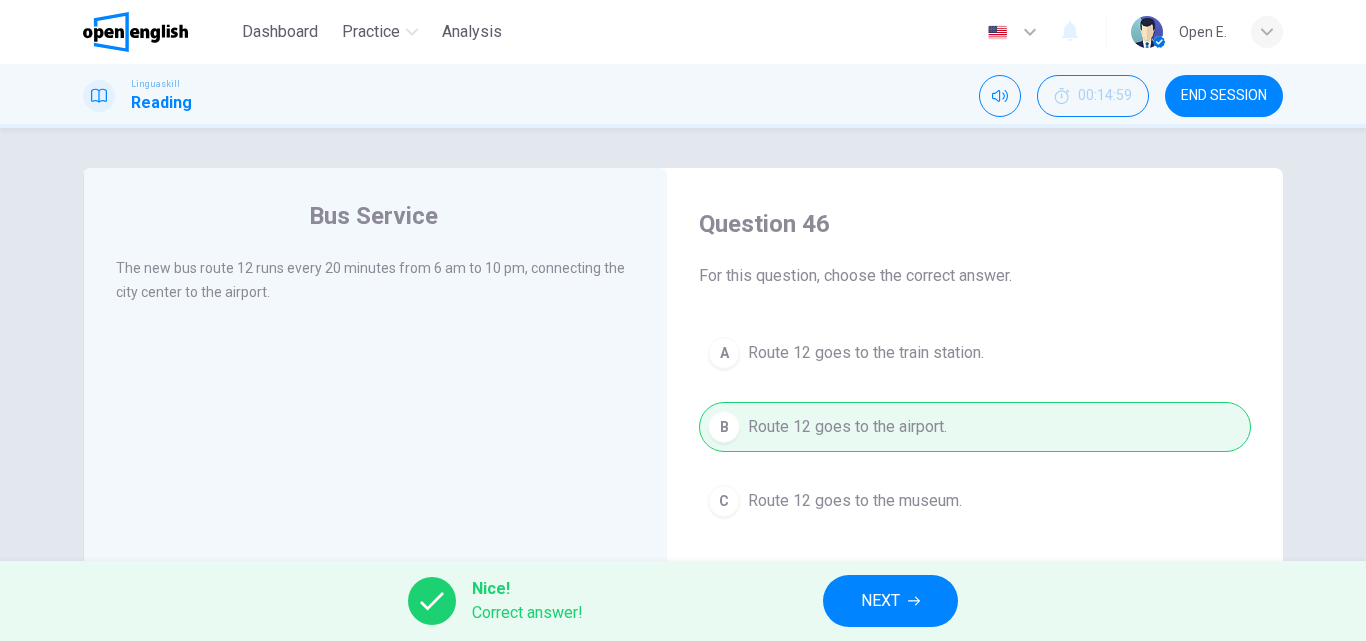click on "NEXT" at bounding box center (890, 601) 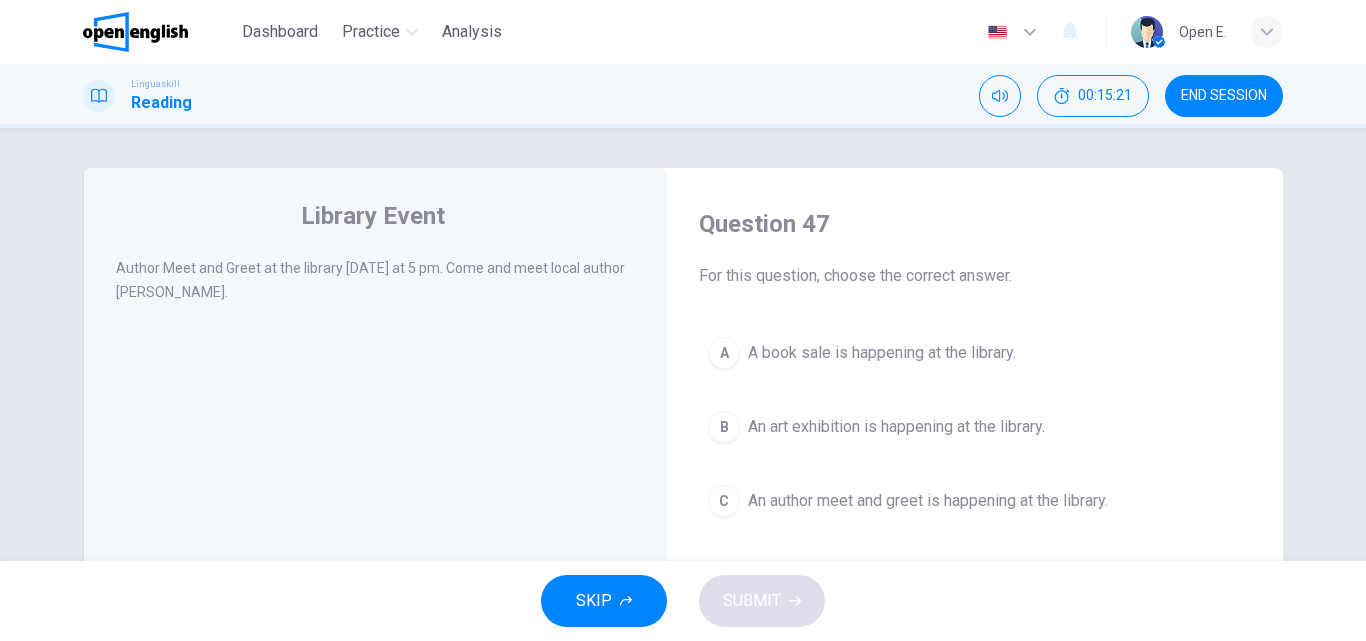 click on "C" at bounding box center [724, 501] 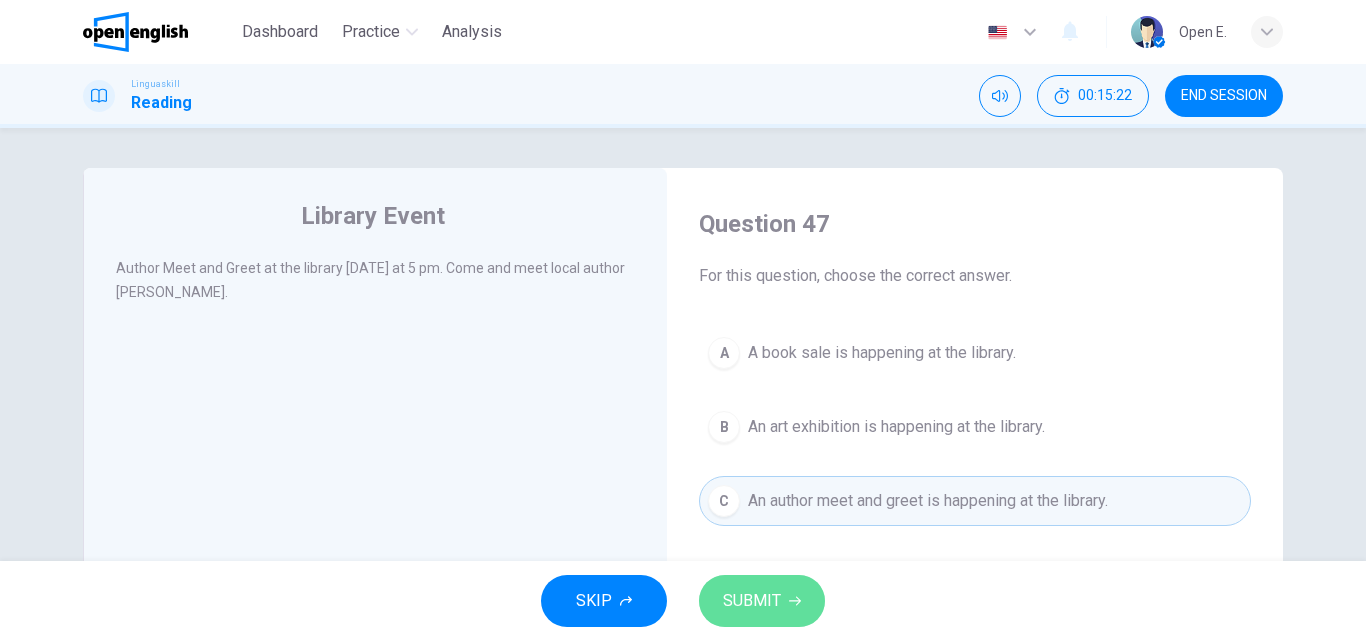 click on "SUBMIT" at bounding box center [752, 601] 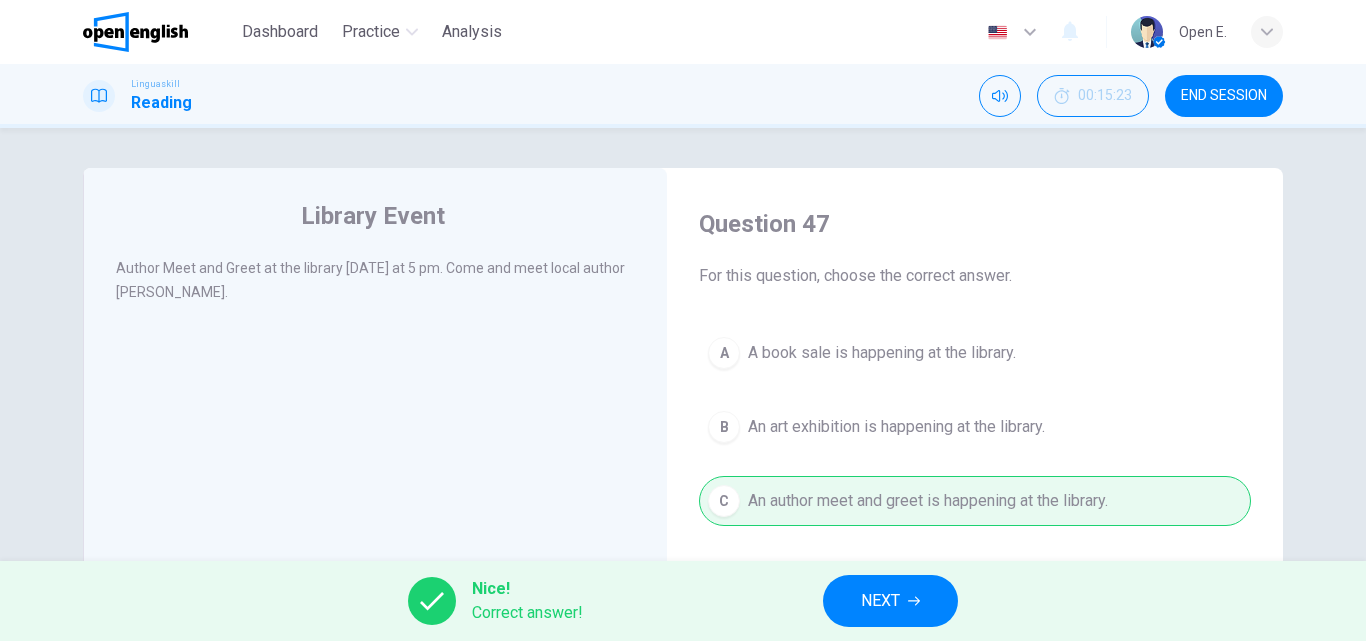 click on "NEXT" at bounding box center (890, 601) 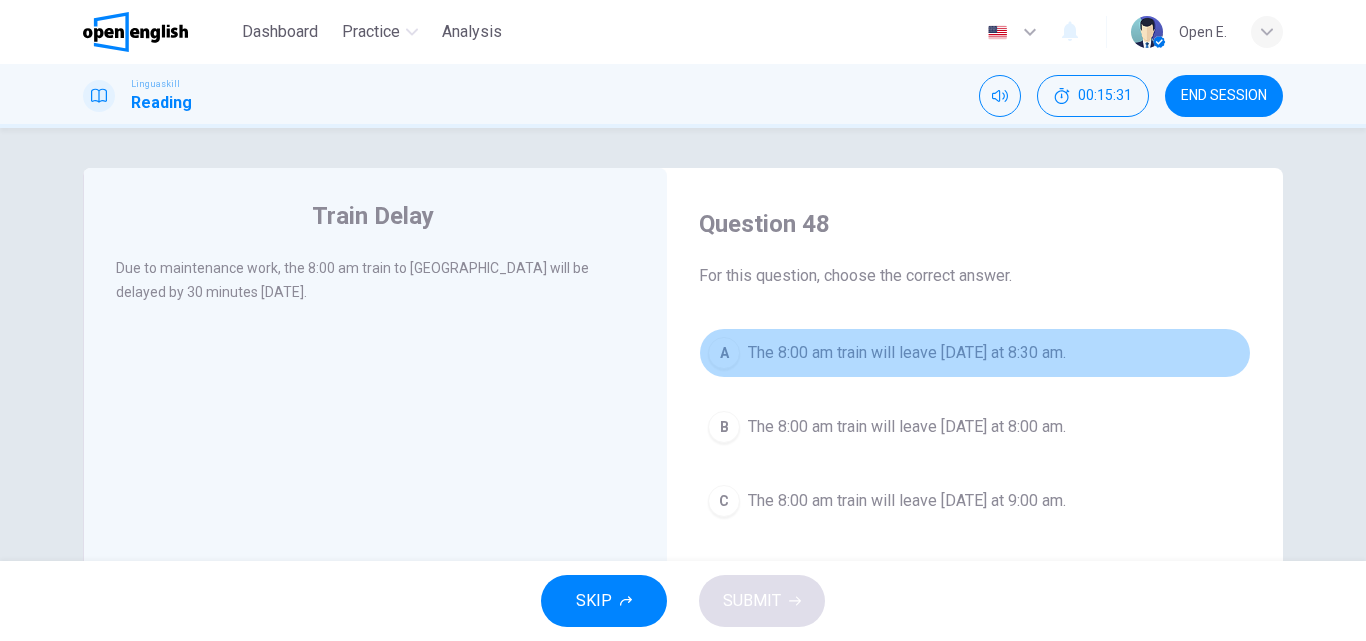 click on "A" at bounding box center (724, 353) 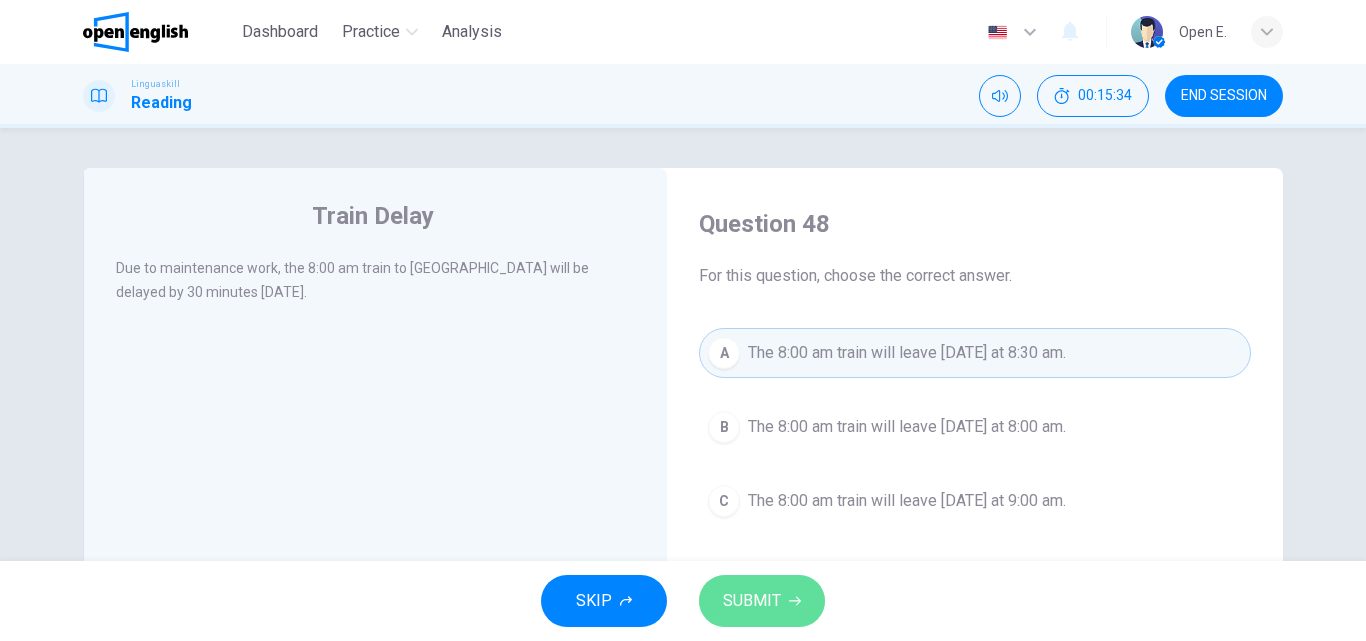 click on "SUBMIT" at bounding box center [752, 601] 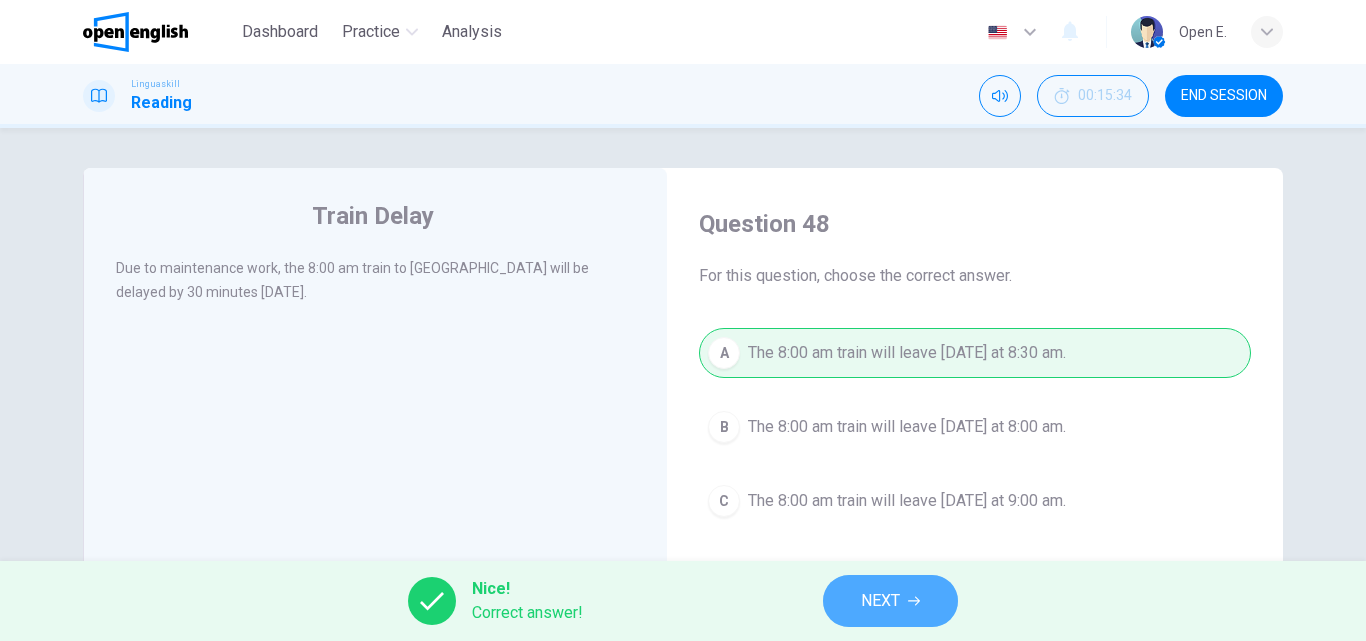 click on "NEXT" at bounding box center [890, 601] 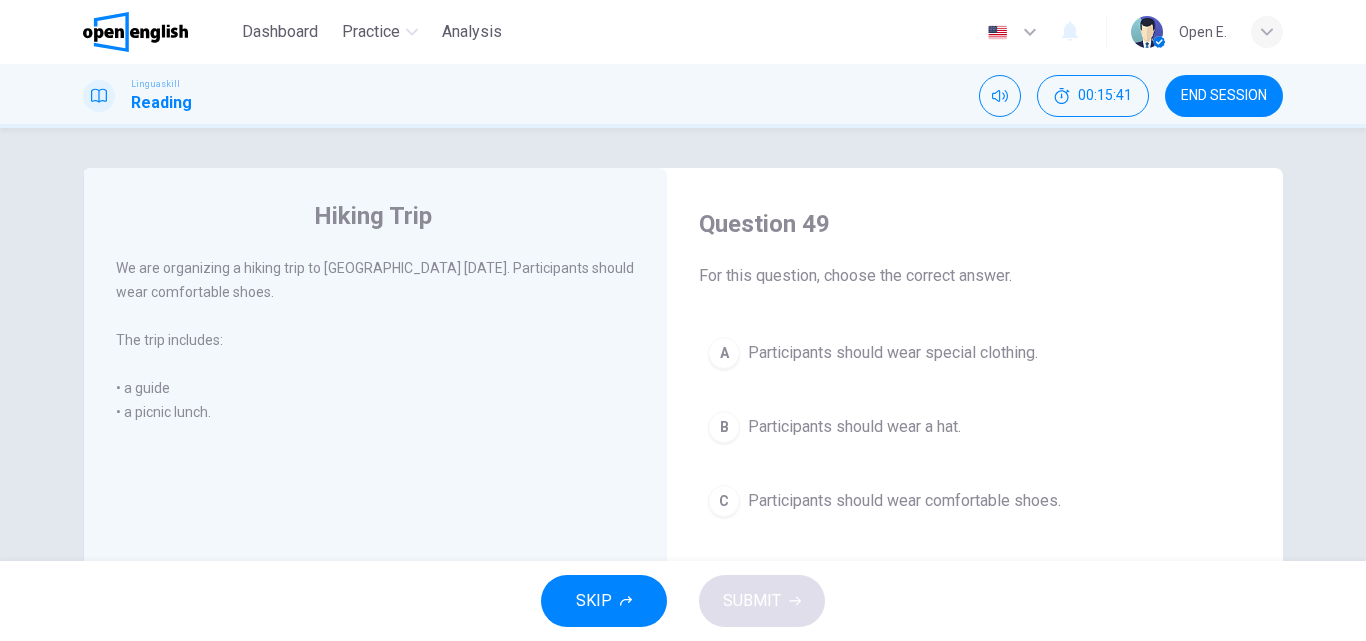 click on "C" at bounding box center (724, 501) 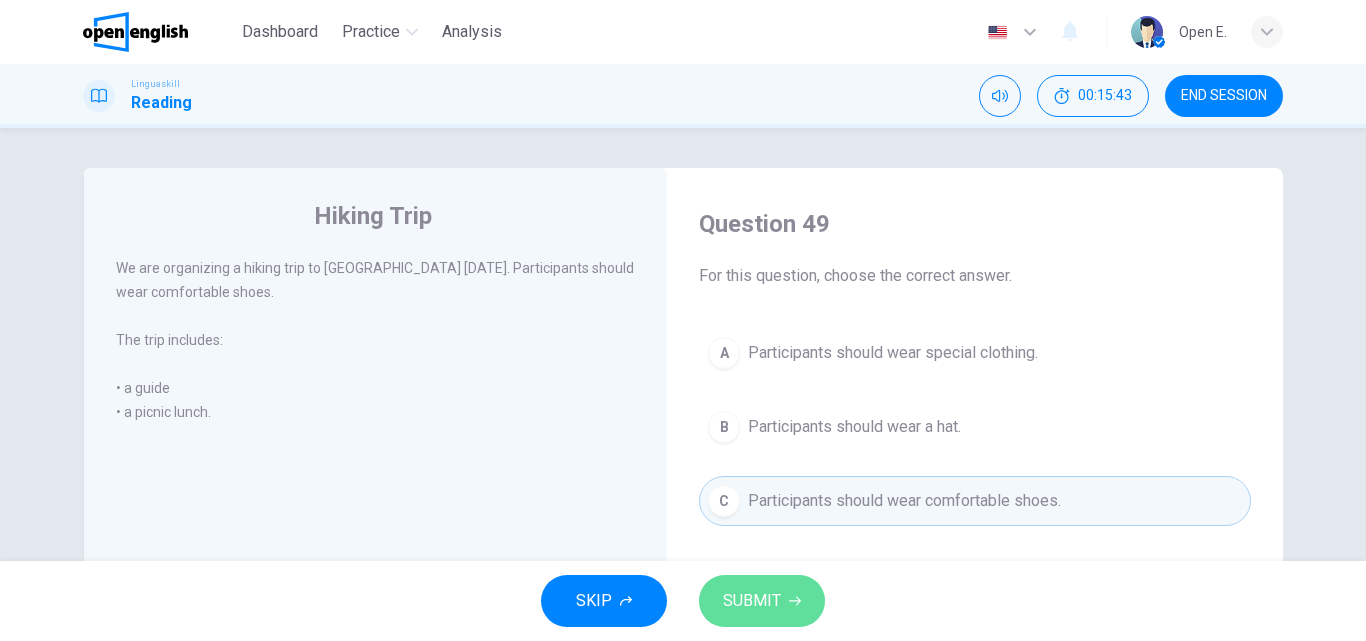 click on "SUBMIT" at bounding box center (752, 601) 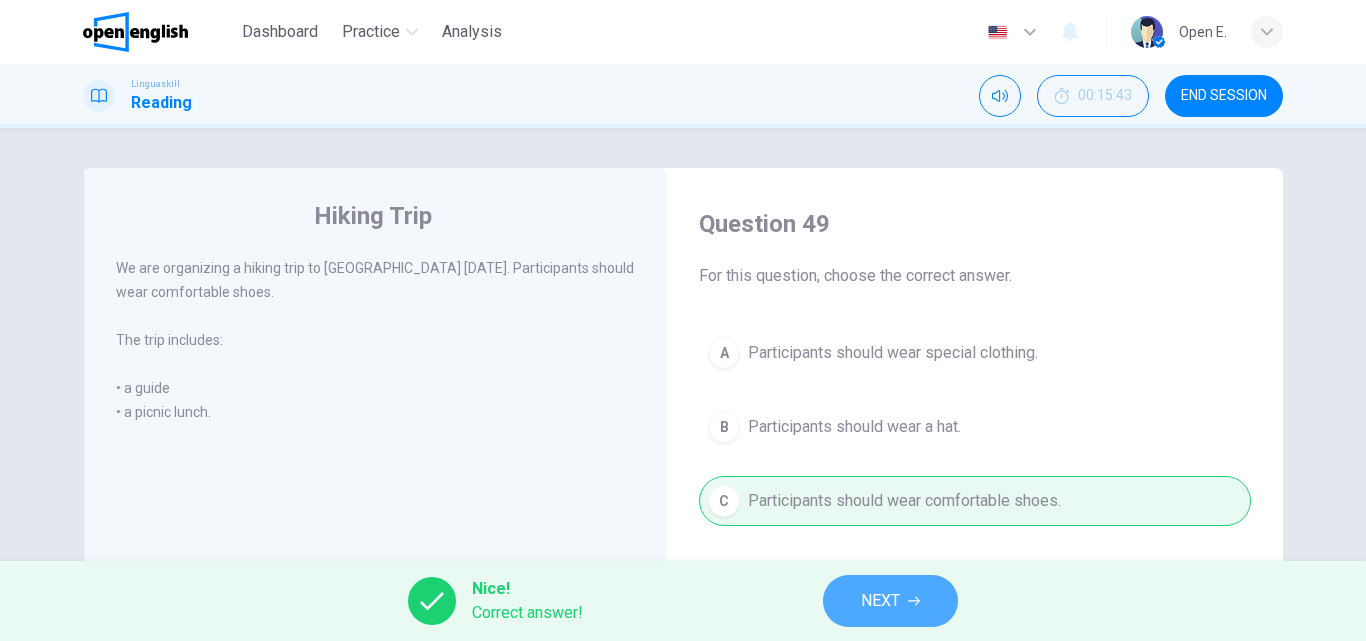 click on "NEXT" at bounding box center (880, 601) 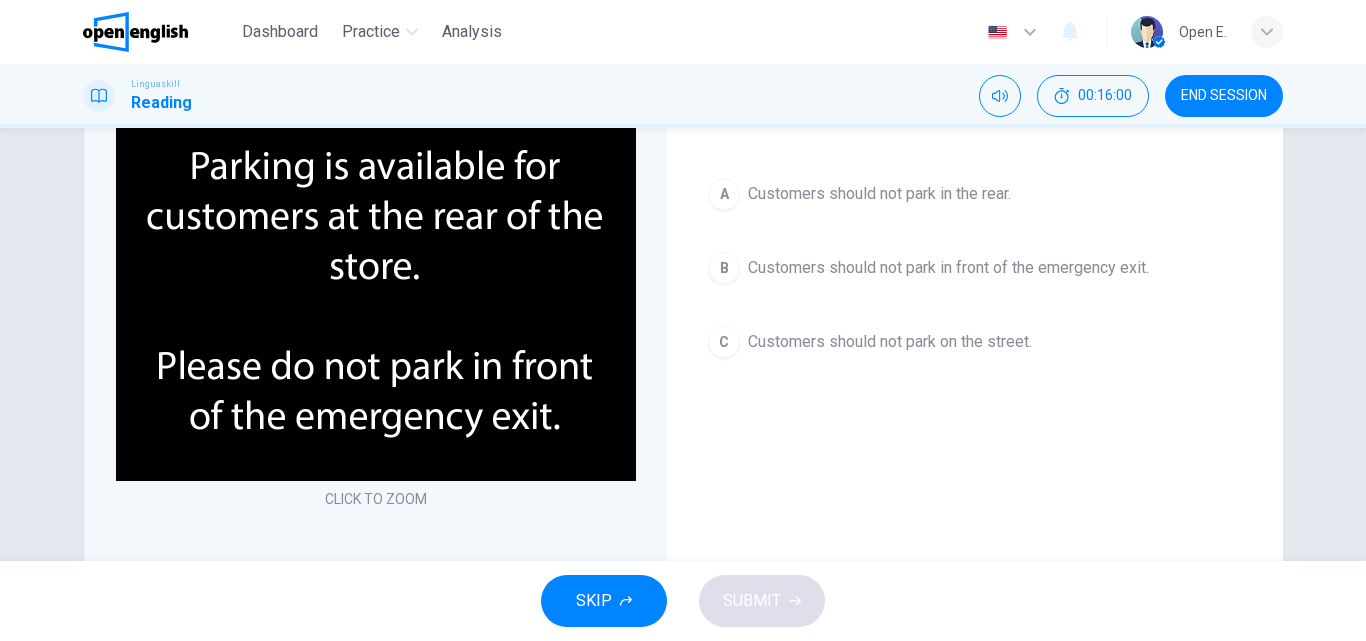 scroll, scrollTop: 160, scrollLeft: 0, axis: vertical 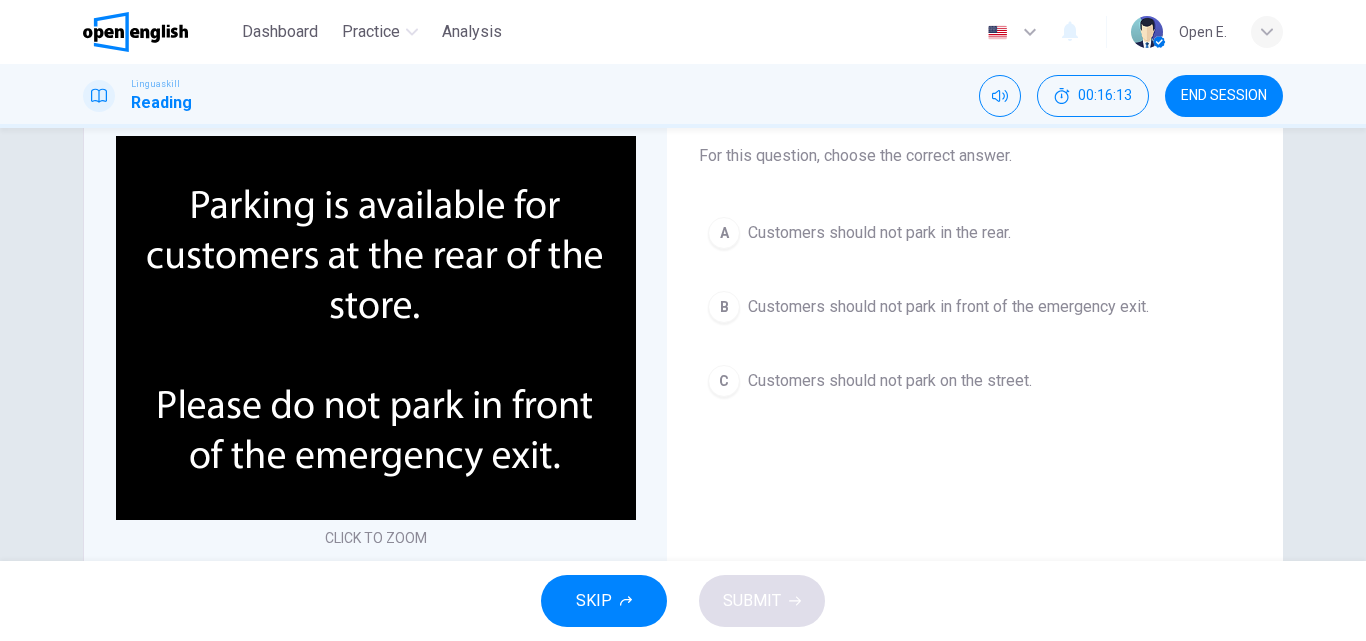 click on "B" at bounding box center (724, 307) 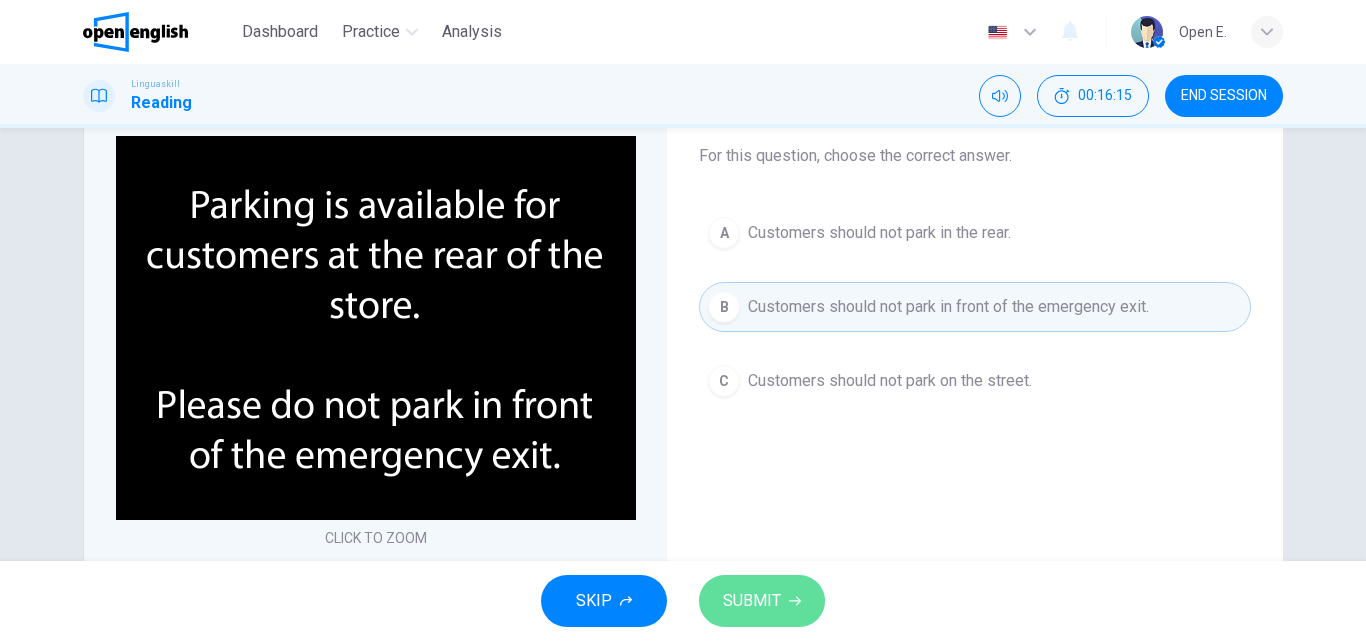 click on "SUBMIT" at bounding box center [752, 601] 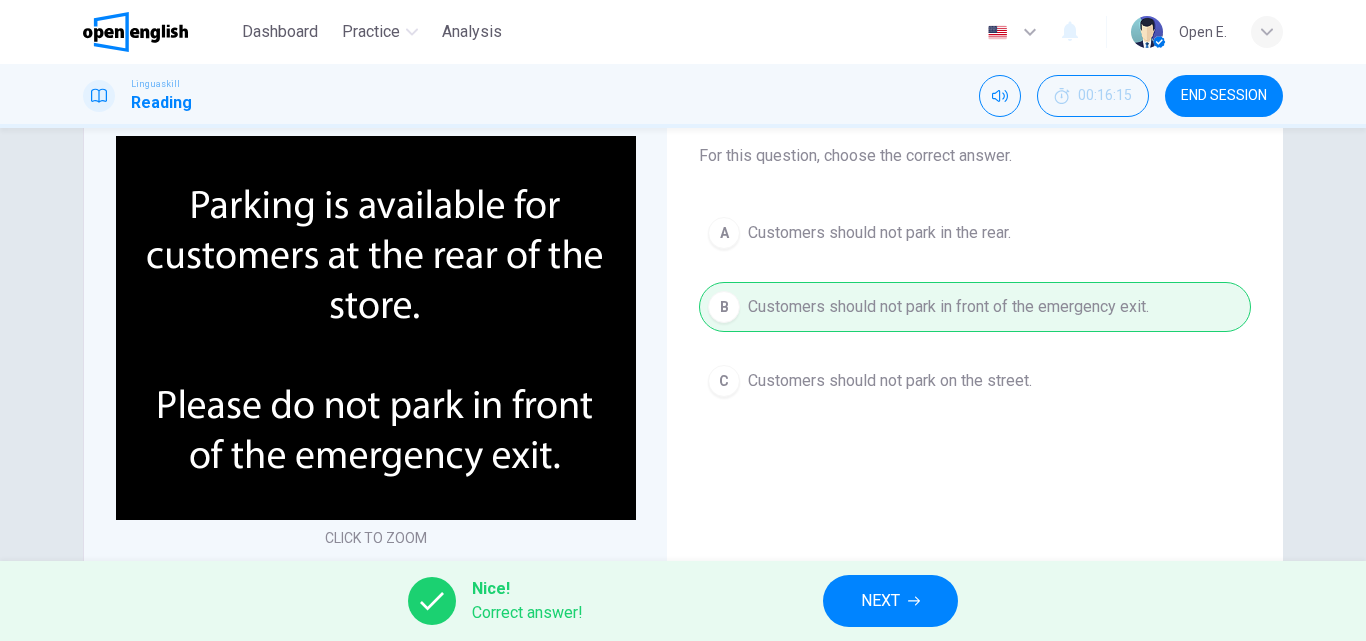 click on "NEXT" at bounding box center (890, 601) 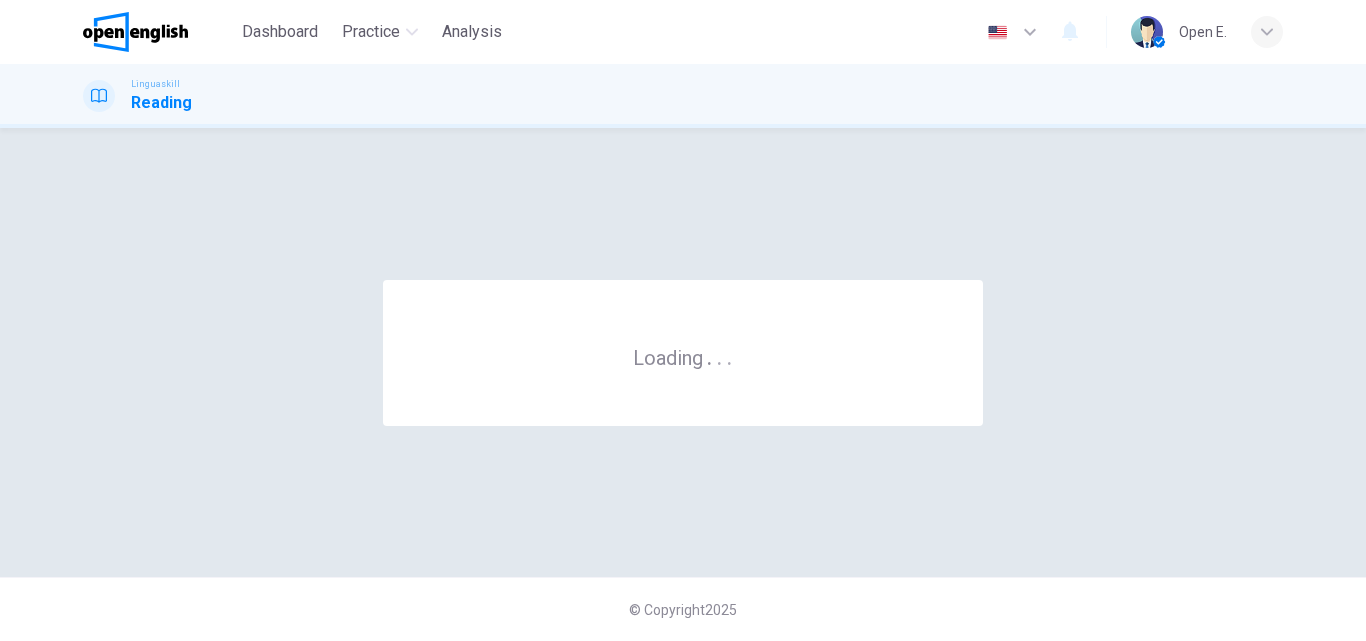 scroll, scrollTop: 0, scrollLeft: 0, axis: both 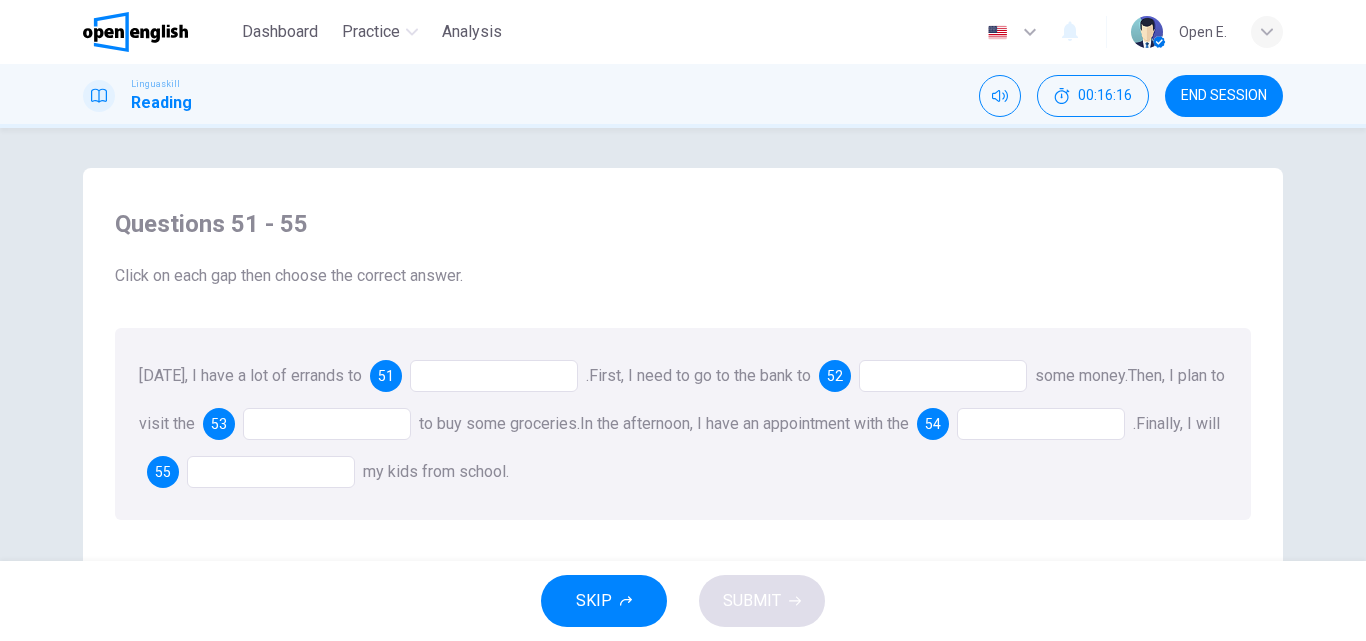 click at bounding box center [494, 376] 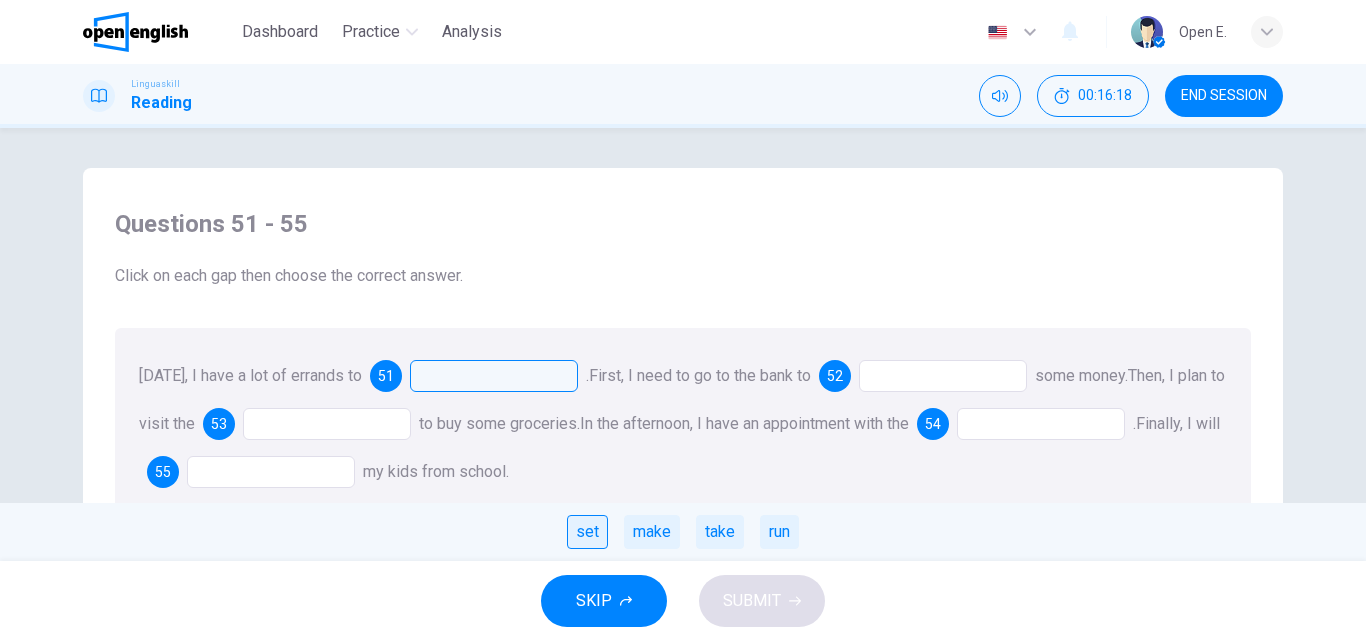 click on "set" at bounding box center [587, 532] 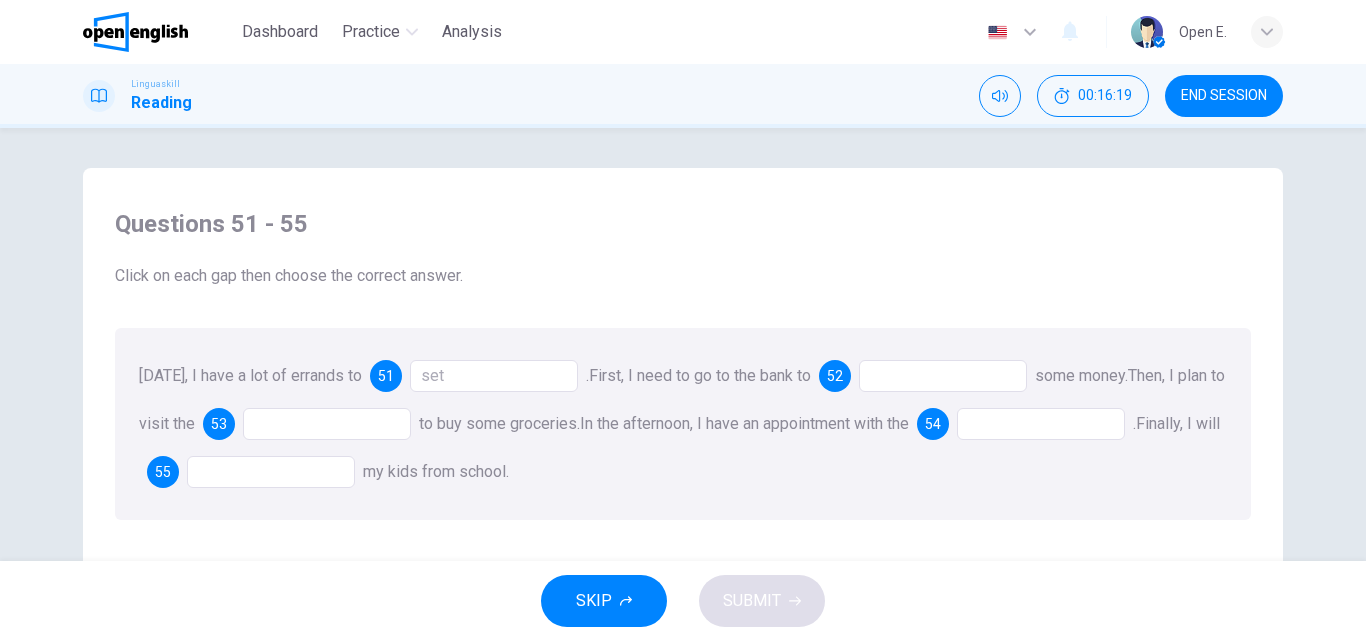 click at bounding box center (943, 376) 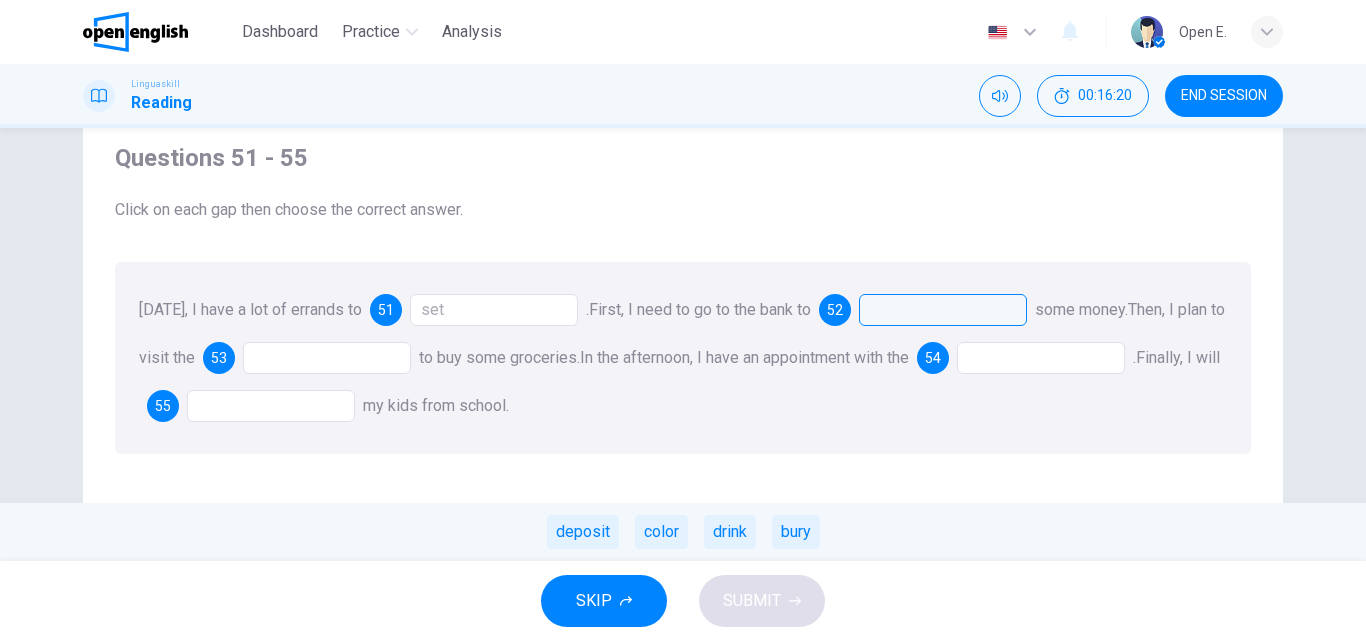 scroll, scrollTop: 100, scrollLeft: 0, axis: vertical 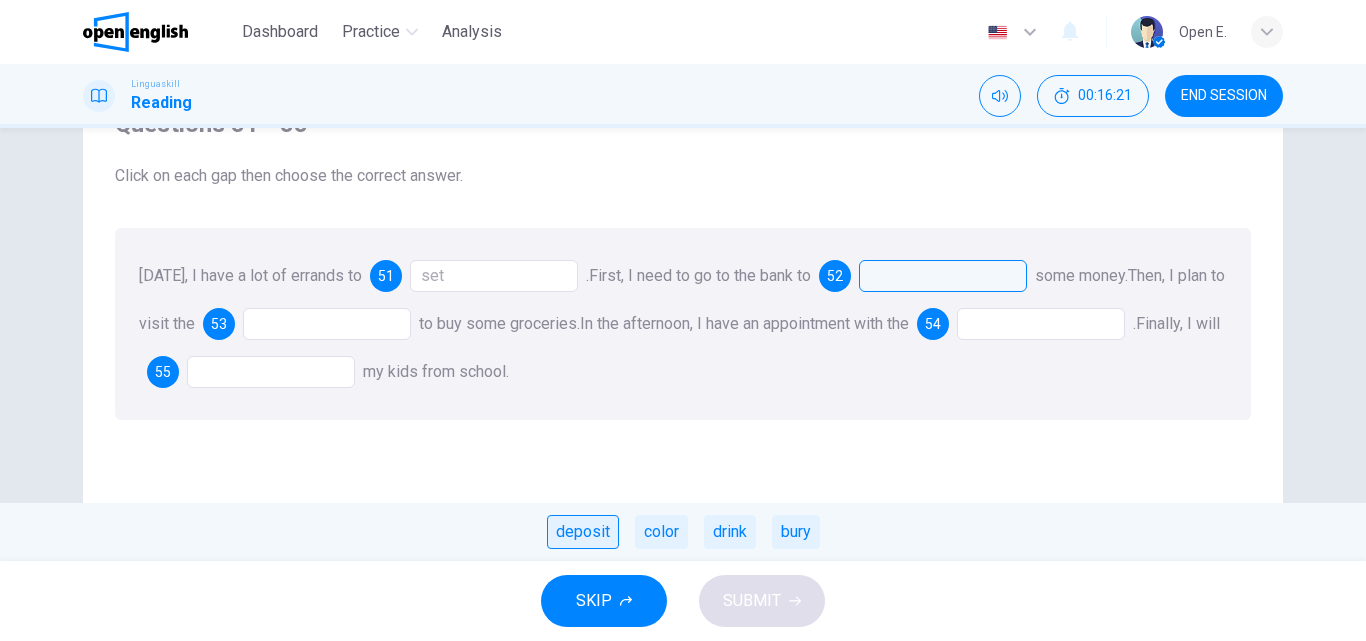 click on "deposit" at bounding box center (583, 532) 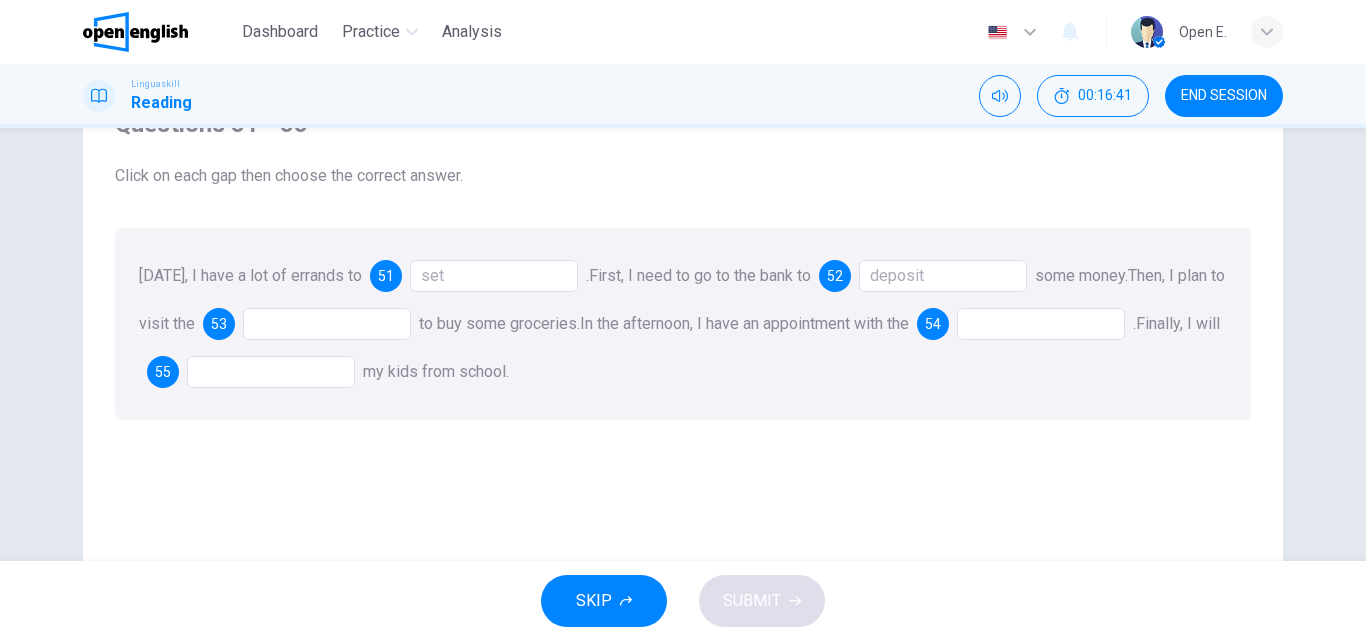 click at bounding box center [327, 324] 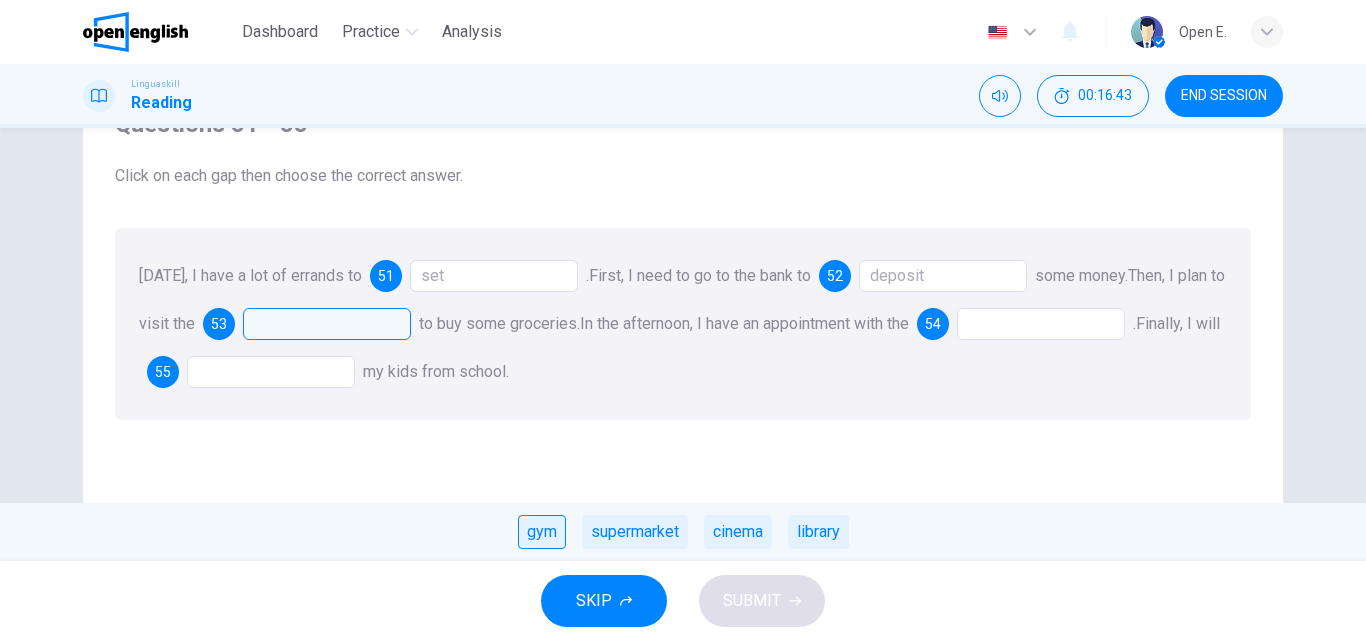 click on "gym" at bounding box center (542, 532) 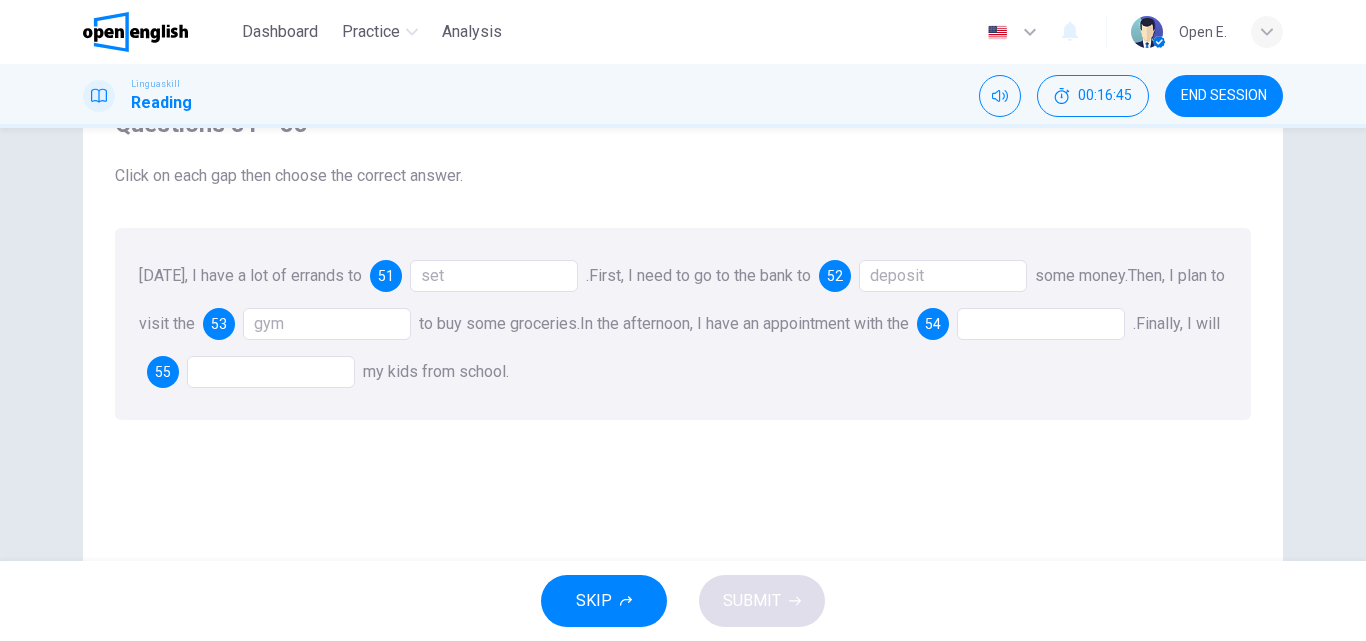 click at bounding box center [1041, 324] 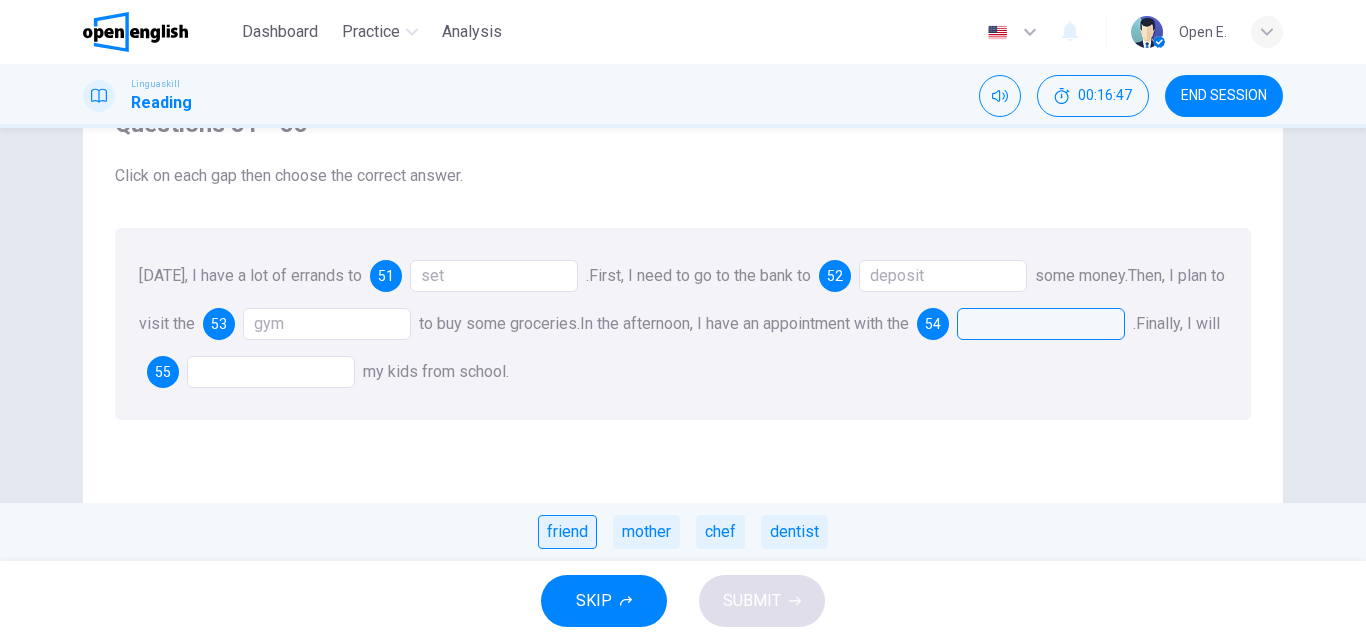 click on "friend" at bounding box center [567, 532] 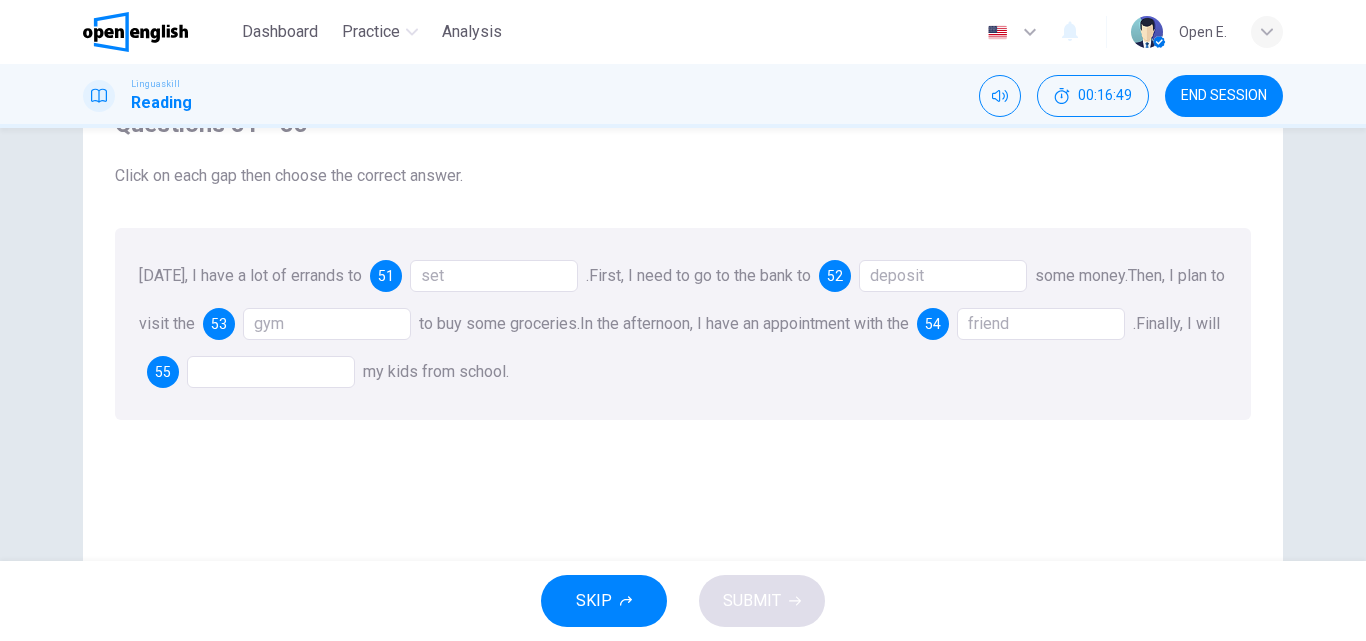 click at bounding box center [271, 372] 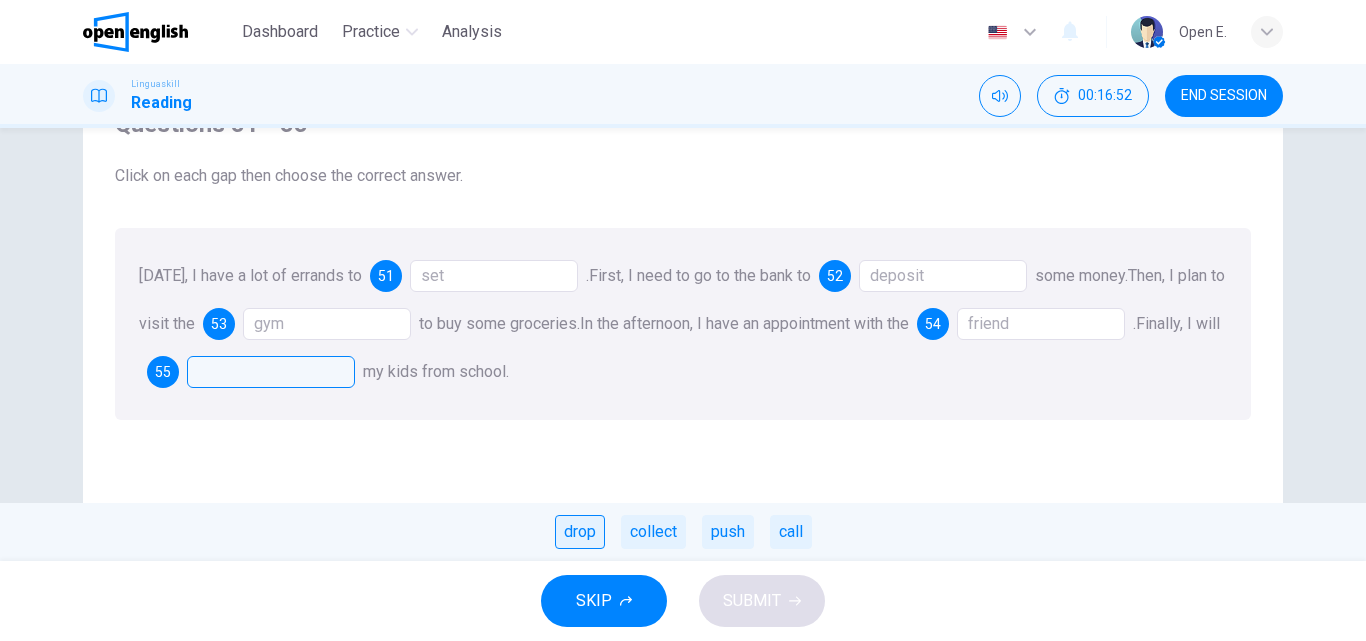 click on "drop" at bounding box center (580, 532) 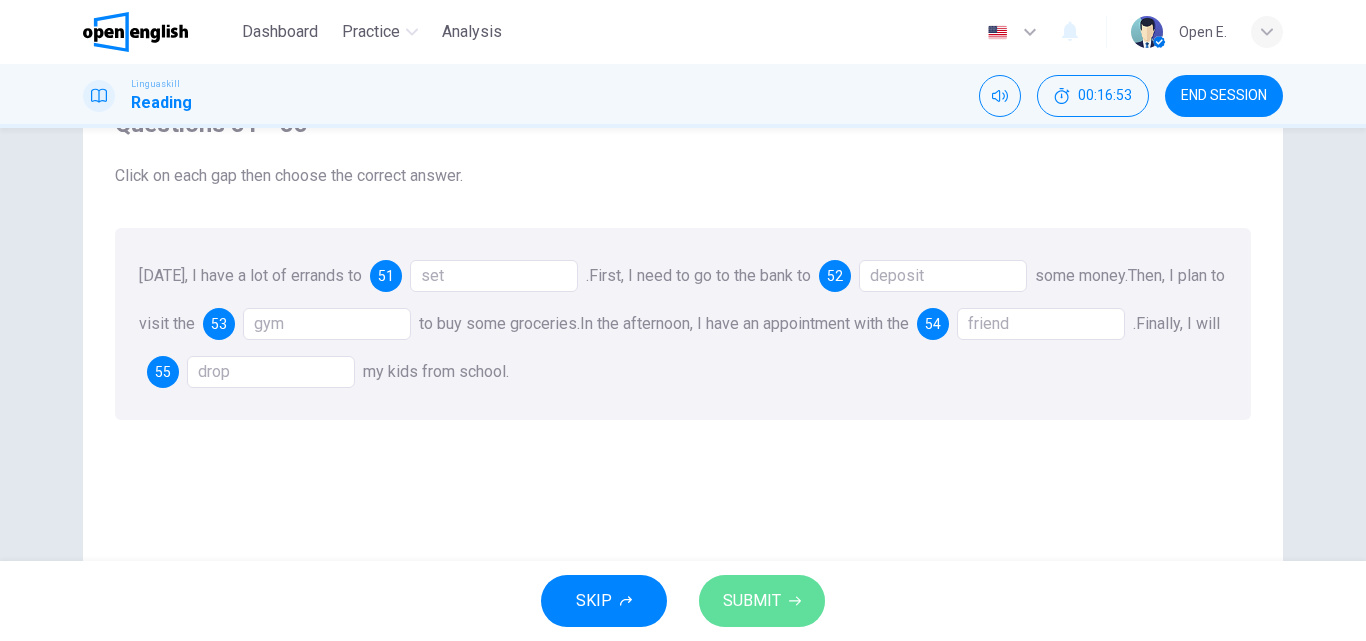 click on "SUBMIT" at bounding box center [752, 601] 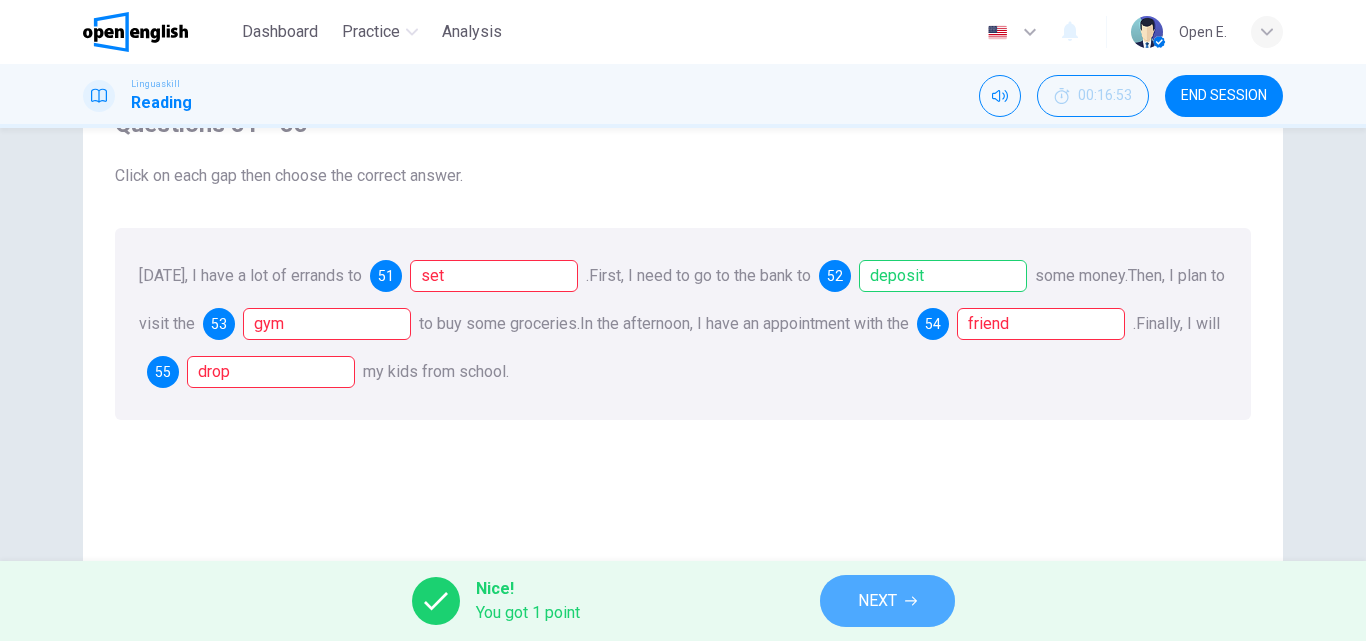 click on "NEXT" at bounding box center [887, 601] 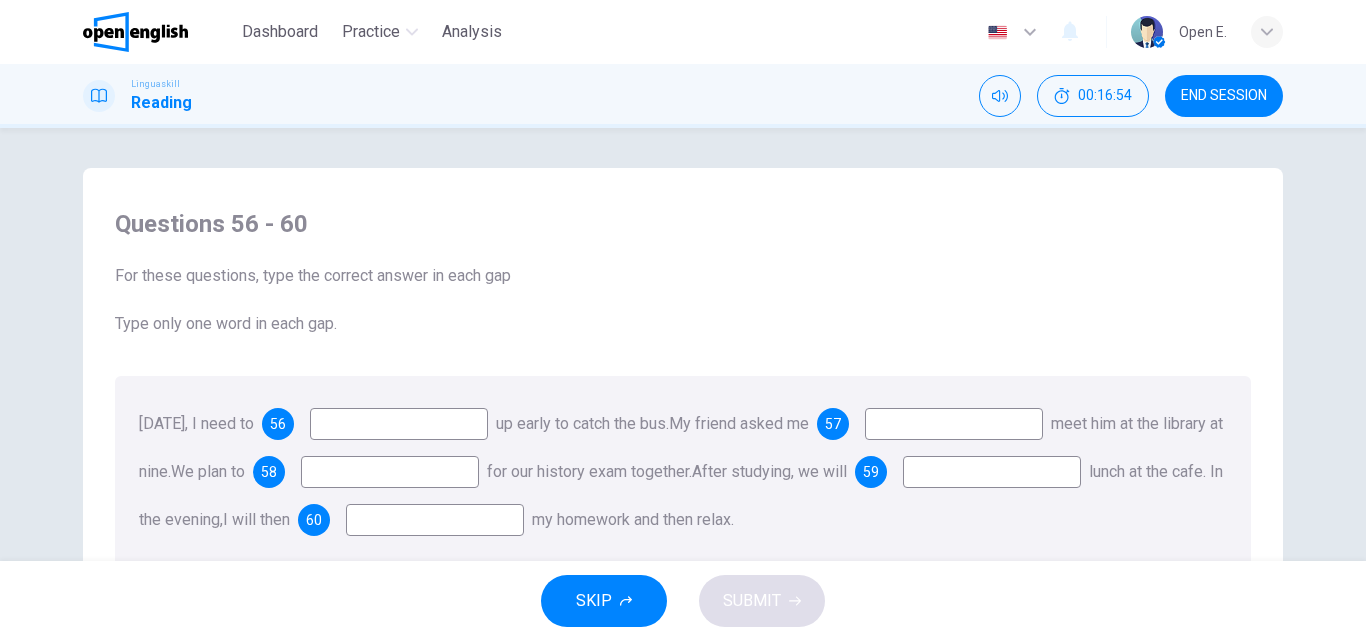 click at bounding box center (399, 424) 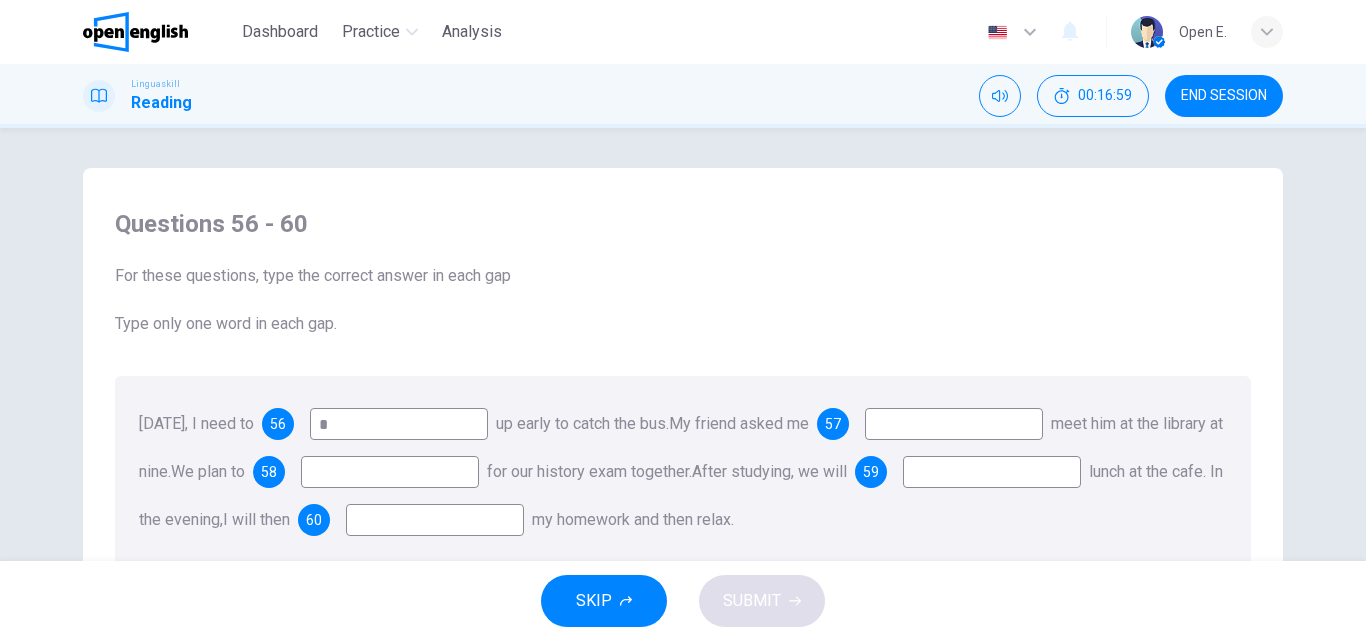 type on "*" 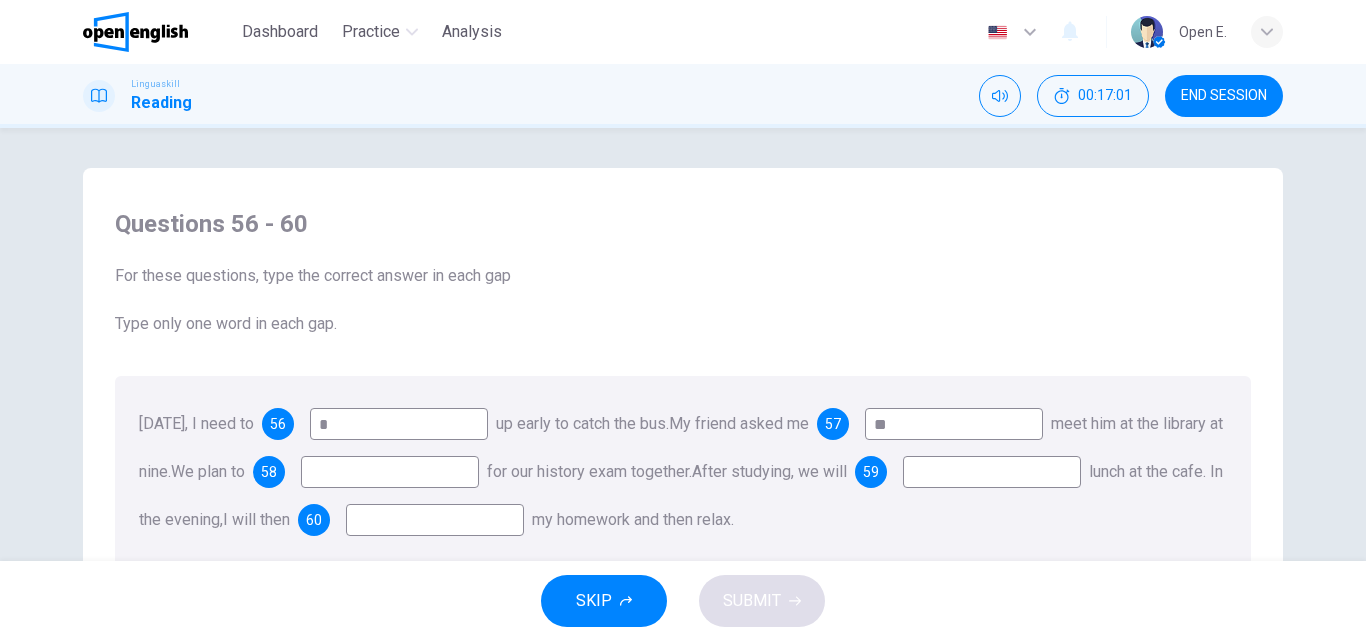 type on "**" 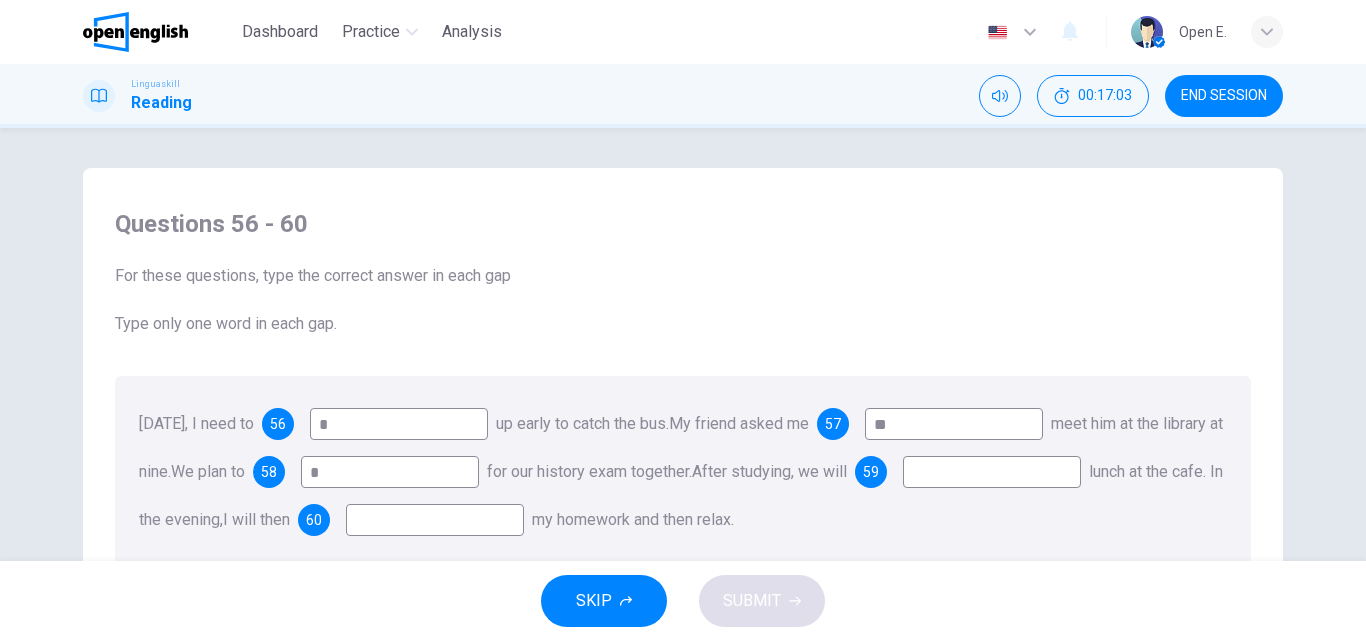 type on "*" 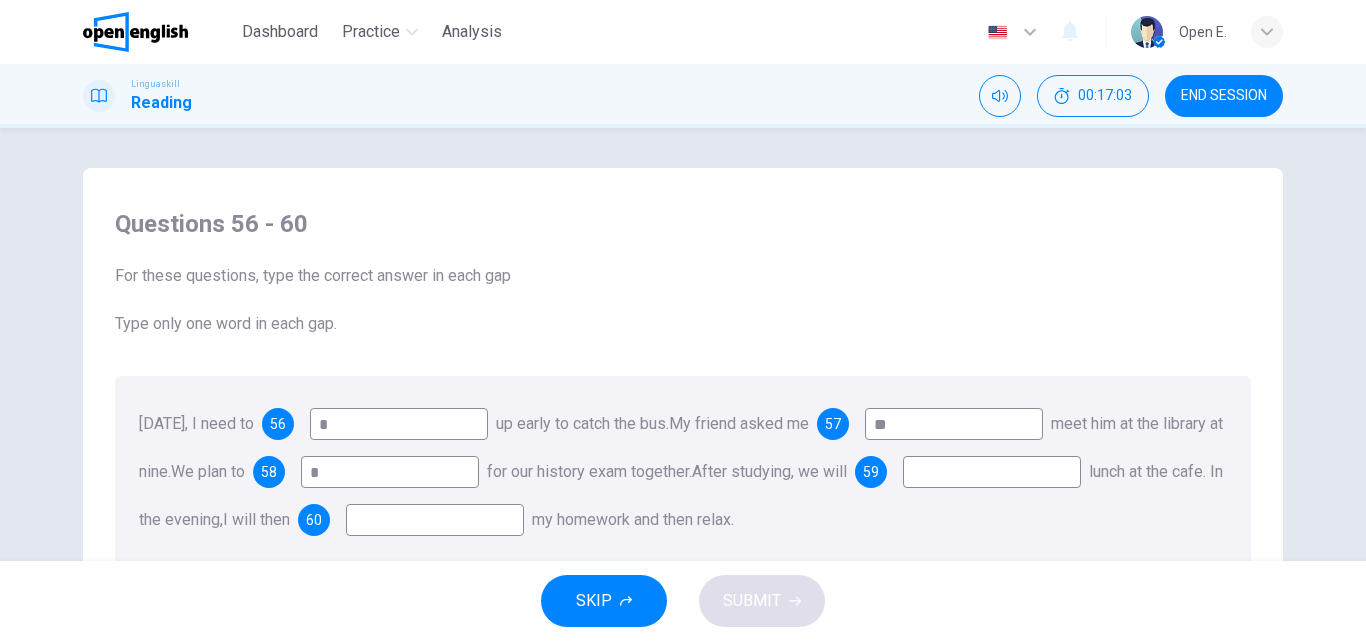 click at bounding box center [435, 520] 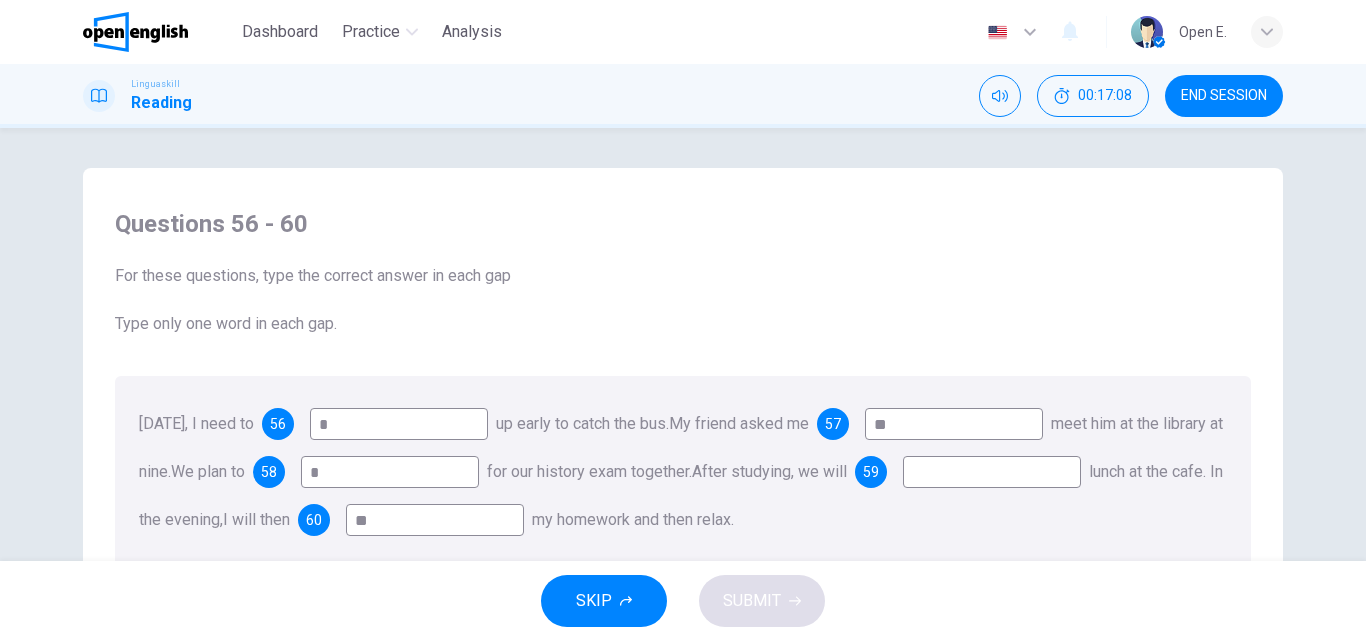 type on "**" 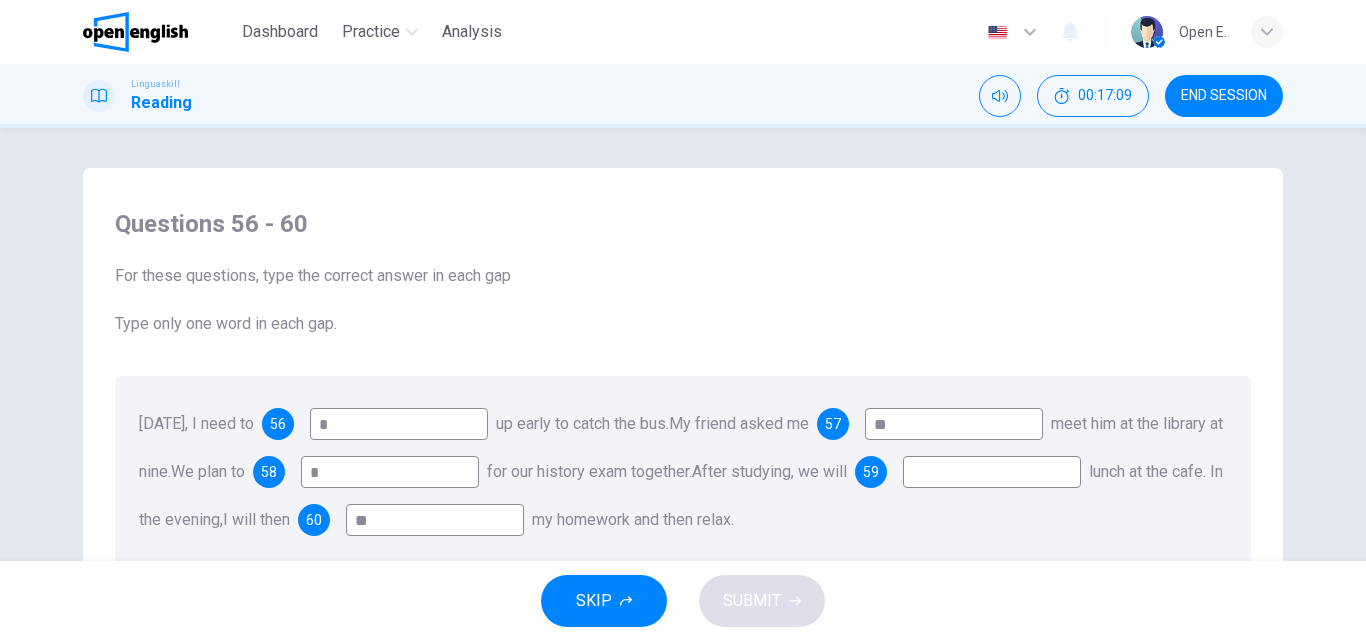 click at bounding box center [992, 472] 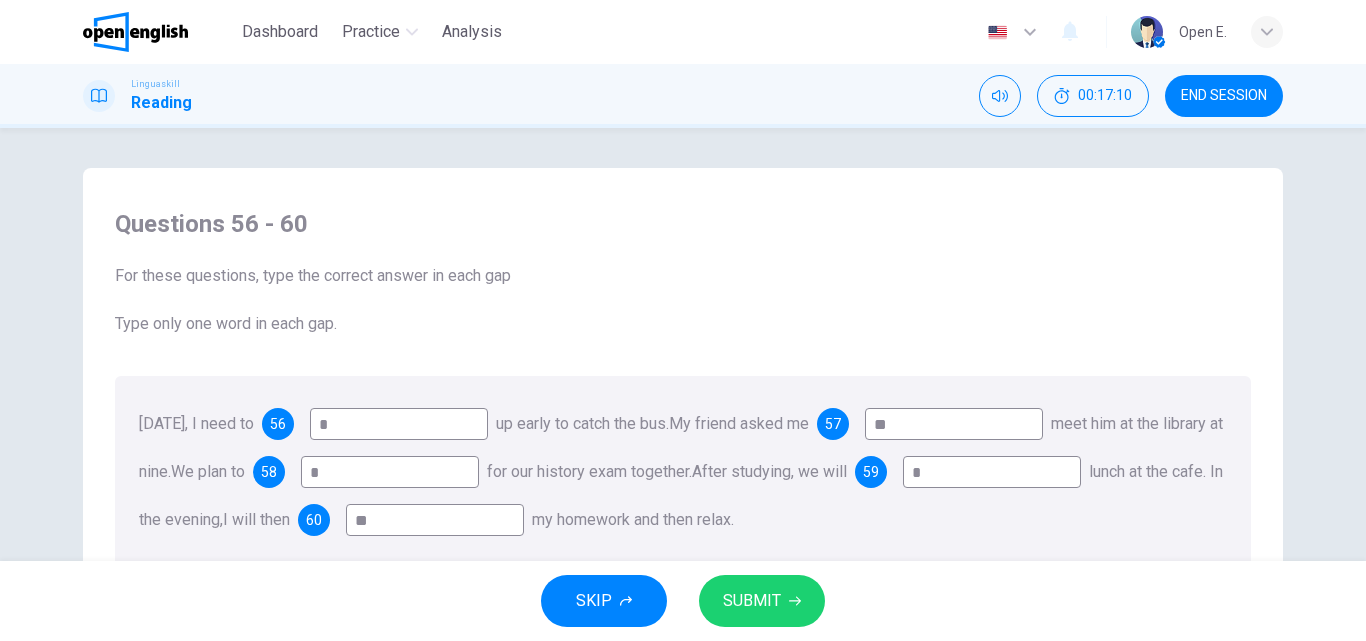 type on "*" 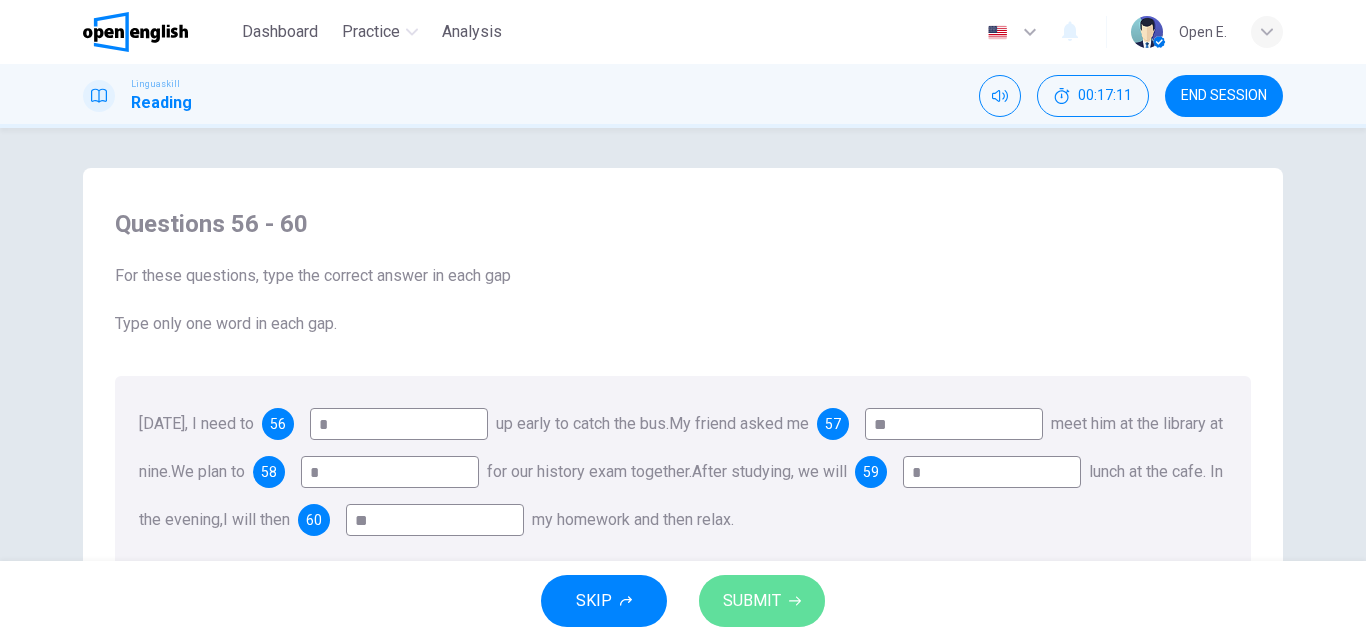 click on "SUBMIT" at bounding box center (762, 601) 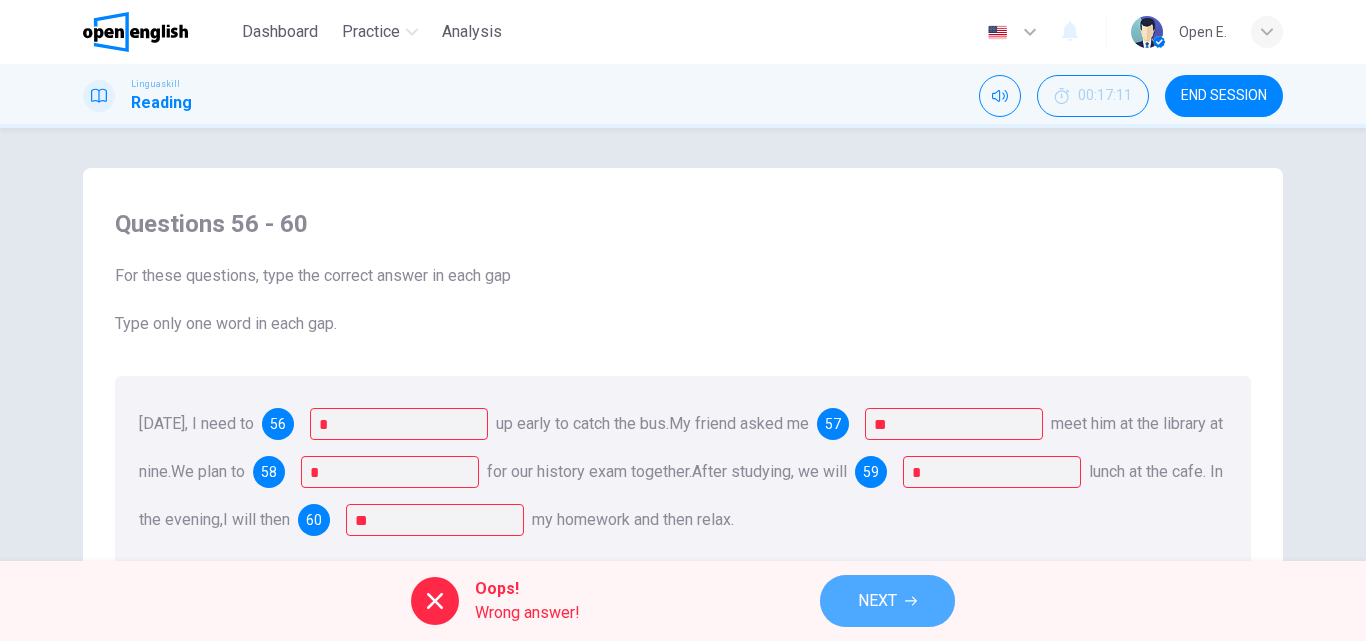 click on "NEXT" at bounding box center (877, 601) 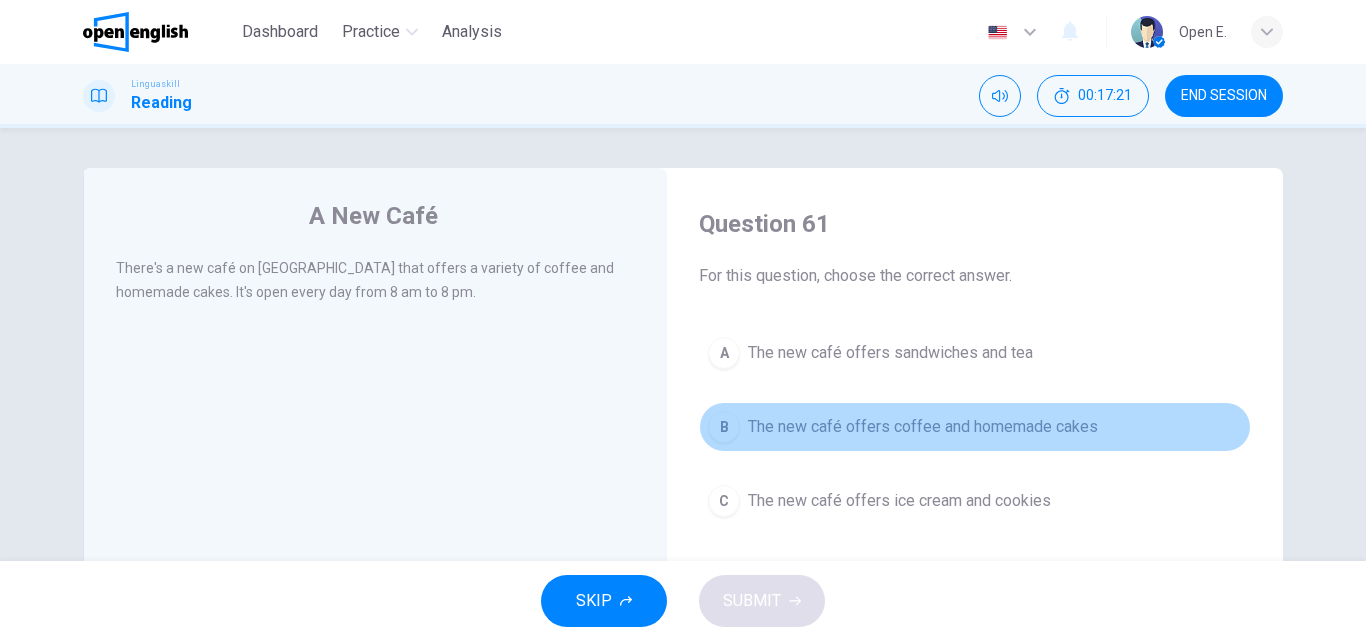 click on "B" at bounding box center (724, 427) 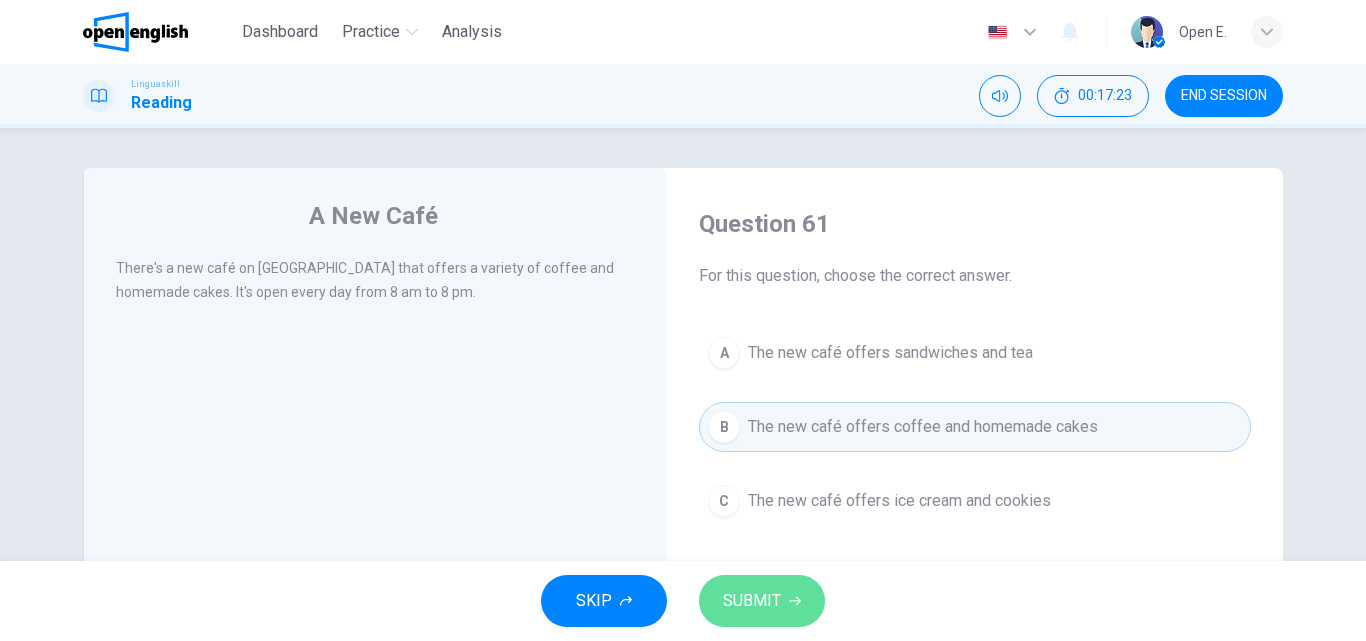 click on "SUBMIT" at bounding box center [752, 601] 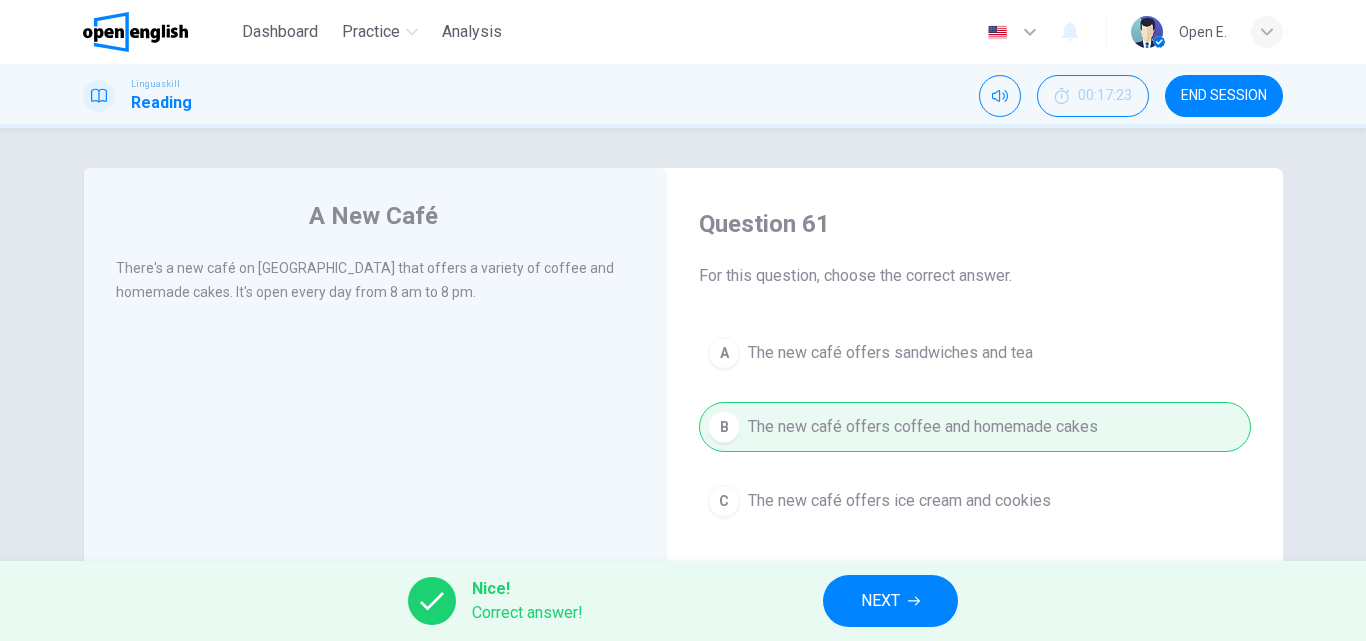 click on "NEXT" at bounding box center (890, 601) 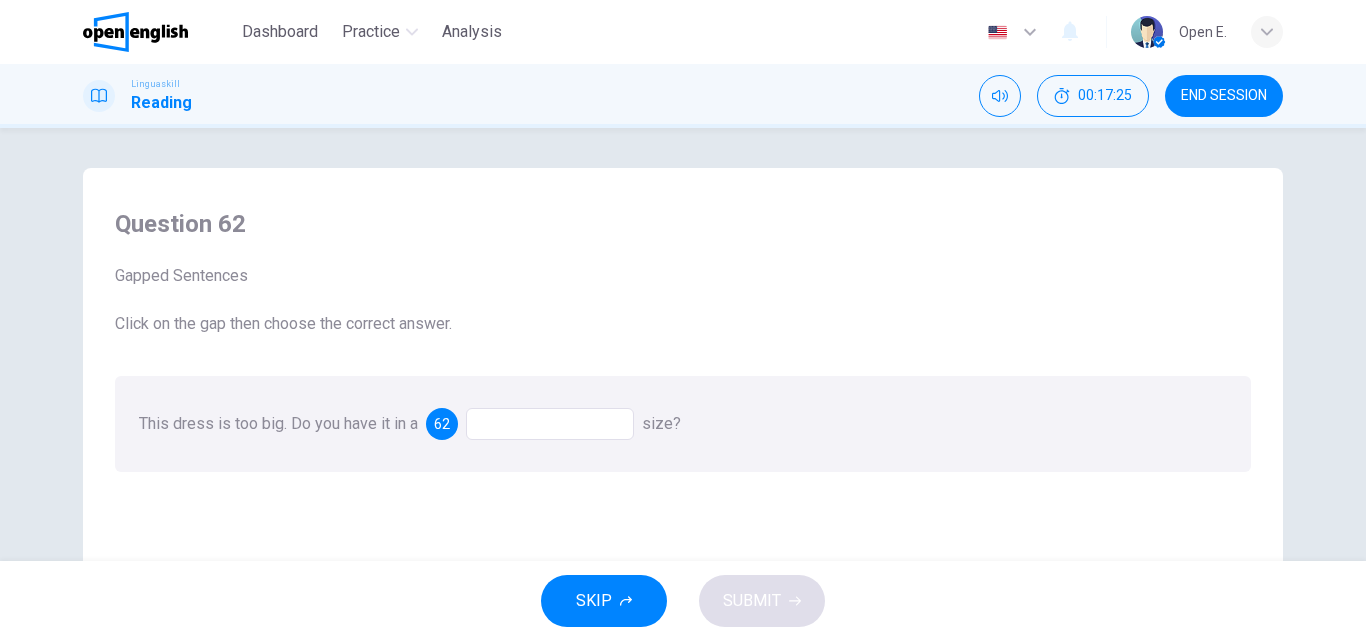 click at bounding box center [550, 424] 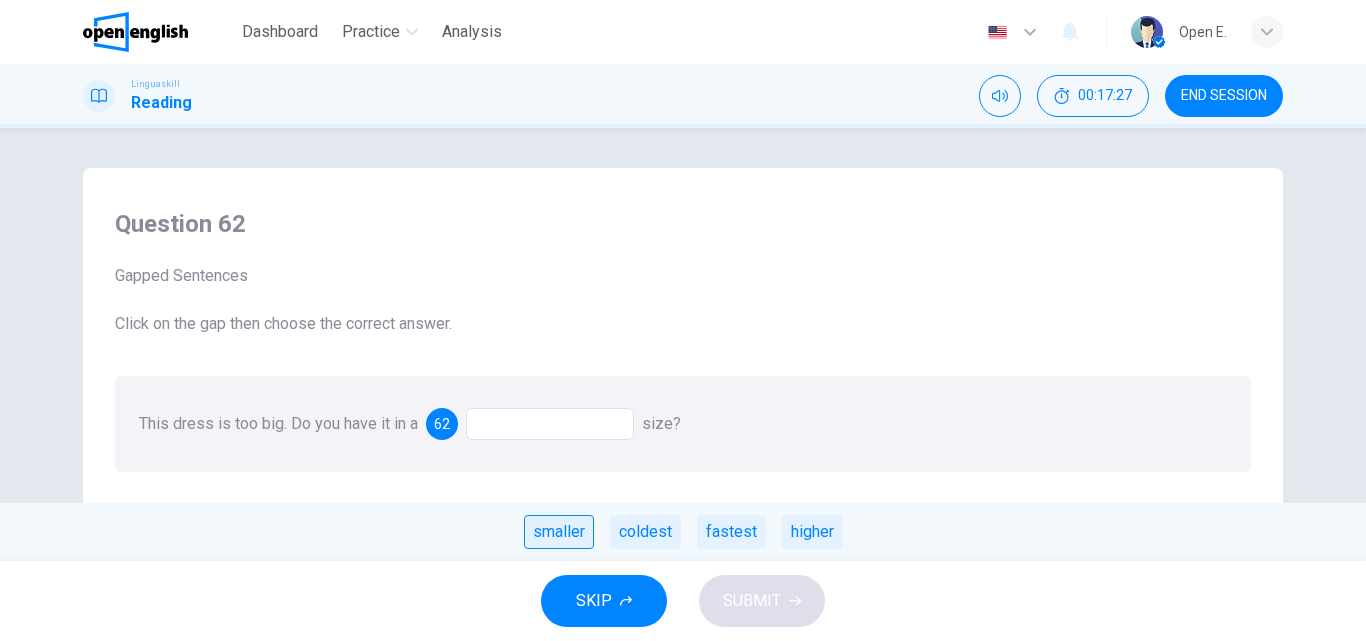 click on "smaller" at bounding box center (559, 532) 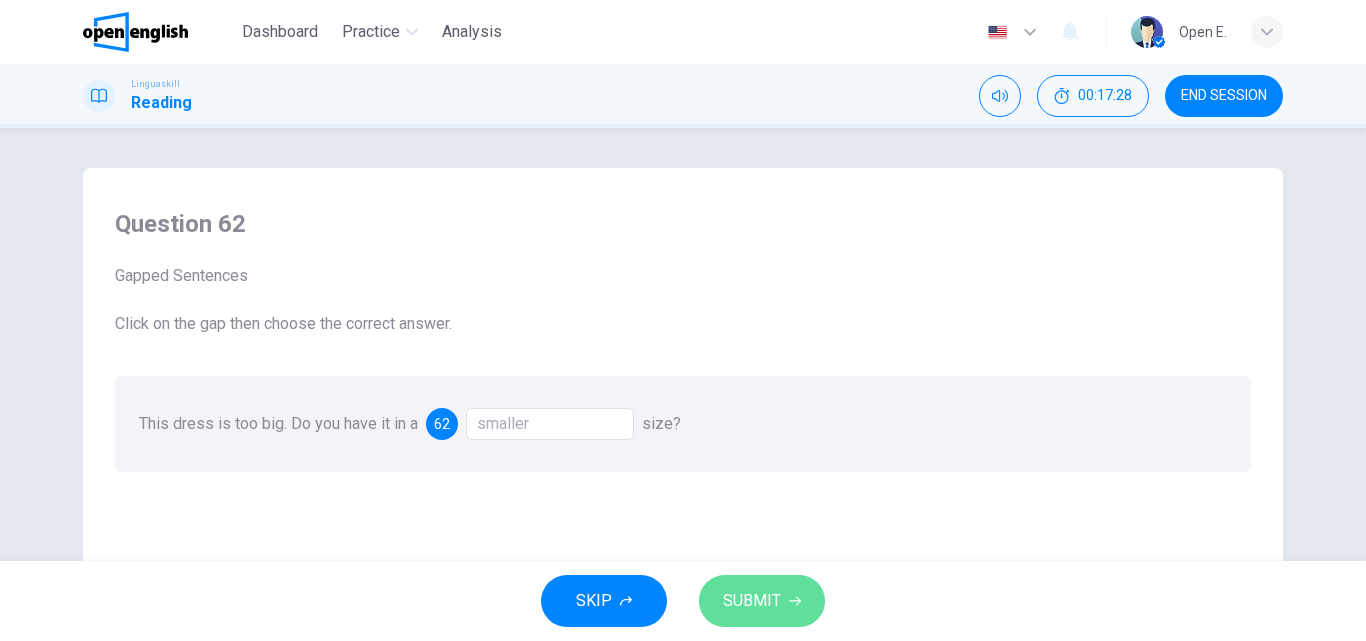 click on "SUBMIT" at bounding box center (752, 601) 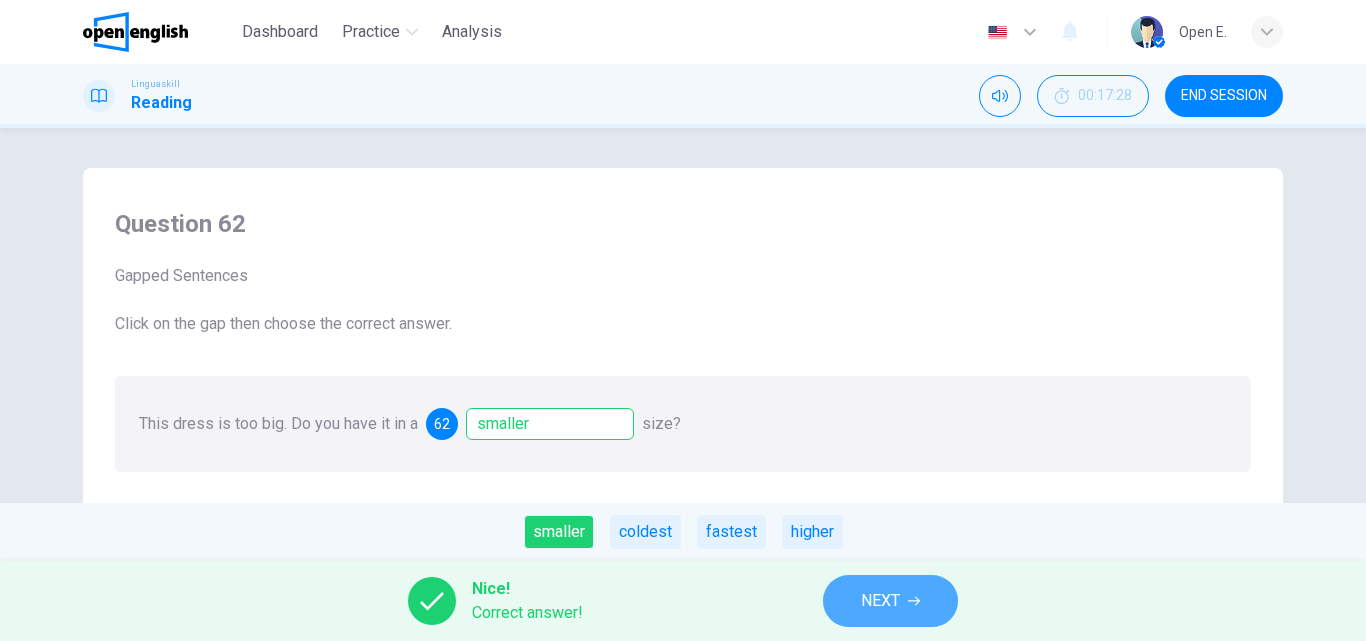 click on "NEXT" at bounding box center (880, 601) 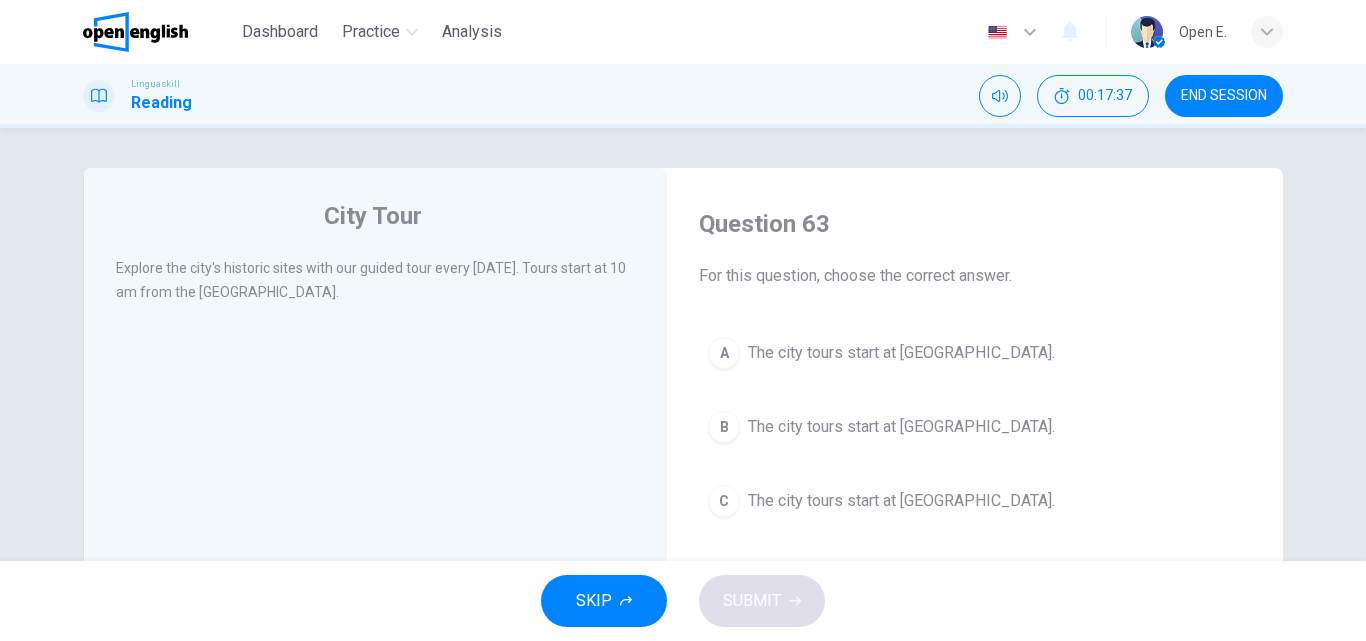 click on "A" at bounding box center (724, 353) 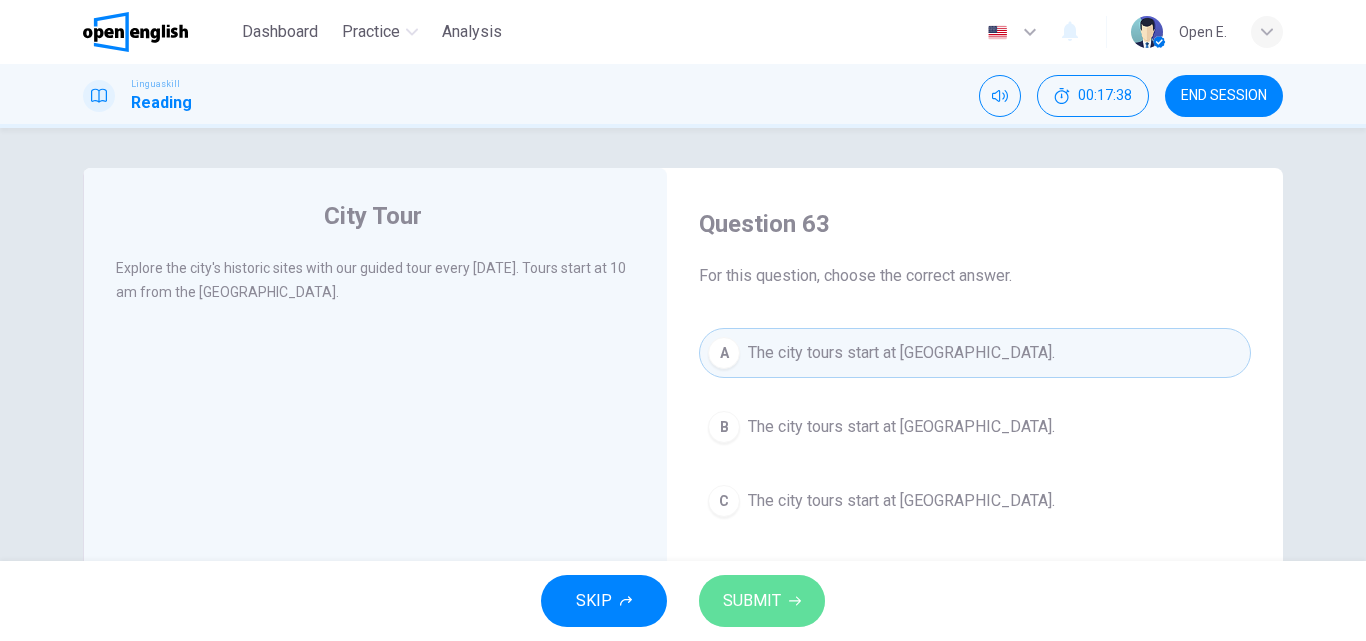 click on "SUBMIT" at bounding box center [752, 601] 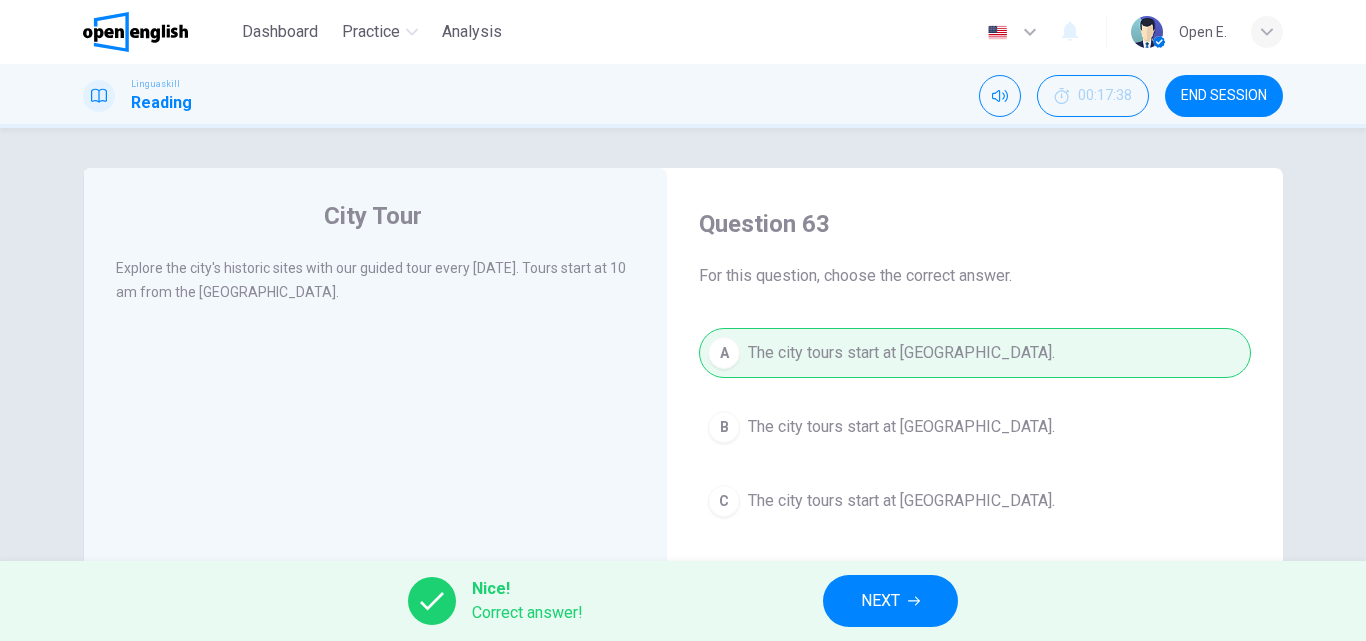 click on "NEXT" at bounding box center [890, 601] 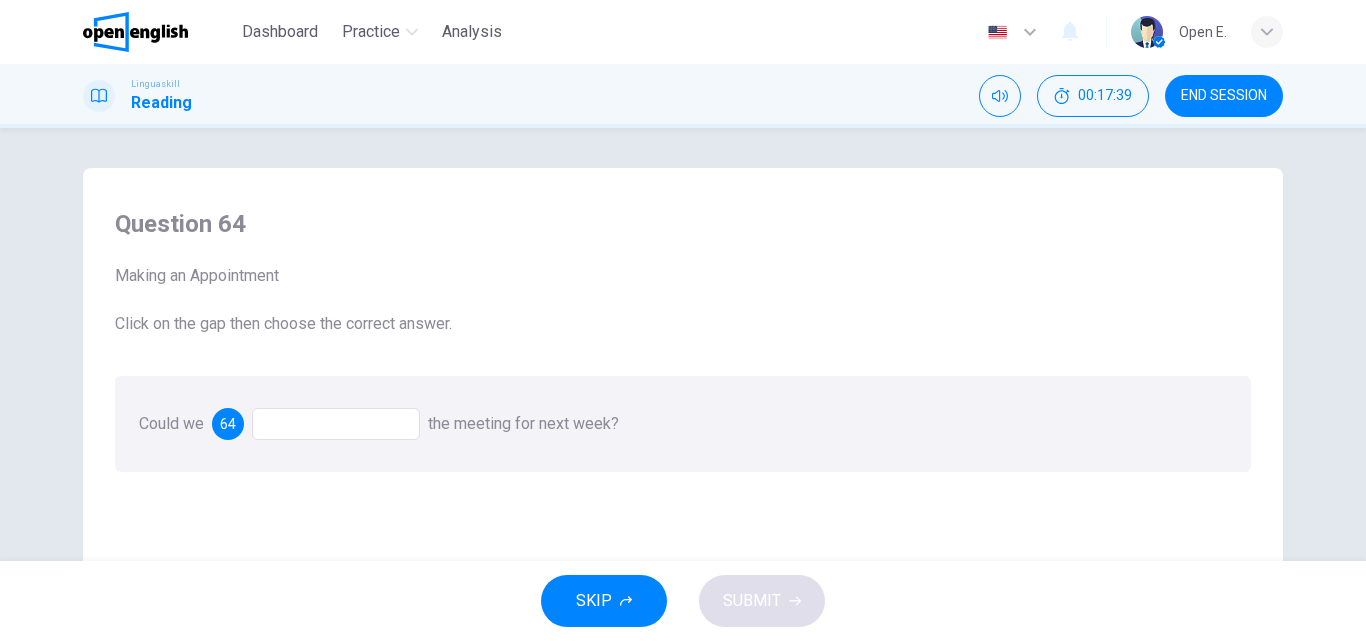 click at bounding box center (336, 424) 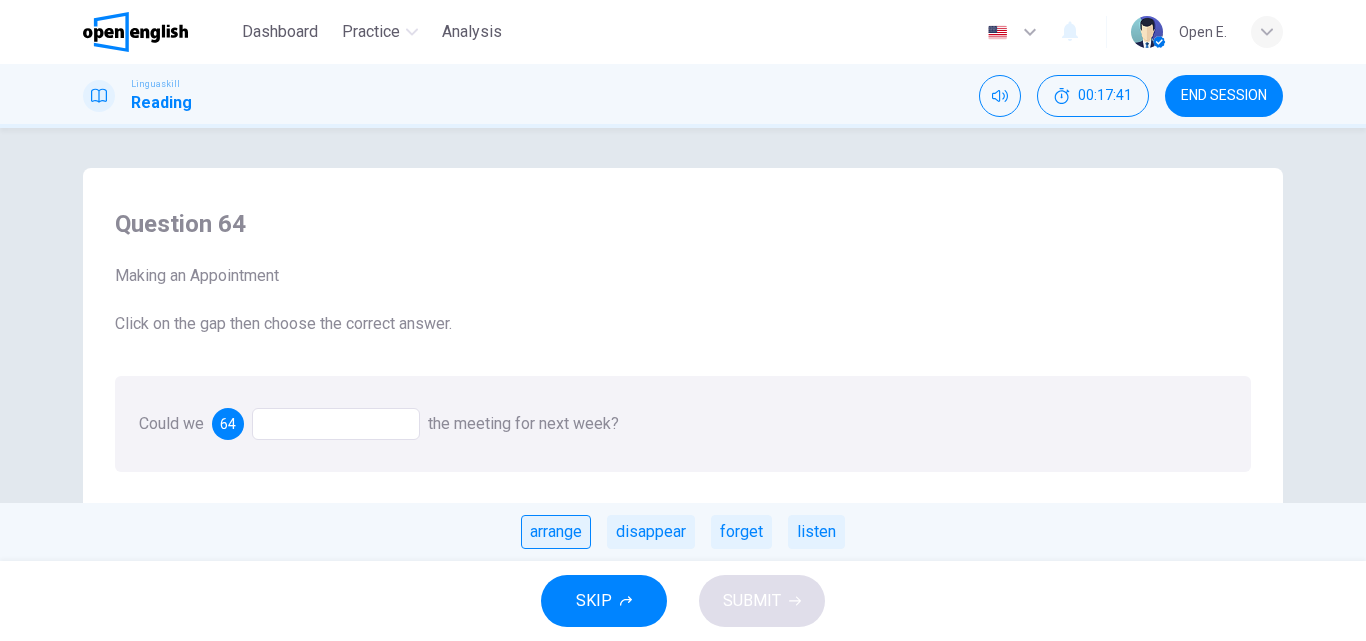 click on "arrange" at bounding box center (556, 532) 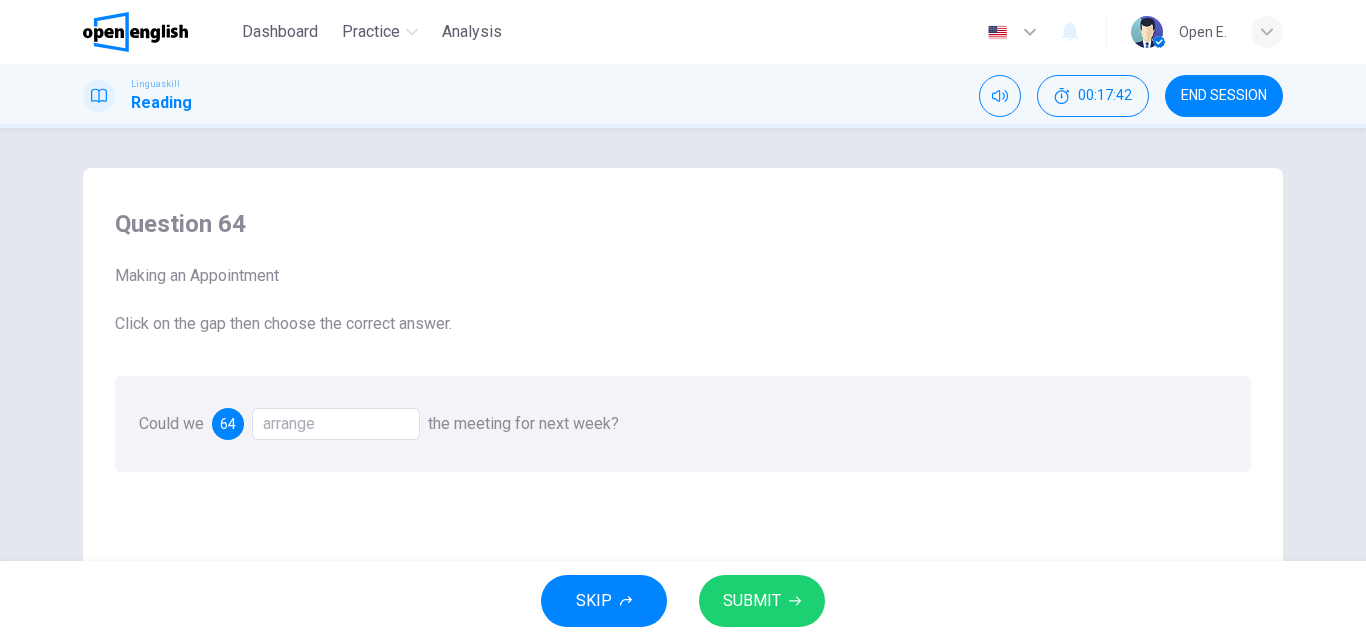 click on "SUBMIT" at bounding box center [752, 601] 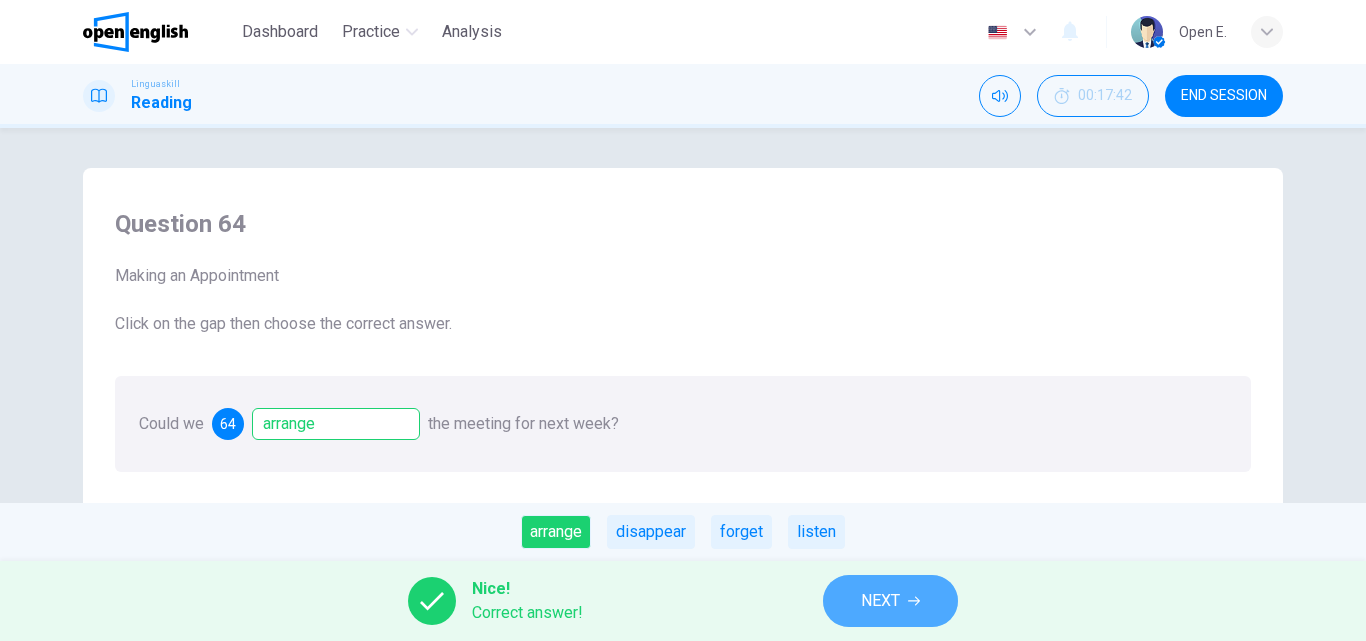click on "NEXT" at bounding box center (880, 601) 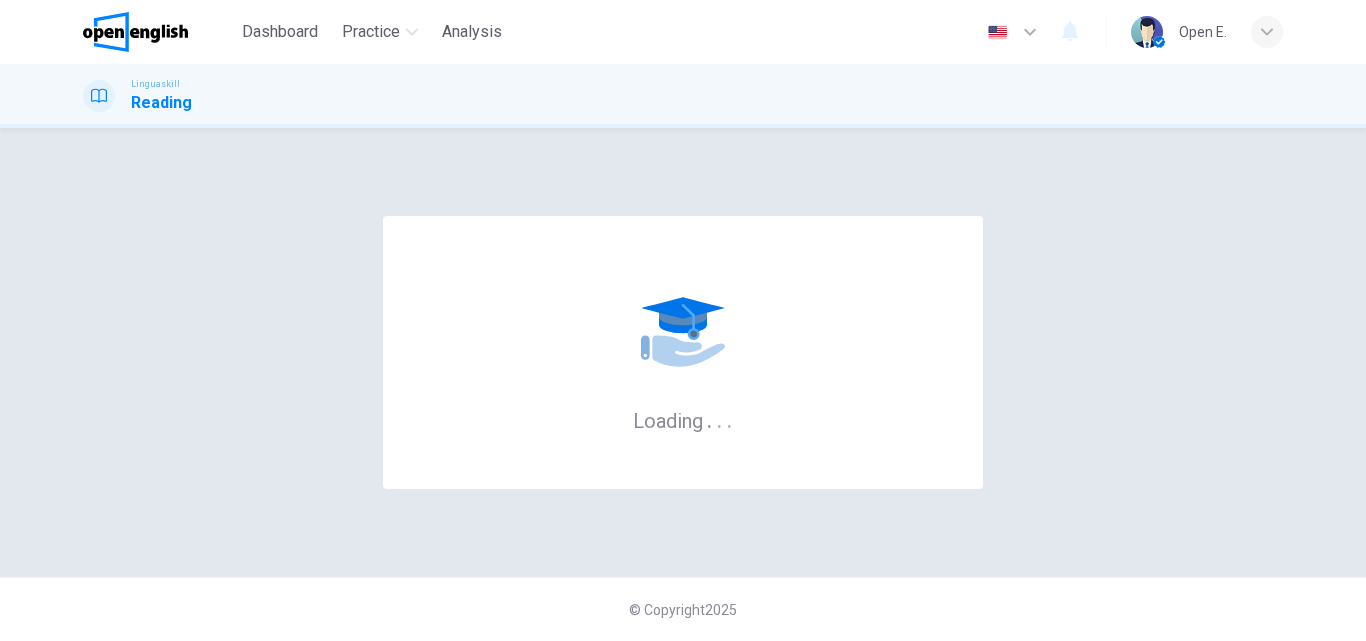 click on "© Copyright  2025" at bounding box center [683, 609] 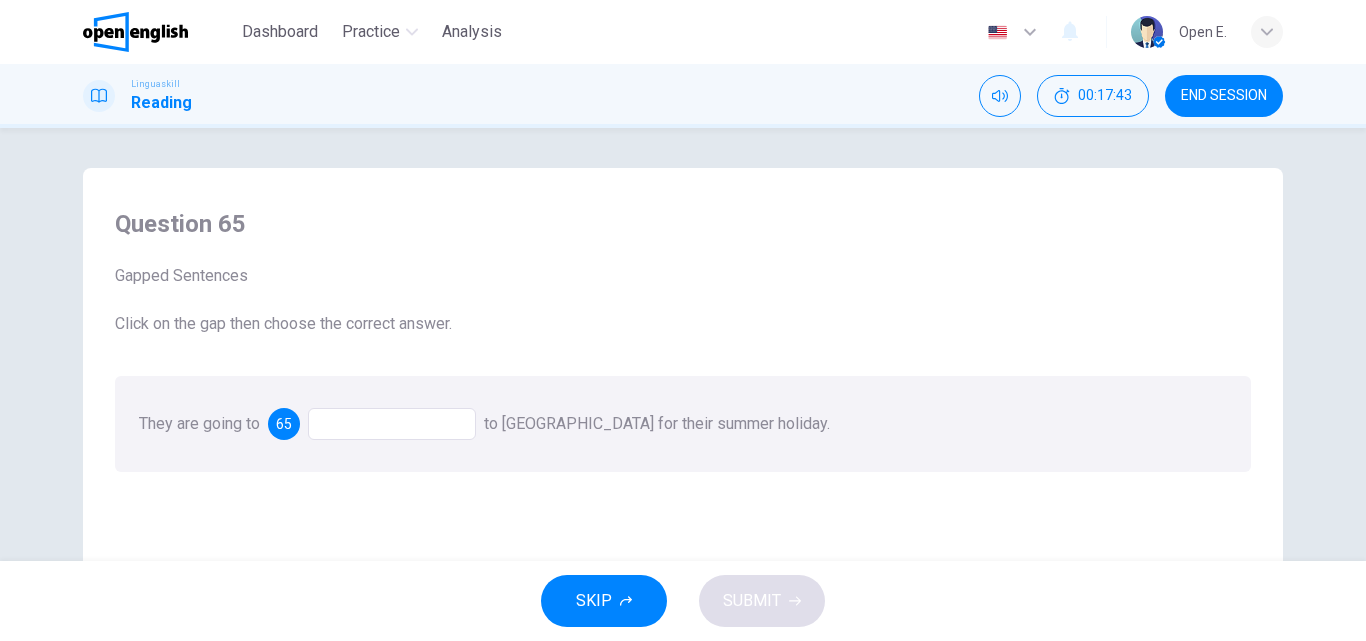 click at bounding box center [392, 424] 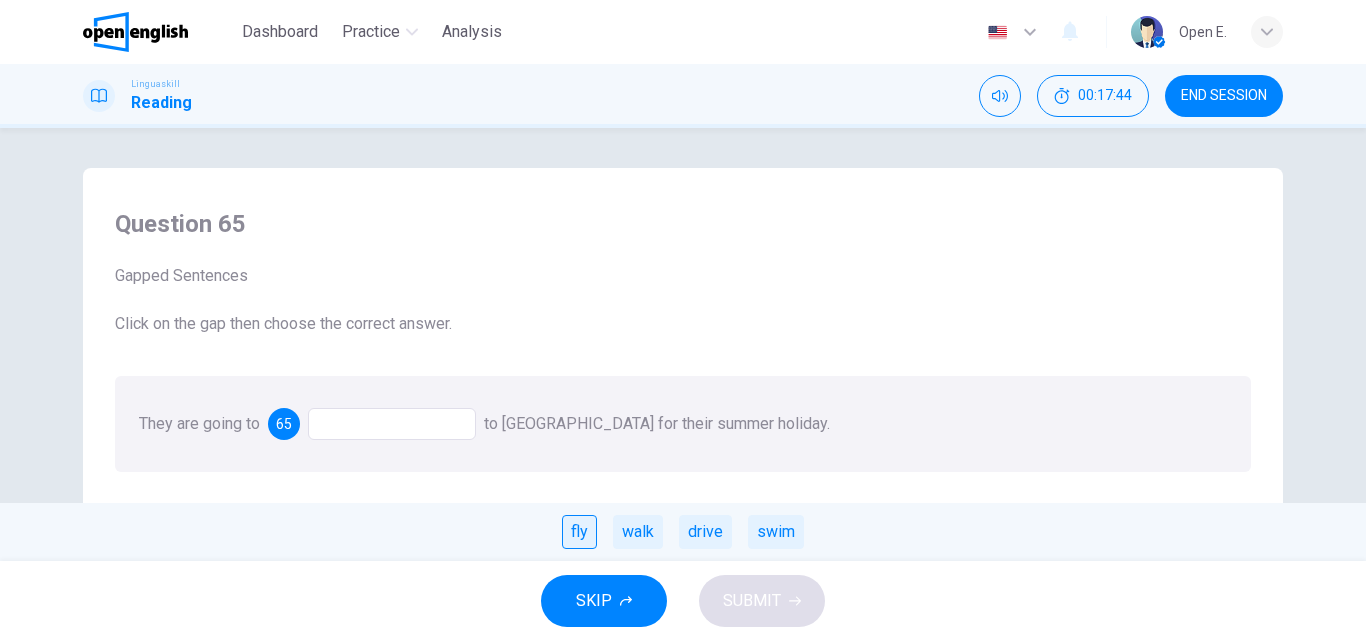 click on "fly" at bounding box center (579, 532) 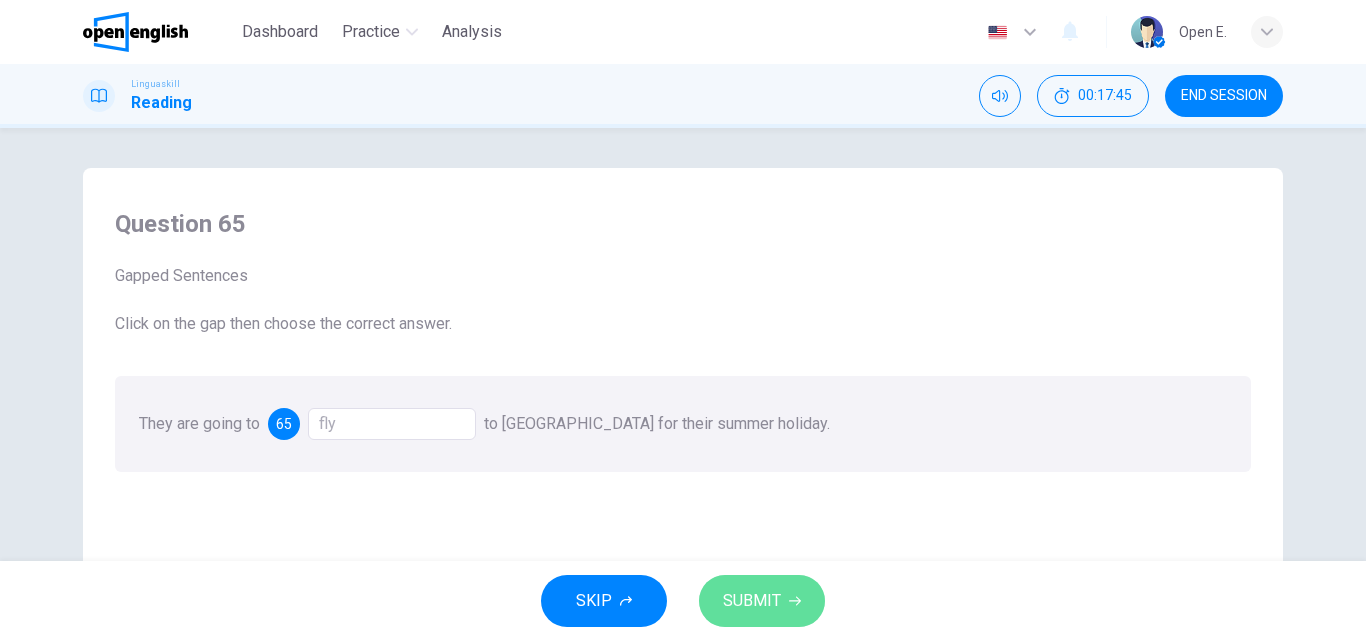 click on "SUBMIT" at bounding box center (752, 601) 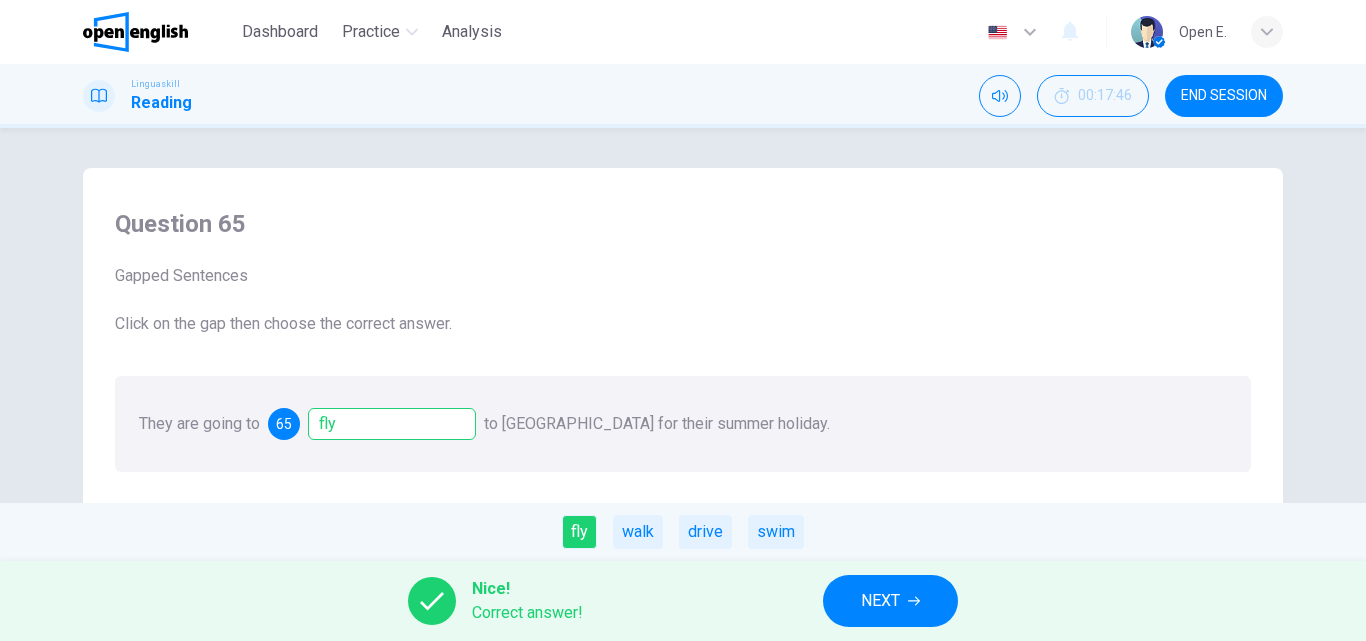 click on "NEXT" at bounding box center (880, 601) 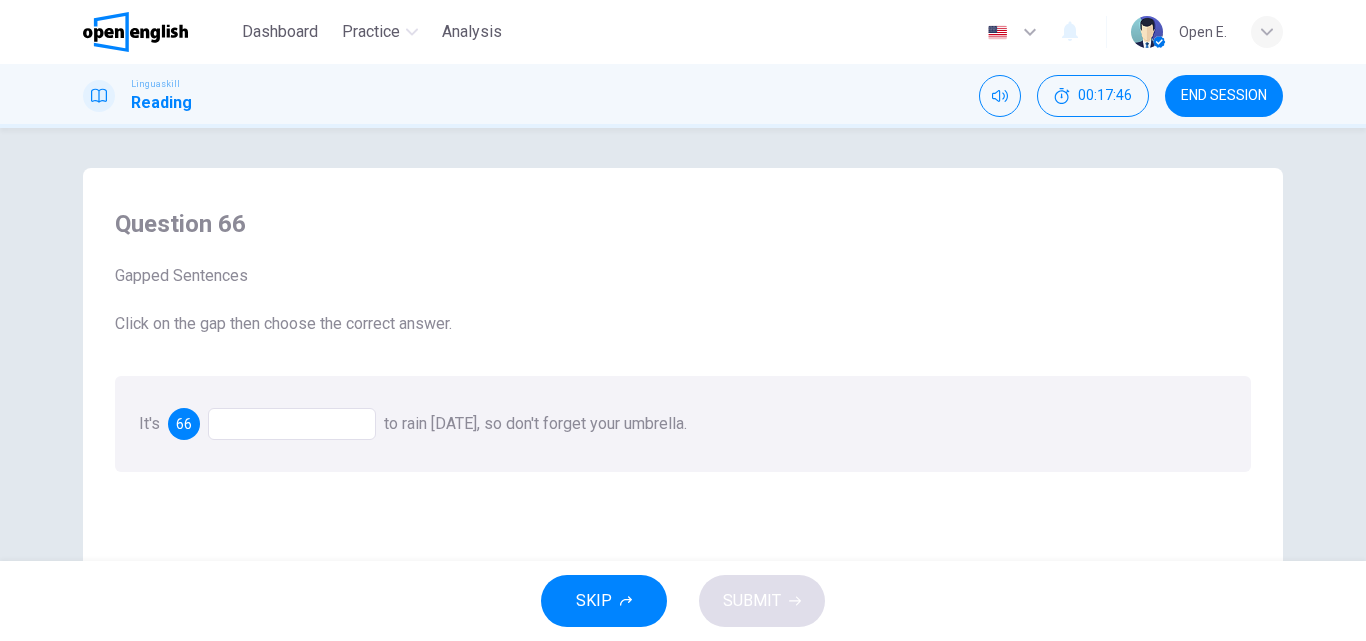 click at bounding box center (292, 424) 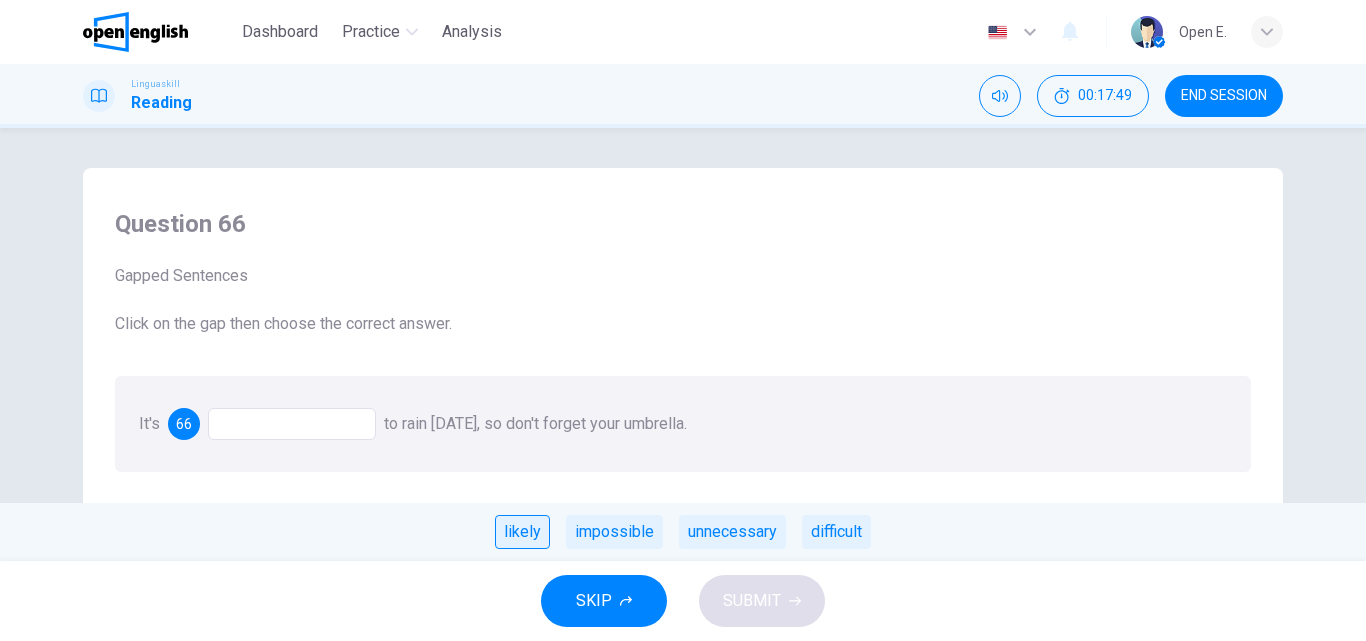 click on "likely" at bounding box center (522, 532) 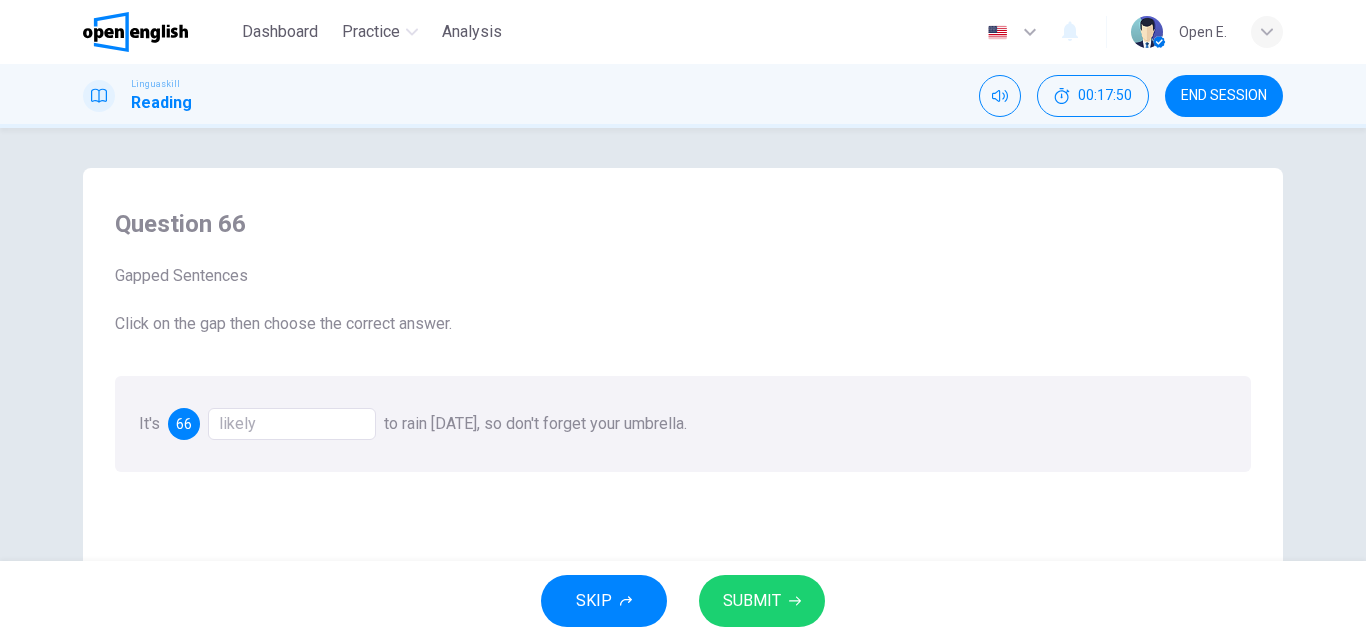 click on "SUBMIT" at bounding box center [762, 601] 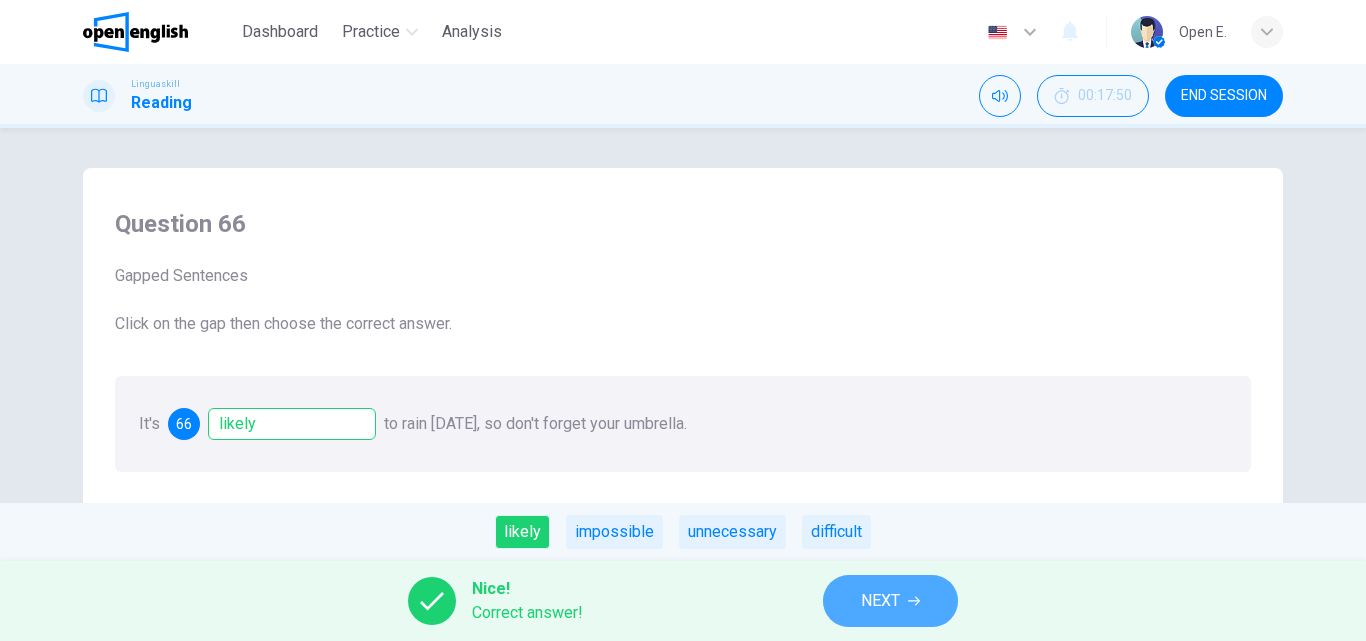 click on "NEXT" at bounding box center (880, 601) 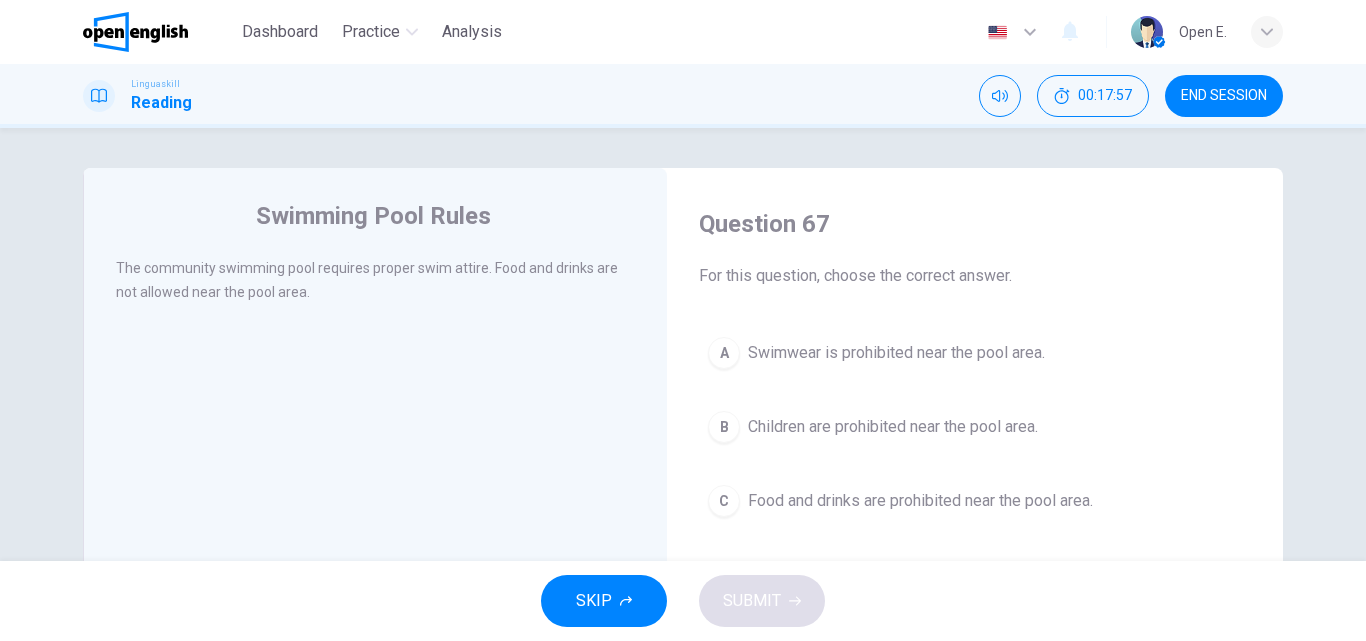 click on "C" at bounding box center (724, 501) 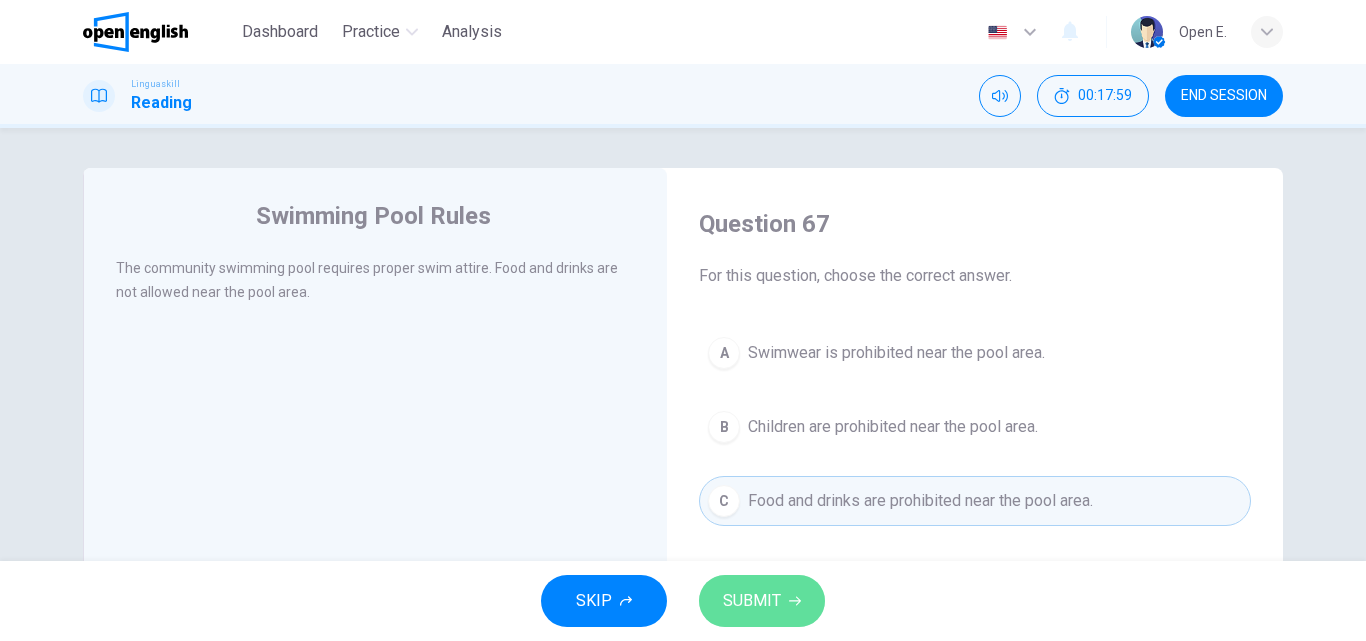 click on "SUBMIT" at bounding box center (752, 601) 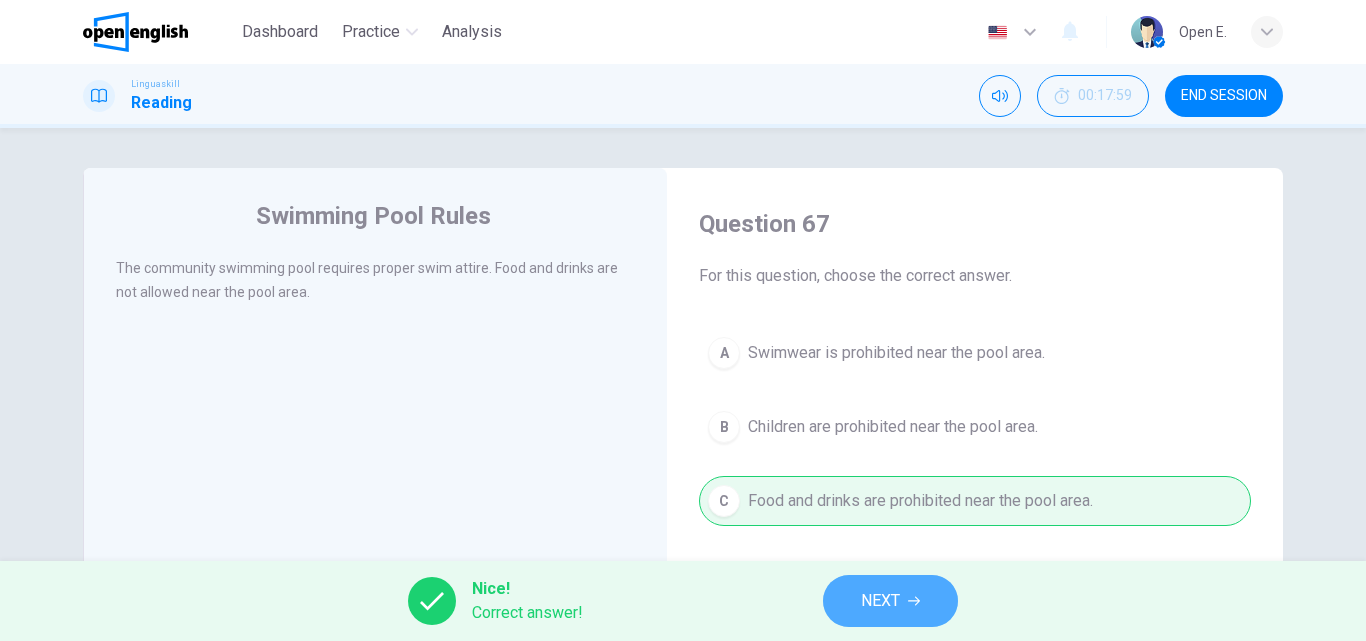 click on "NEXT" at bounding box center [880, 601] 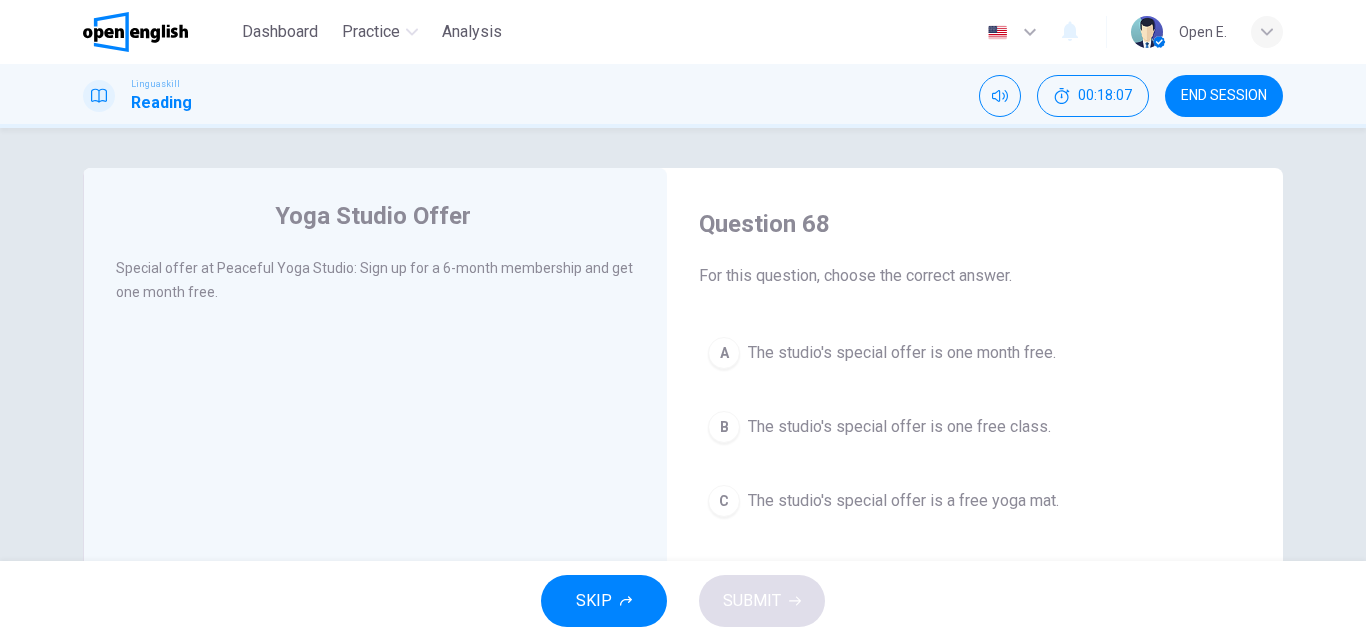 click on "C" at bounding box center (724, 501) 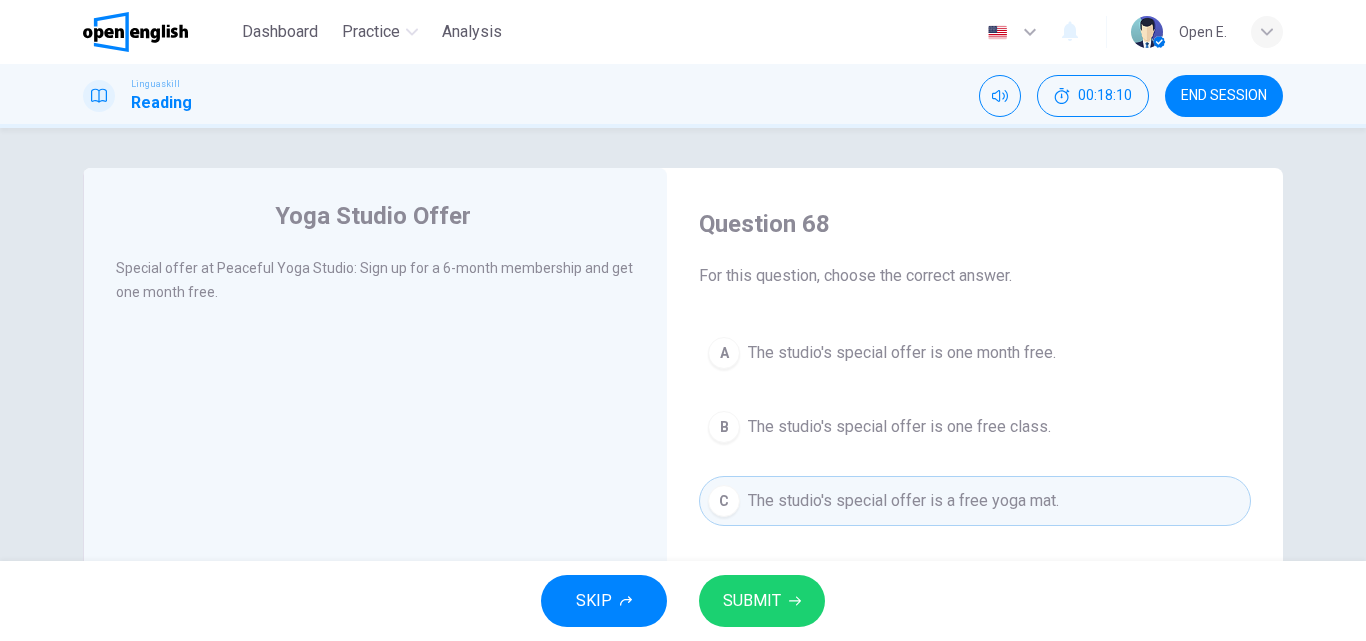 click on "A" at bounding box center (724, 353) 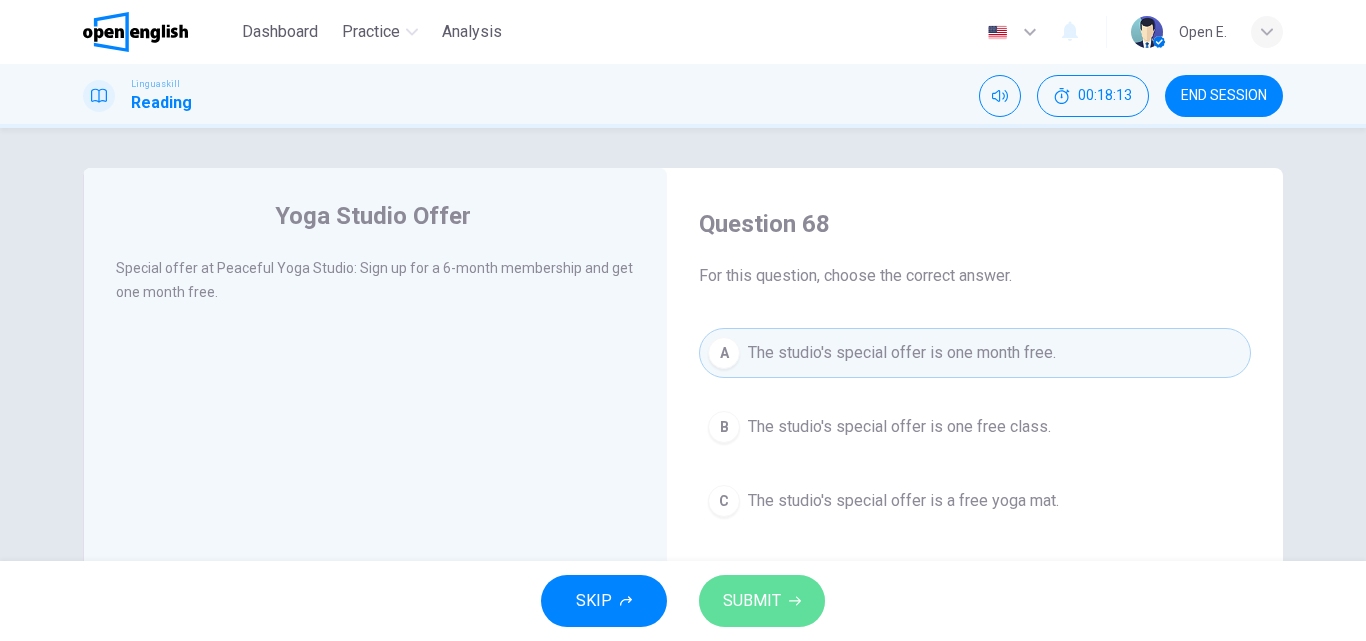 click on "SUBMIT" at bounding box center [752, 601] 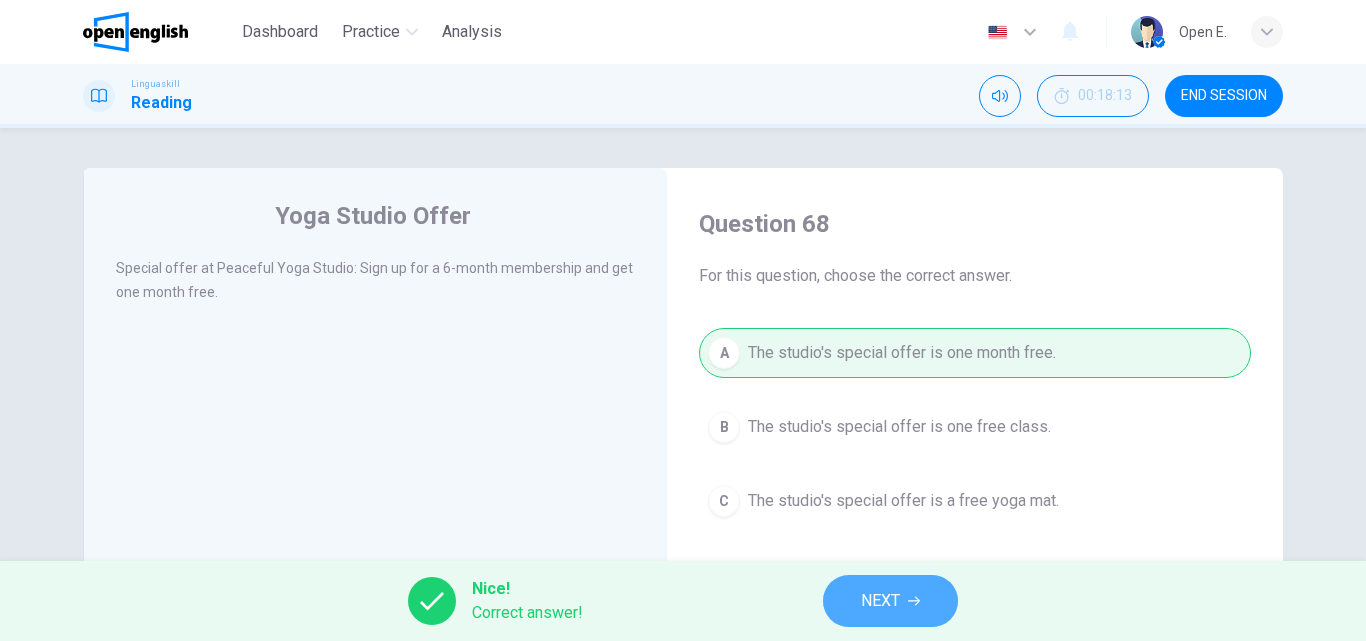 click on "NEXT" at bounding box center (880, 601) 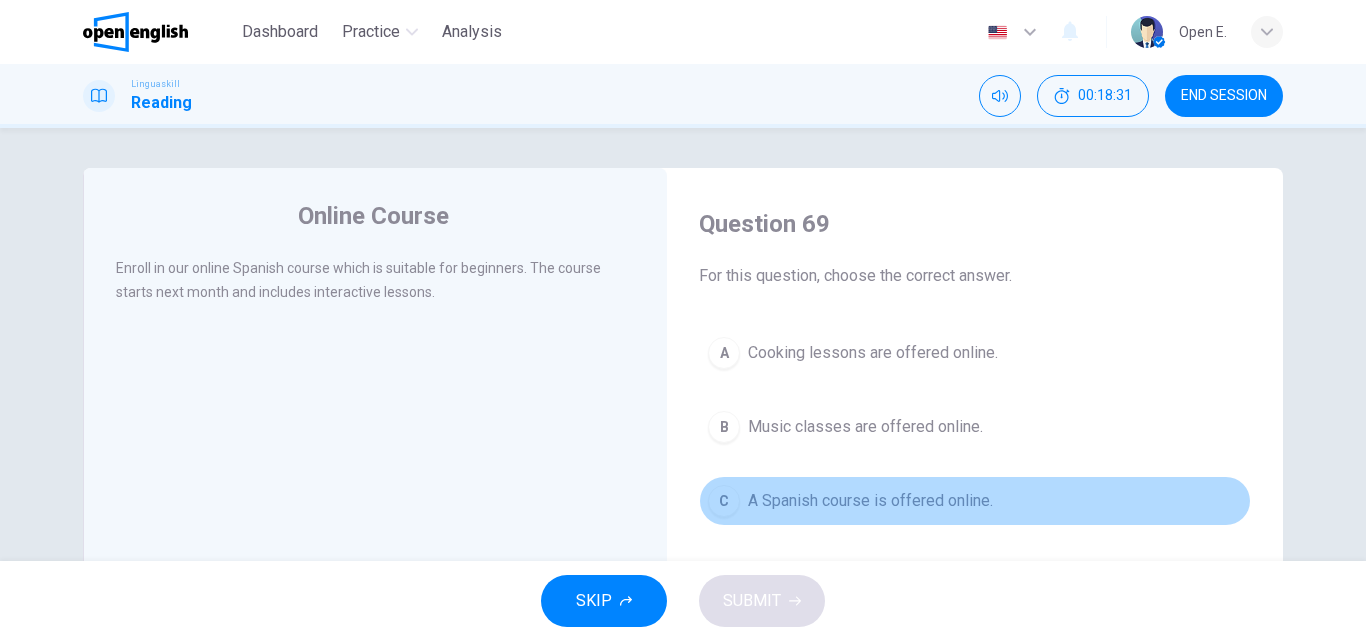 click on "C" at bounding box center (724, 501) 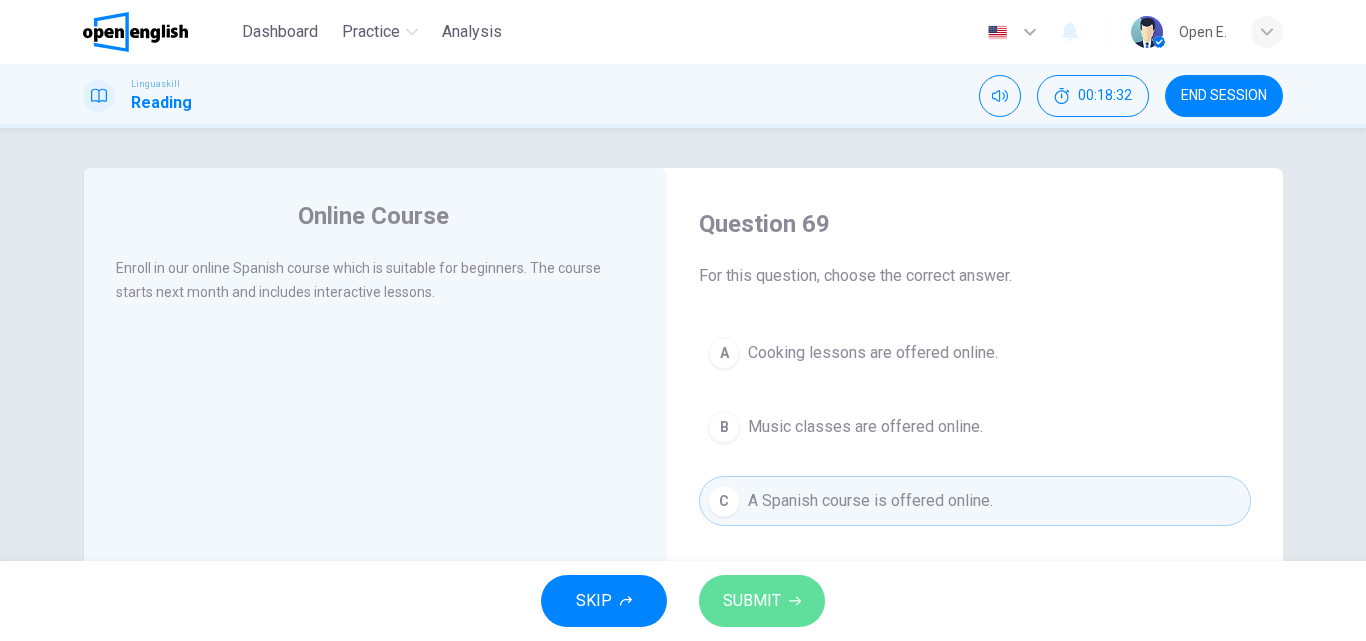 click on "SUBMIT" at bounding box center [752, 601] 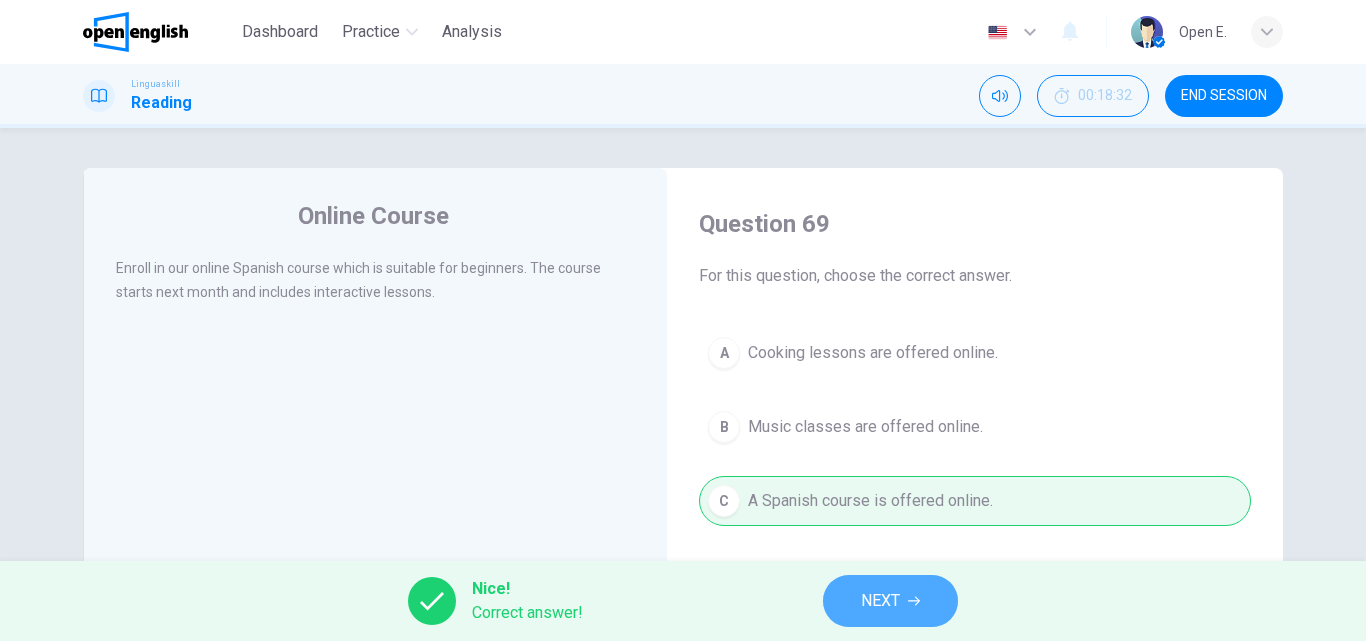 click on "NEXT" at bounding box center (890, 601) 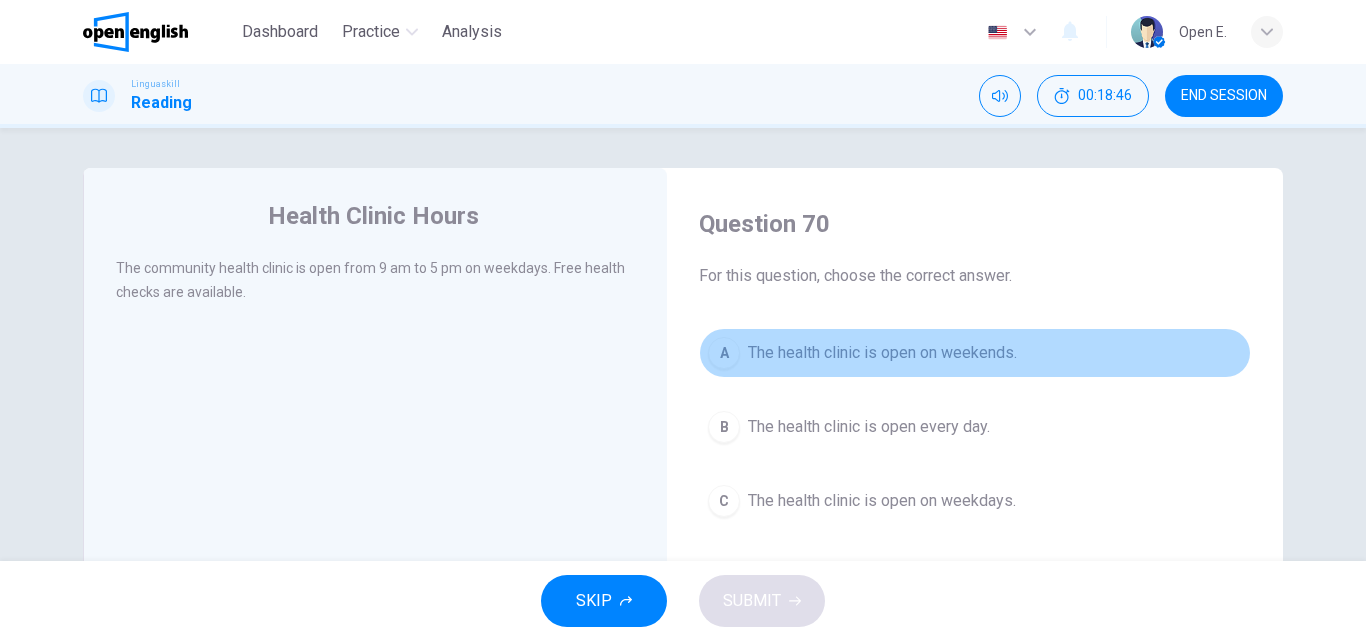 click on "A" at bounding box center [724, 353] 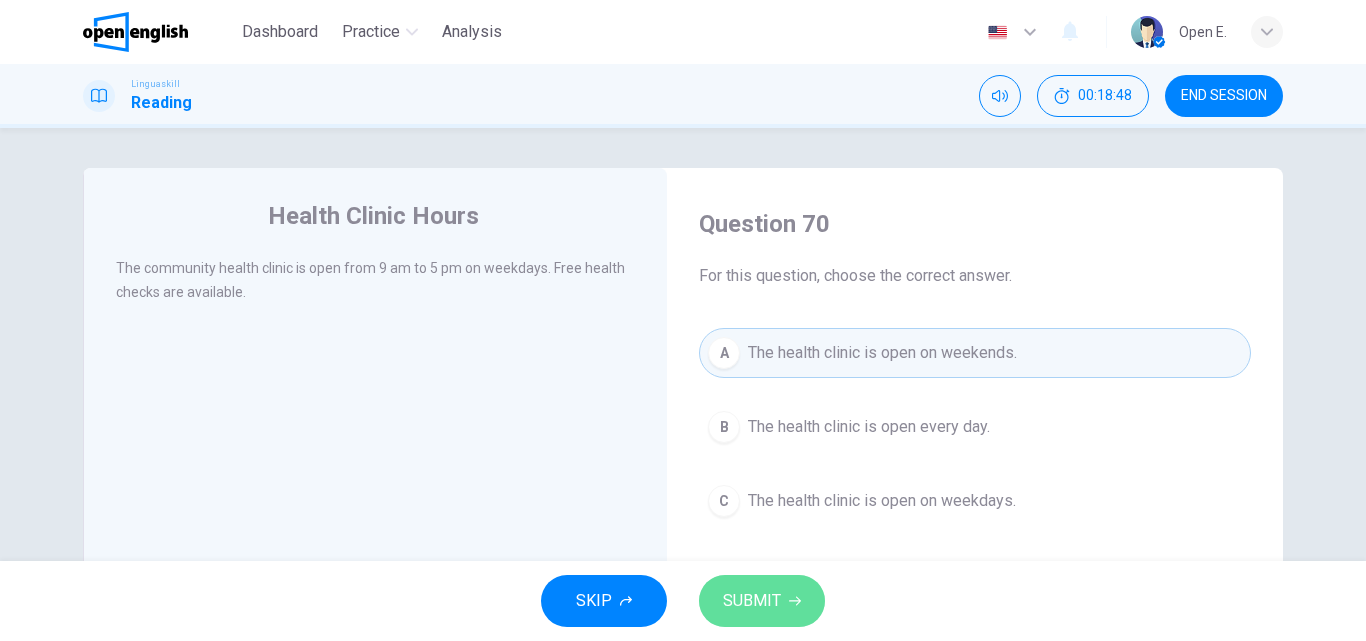 click on "SUBMIT" at bounding box center (752, 601) 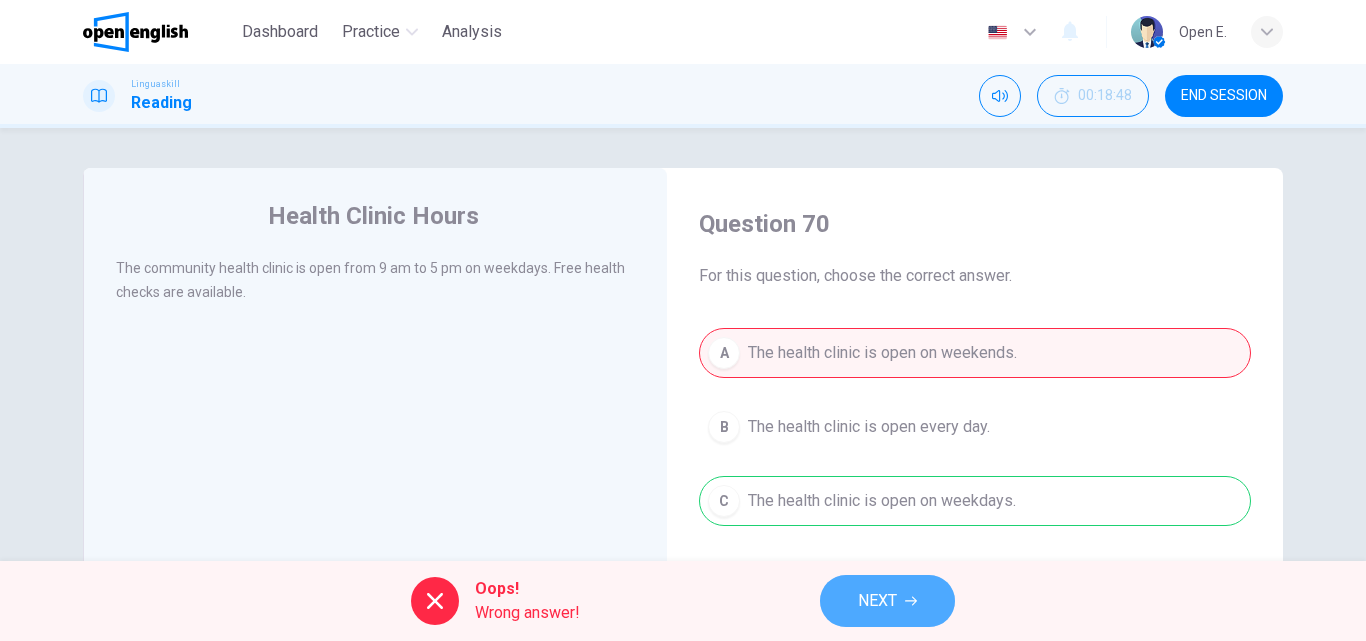 click on "NEXT" at bounding box center [877, 601] 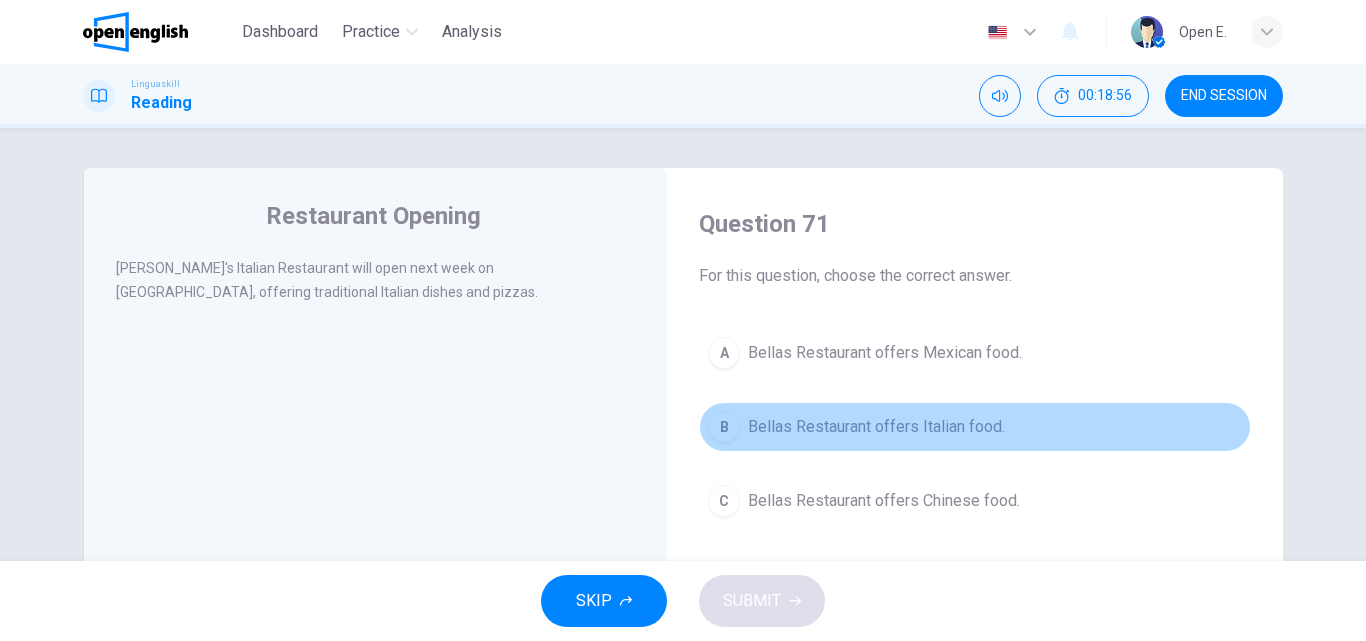 click on "B" at bounding box center [724, 427] 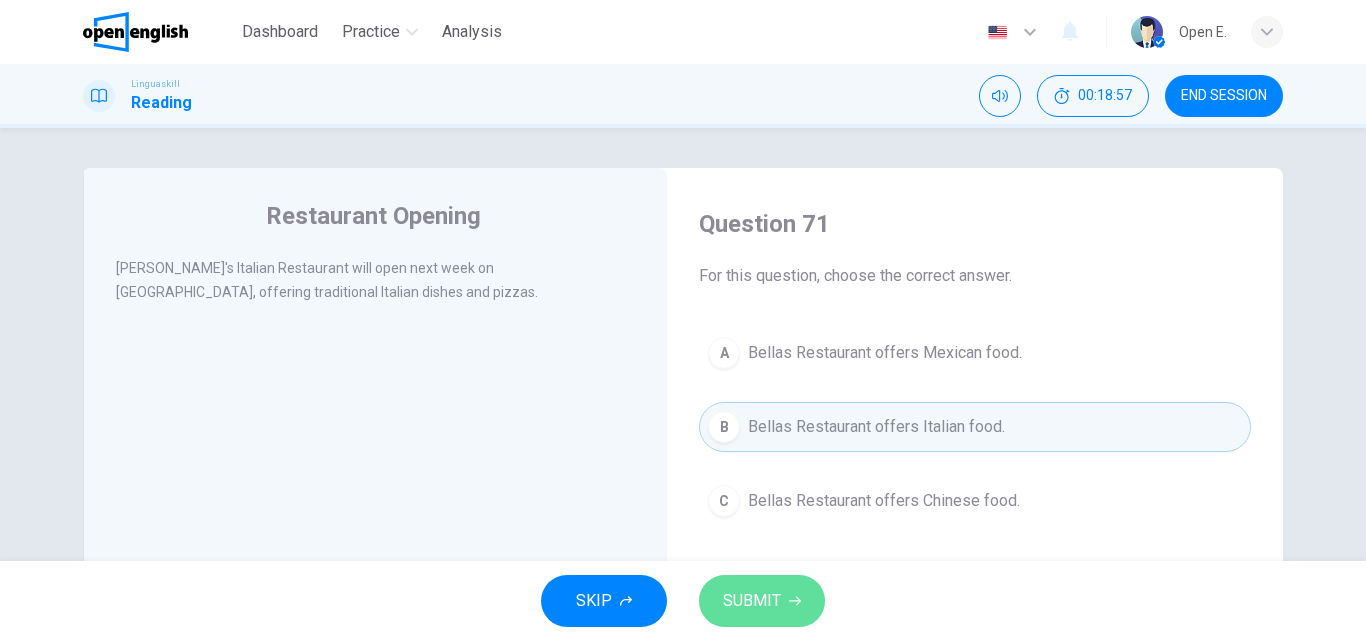click on "SUBMIT" at bounding box center (752, 601) 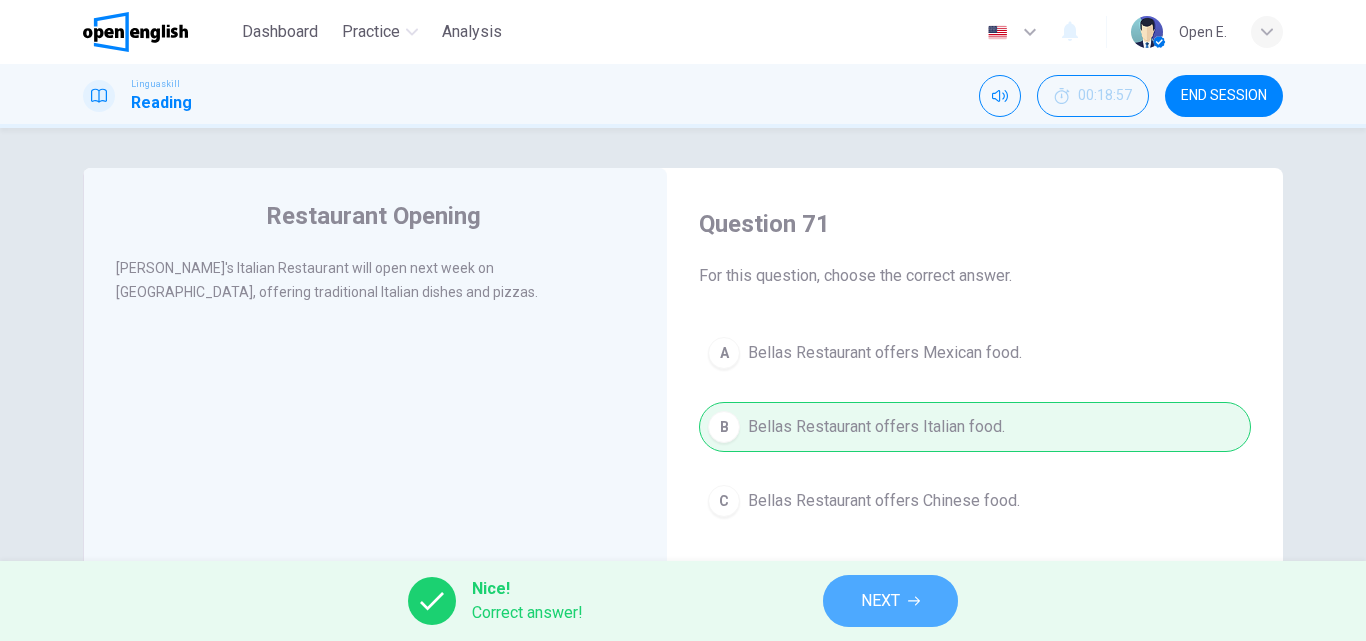 click on "NEXT" at bounding box center [890, 601] 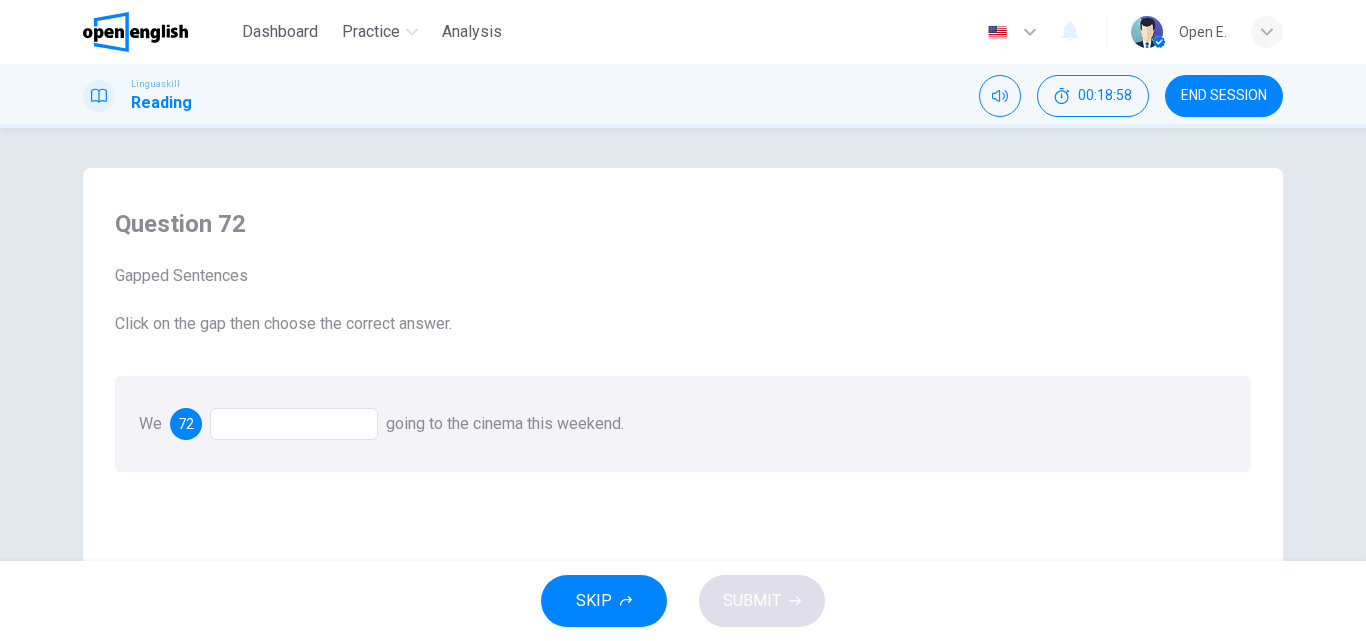 click at bounding box center (294, 424) 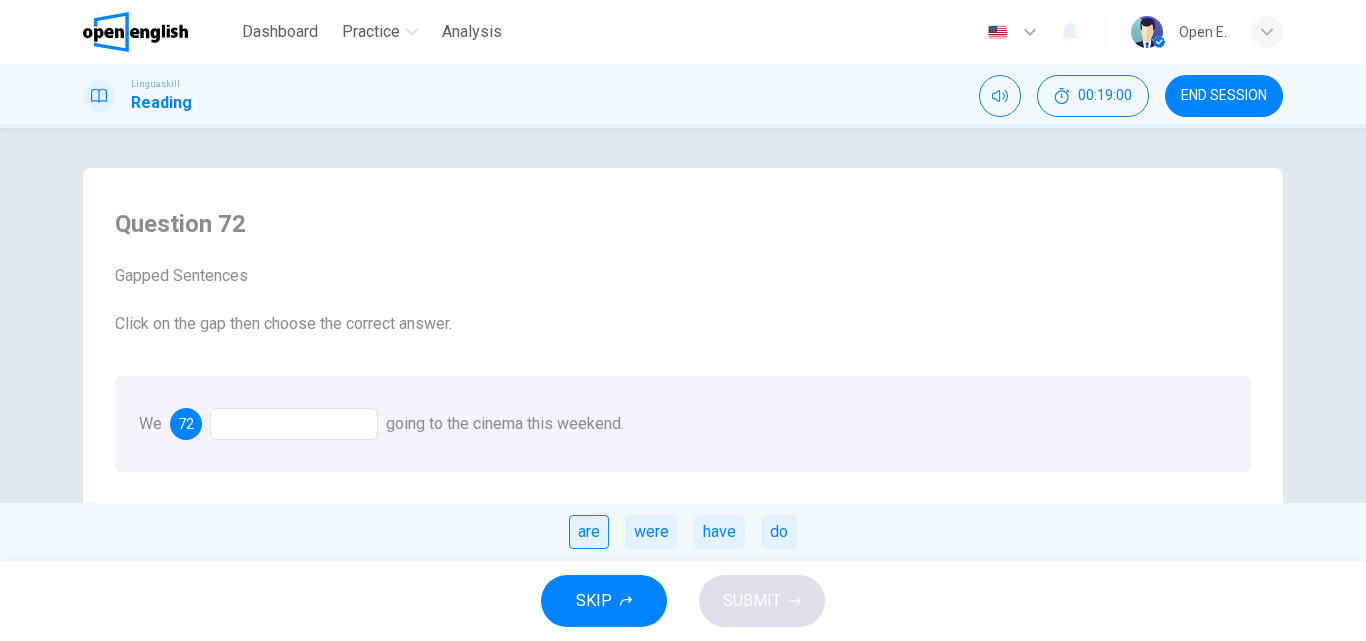 click on "are" at bounding box center [589, 532] 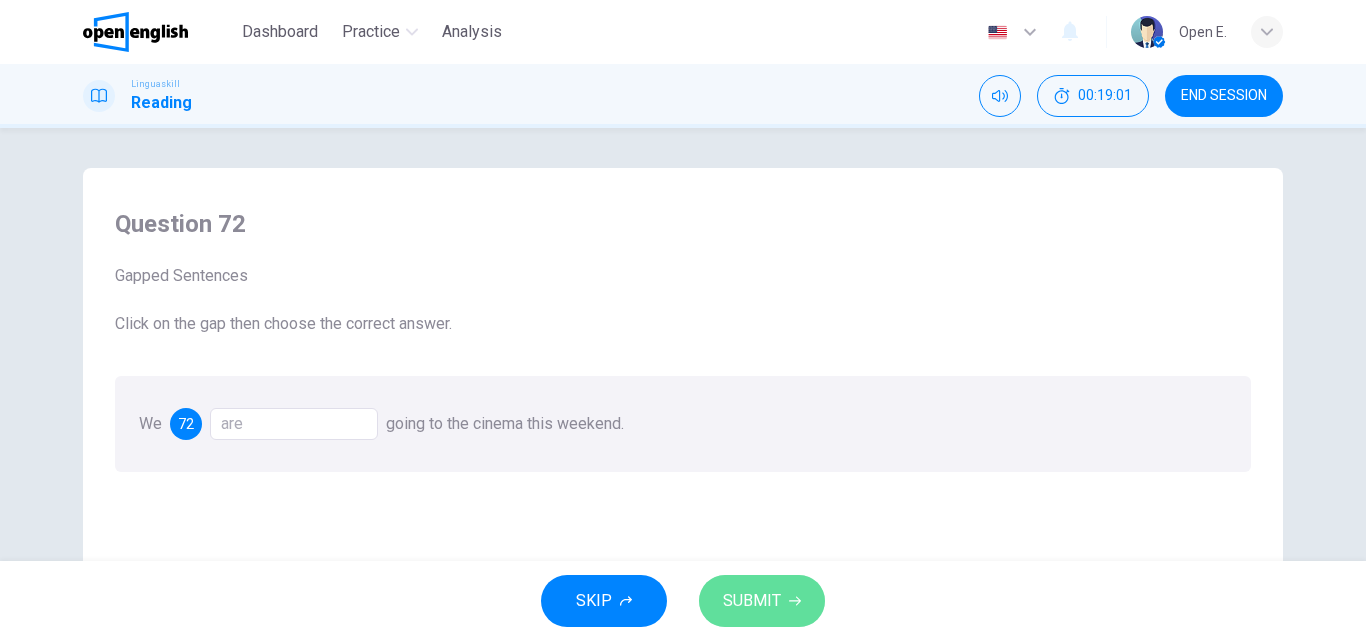 click on "SUBMIT" at bounding box center (752, 601) 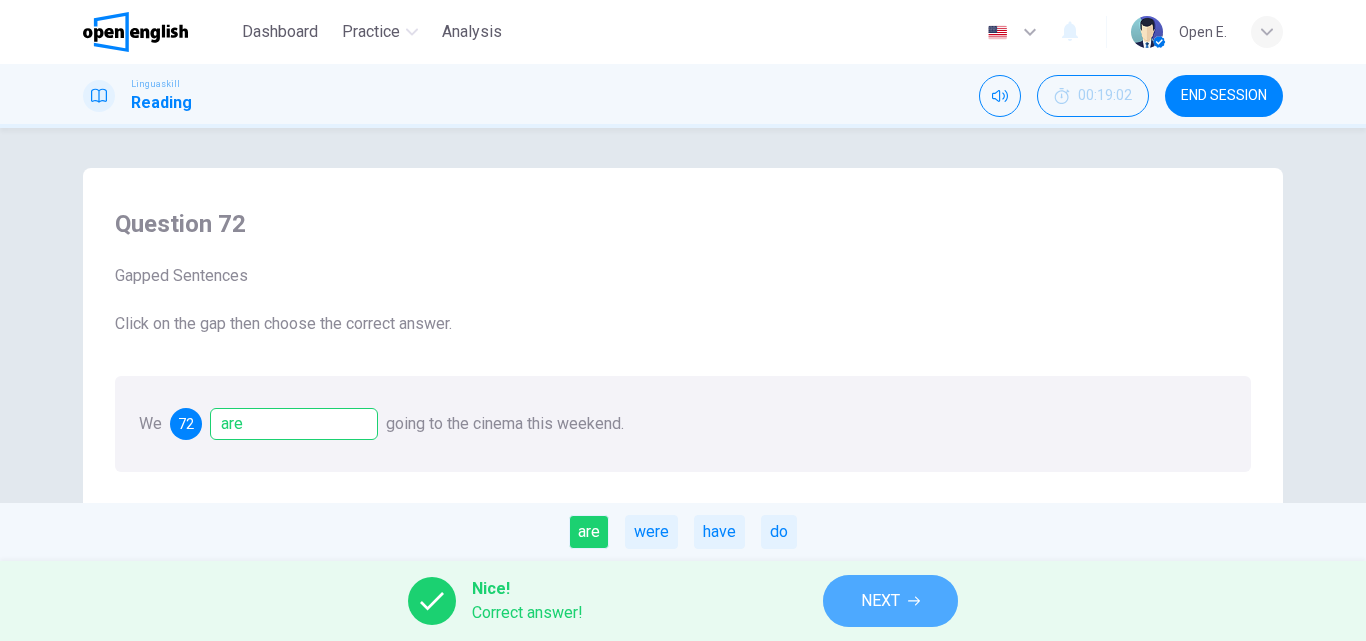 click on "NEXT" at bounding box center (880, 601) 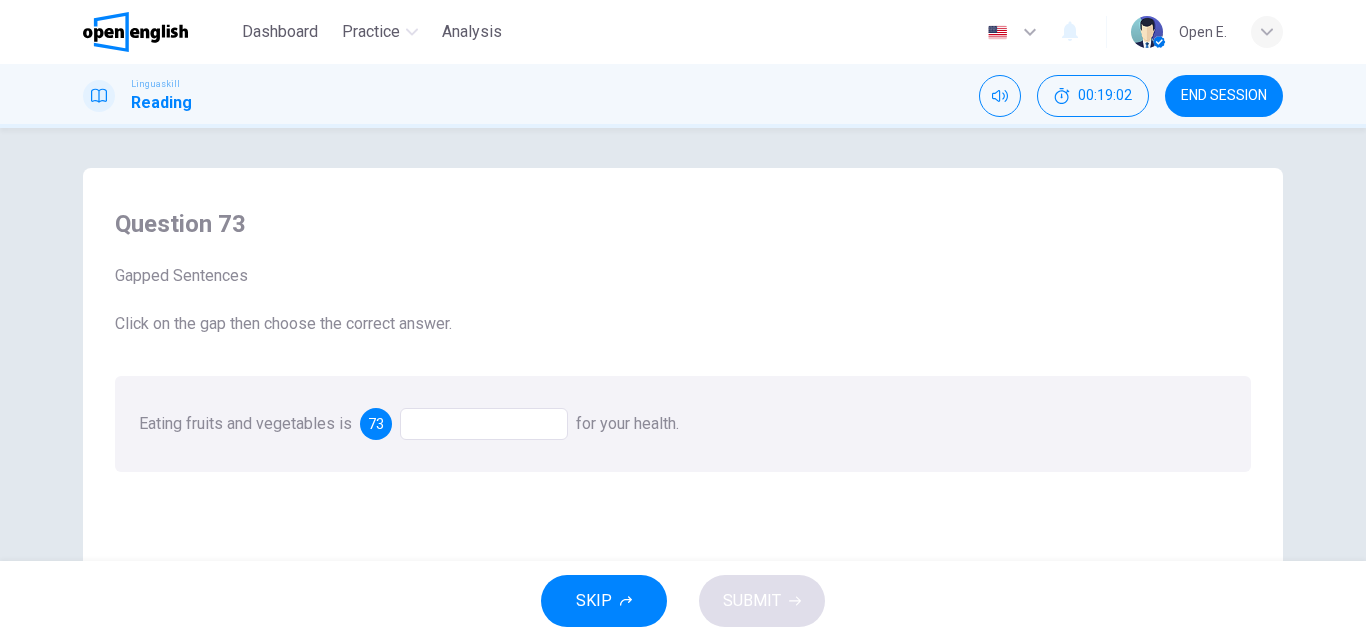 click at bounding box center [484, 424] 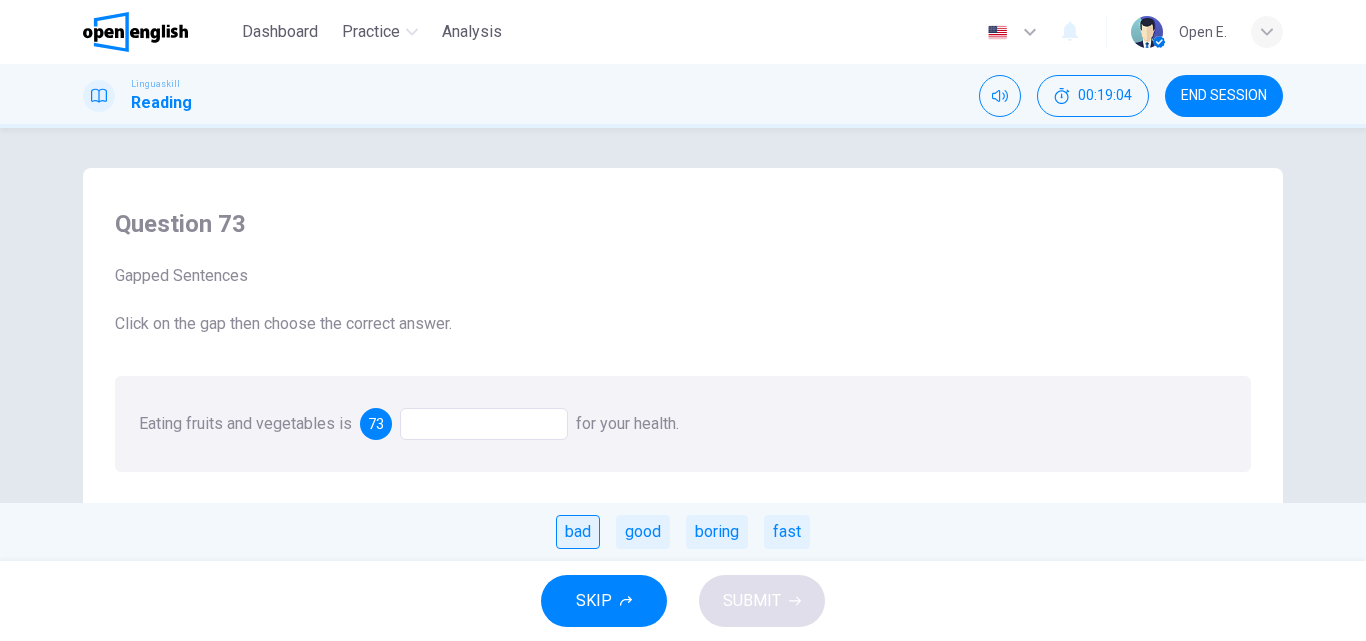 click on "bad" at bounding box center [578, 532] 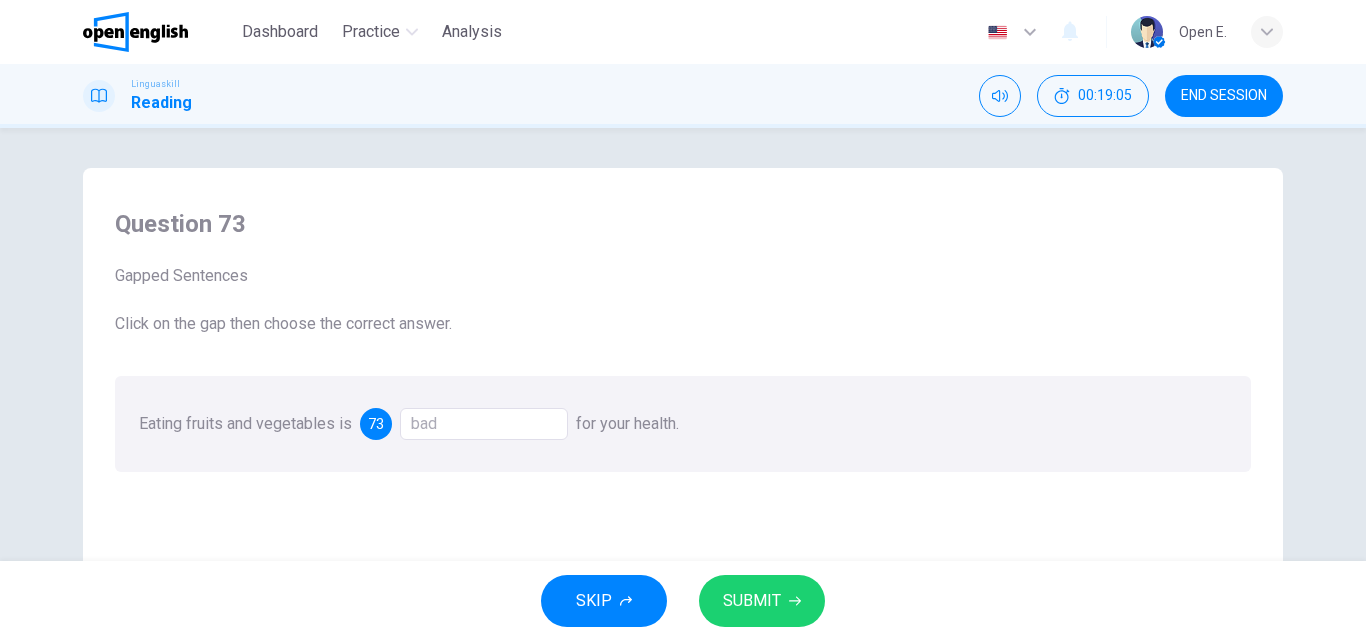 click on "SUBMIT" at bounding box center (752, 601) 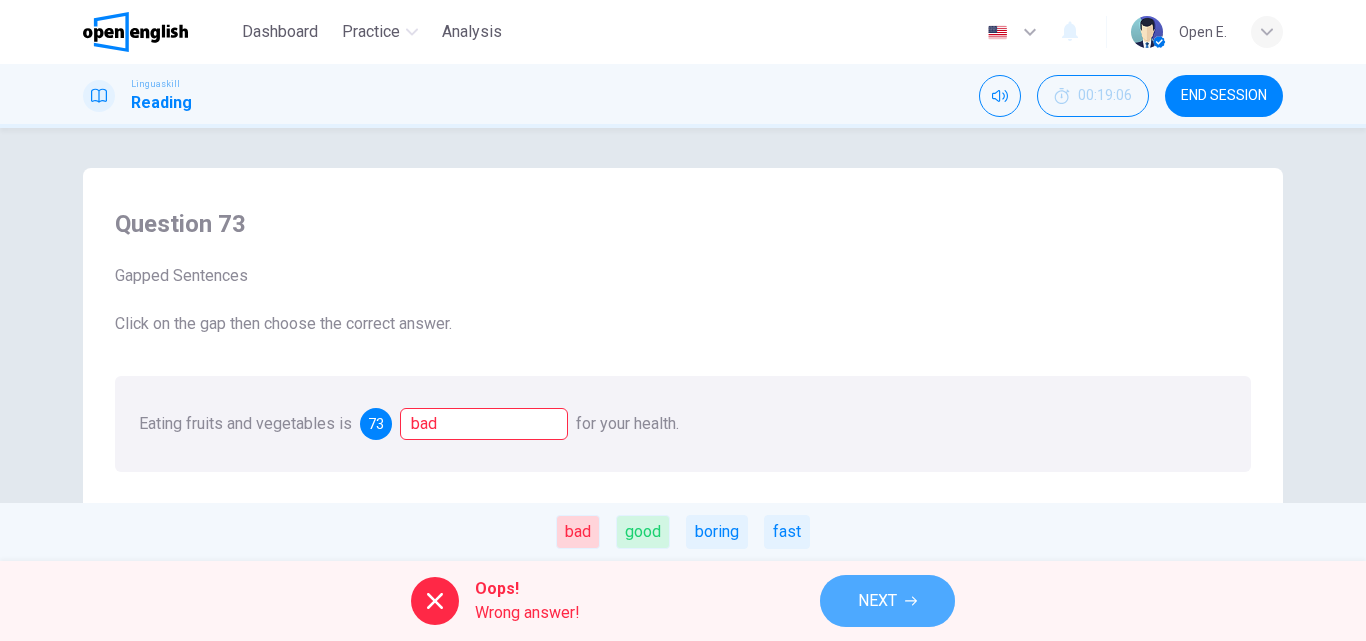 click on "NEXT" at bounding box center (887, 601) 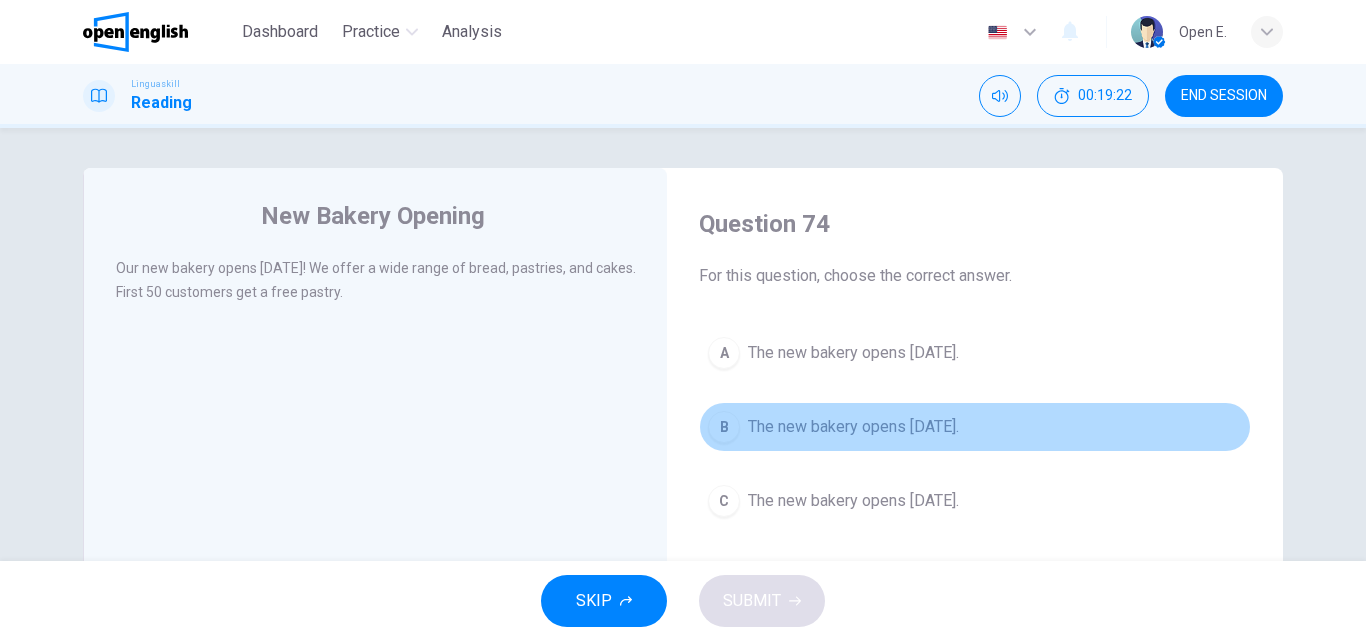 click on "B The new bakery opens [DATE]." at bounding box center (975, 427) 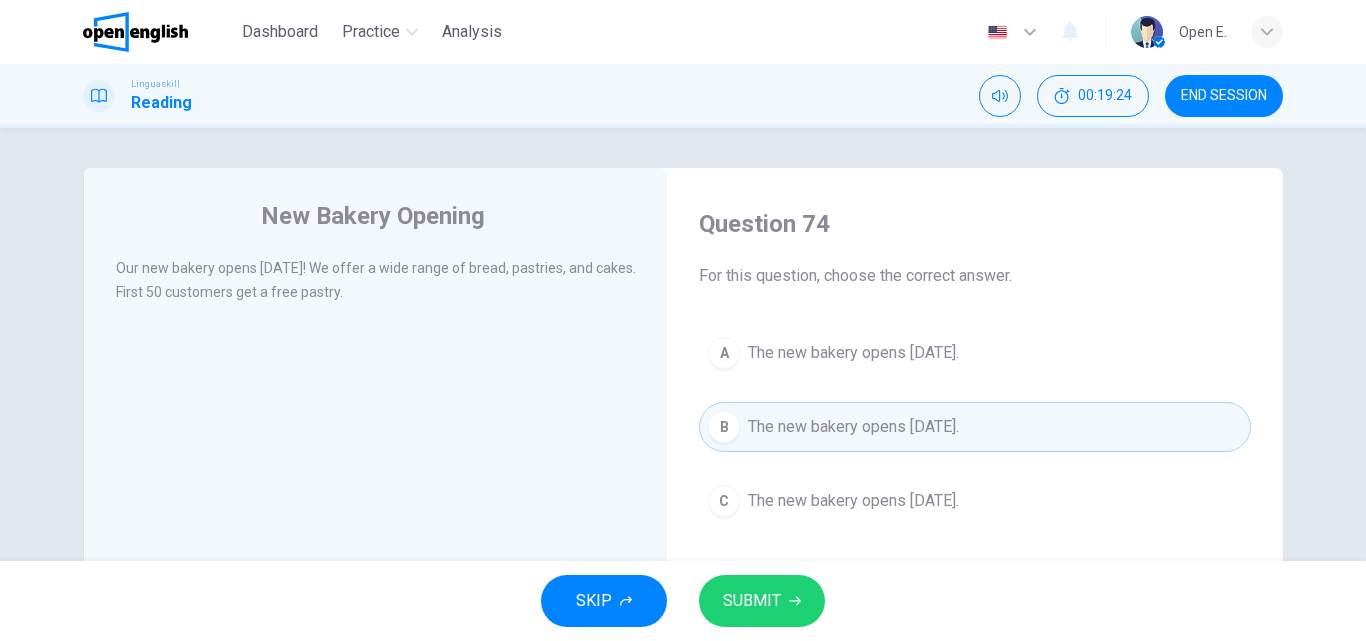 click on "SUBMIT" at bounding box center [752, 601] 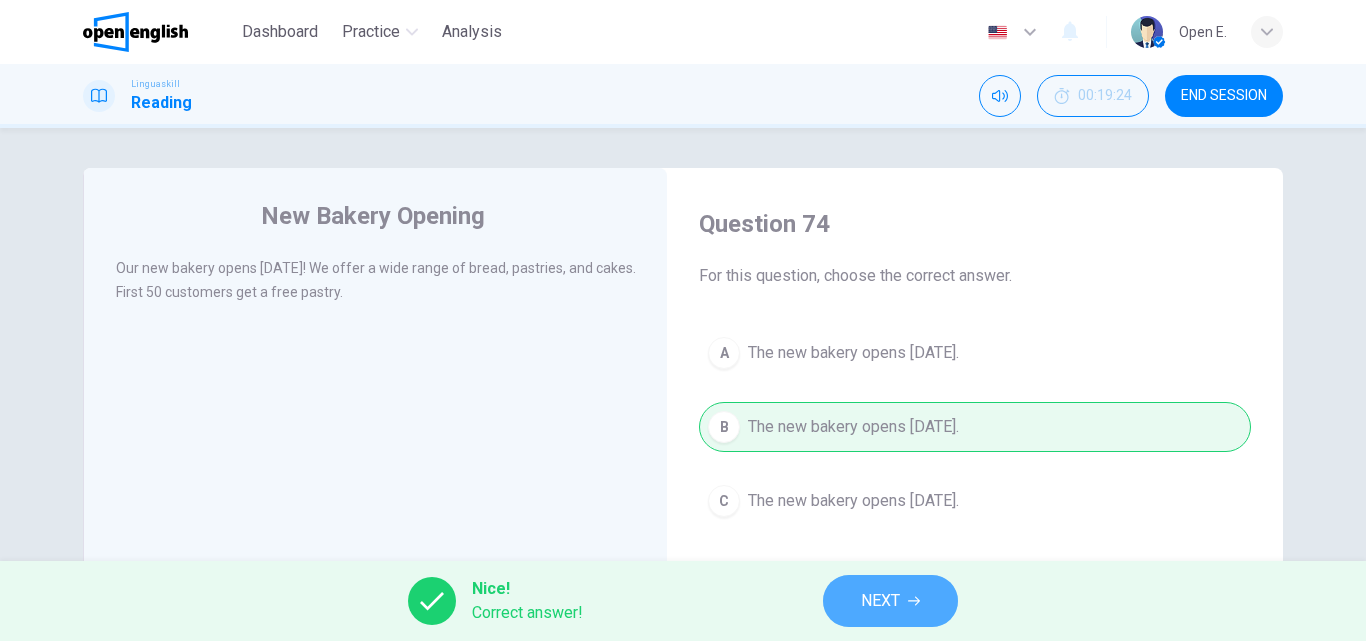 click on "NEXT" at bounding box center (890, 601) 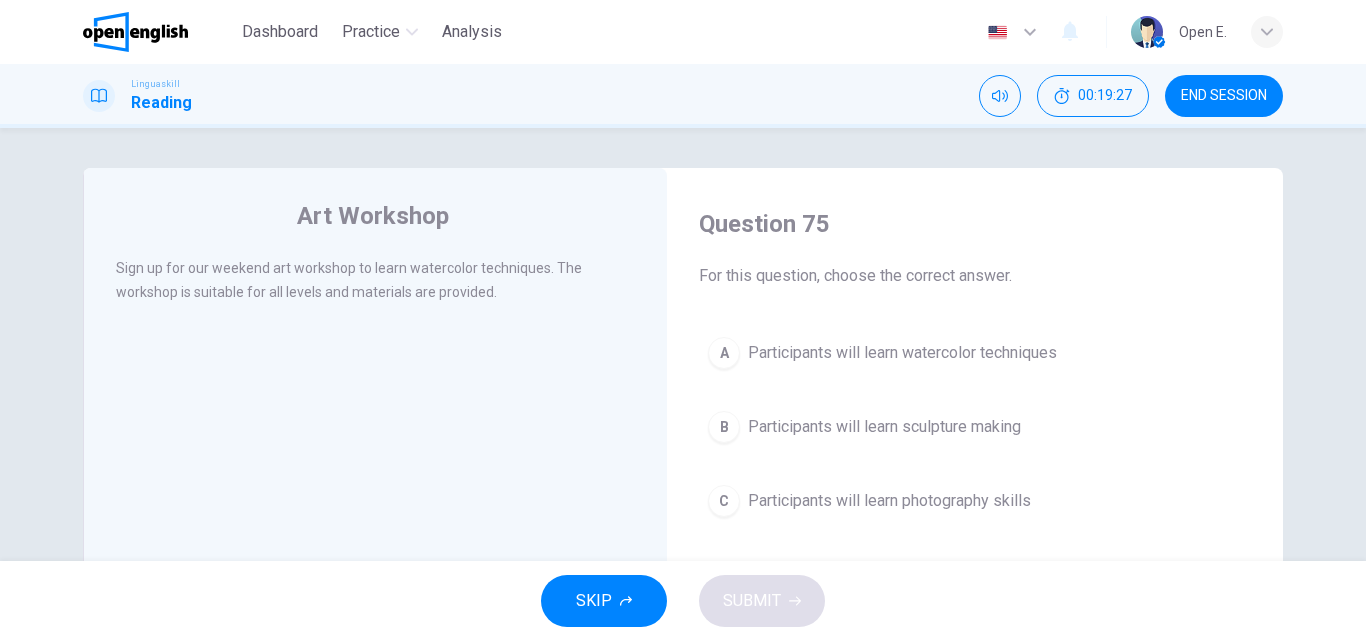 click on "END SESSION" at bounding box center [1224, 96] 